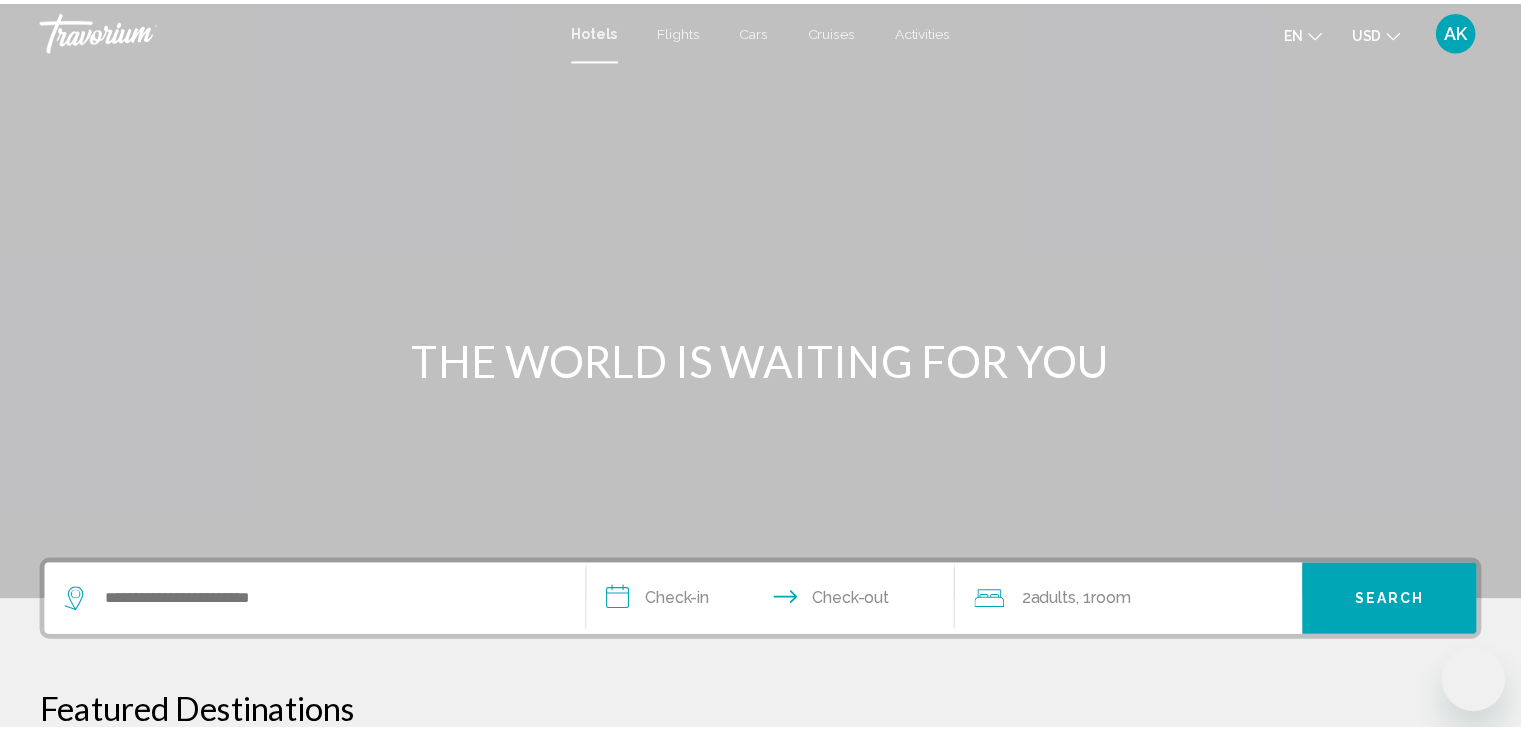 scroll, scrollTop: 0, scrollLeft: 0, axis: both 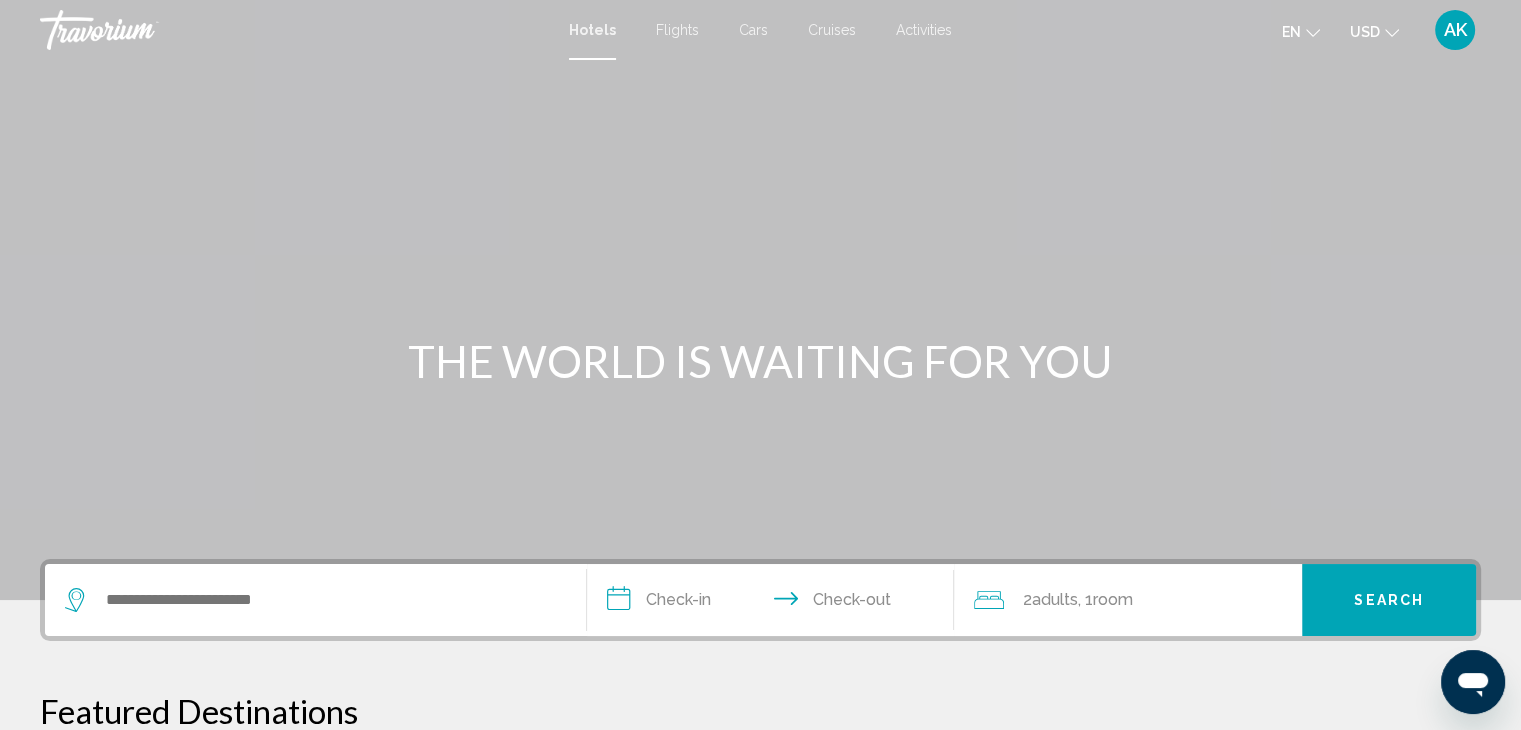 click at bounding box center (315, 600) 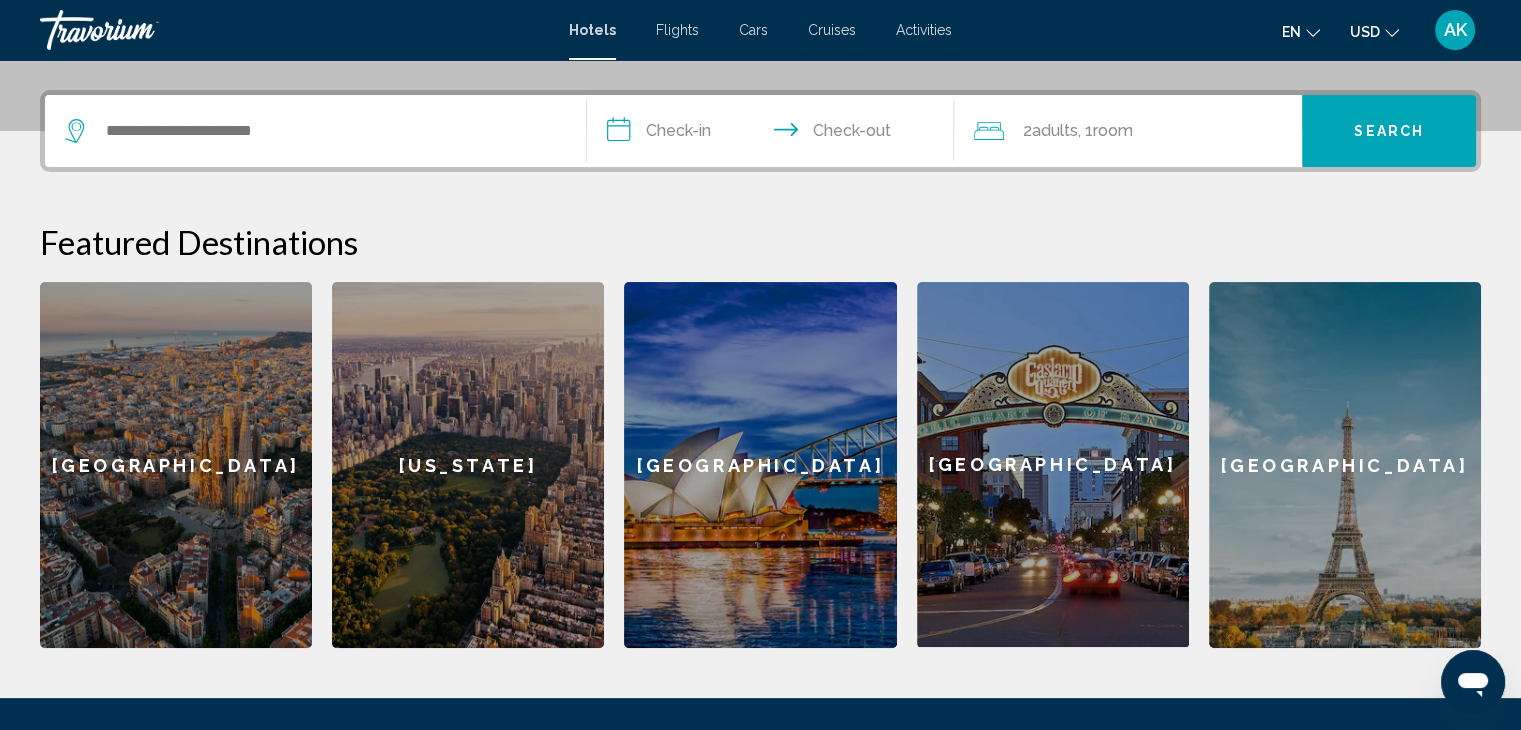 scroll, scrollTop: 493, scrollLeft: 0, axis: vertical 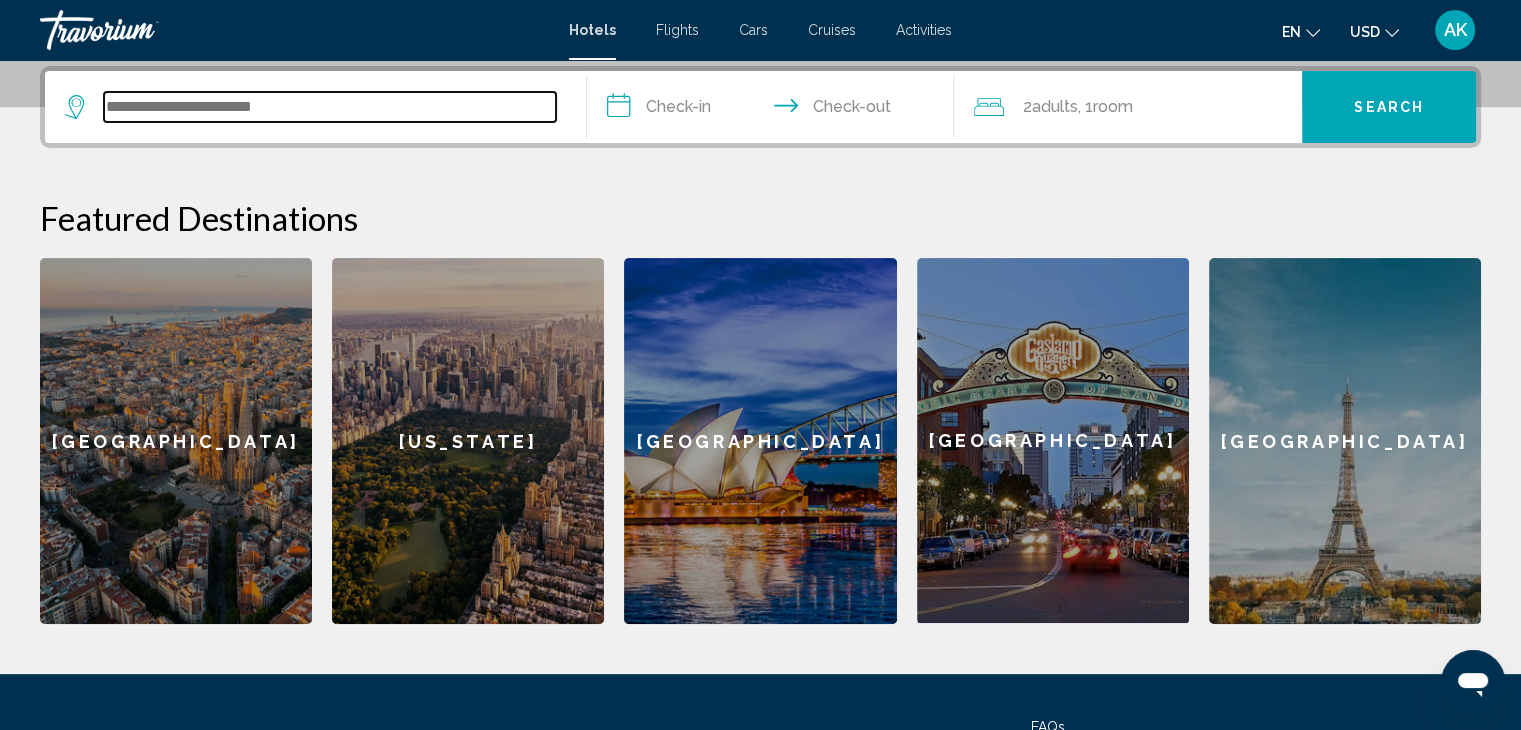 click at bounding box center (330, 107) 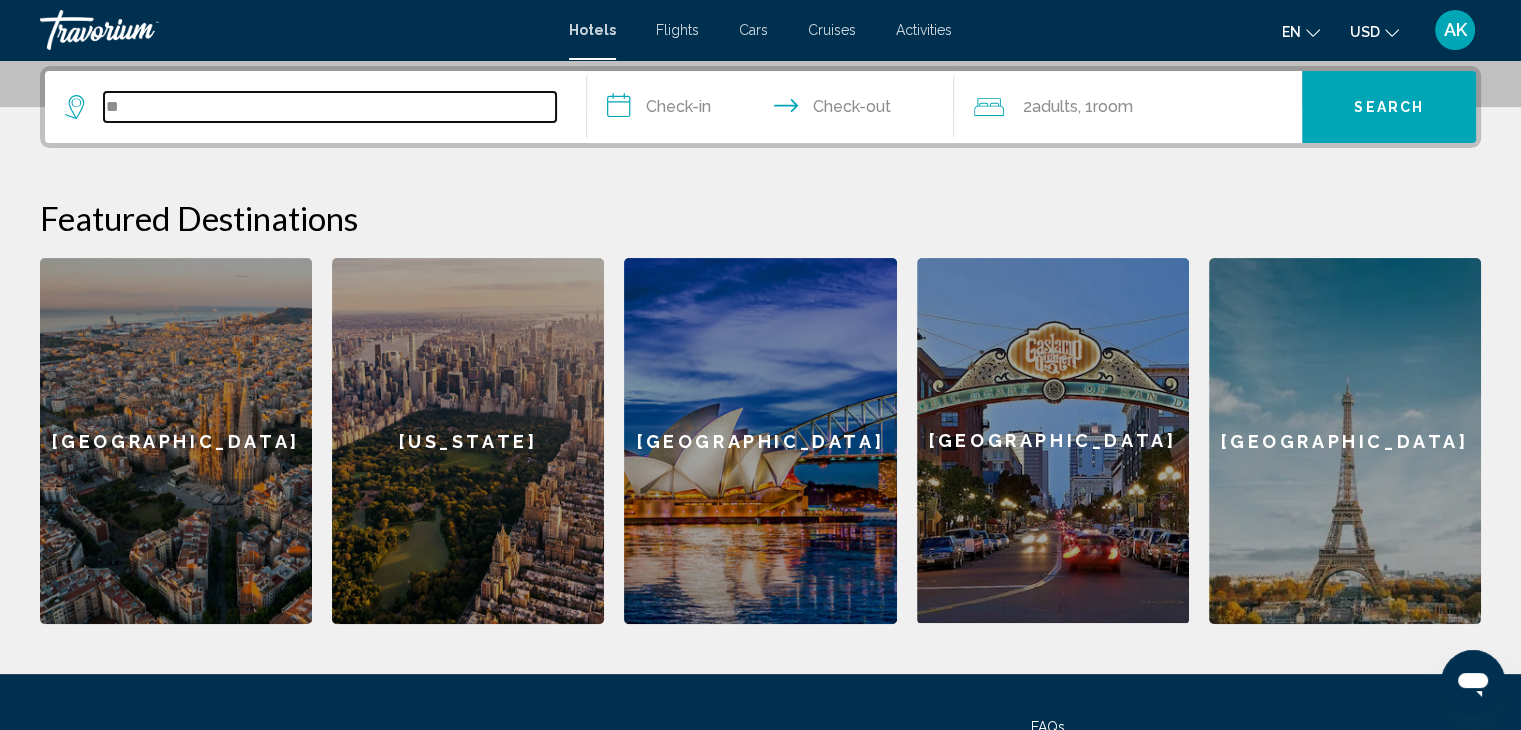 type on "*" 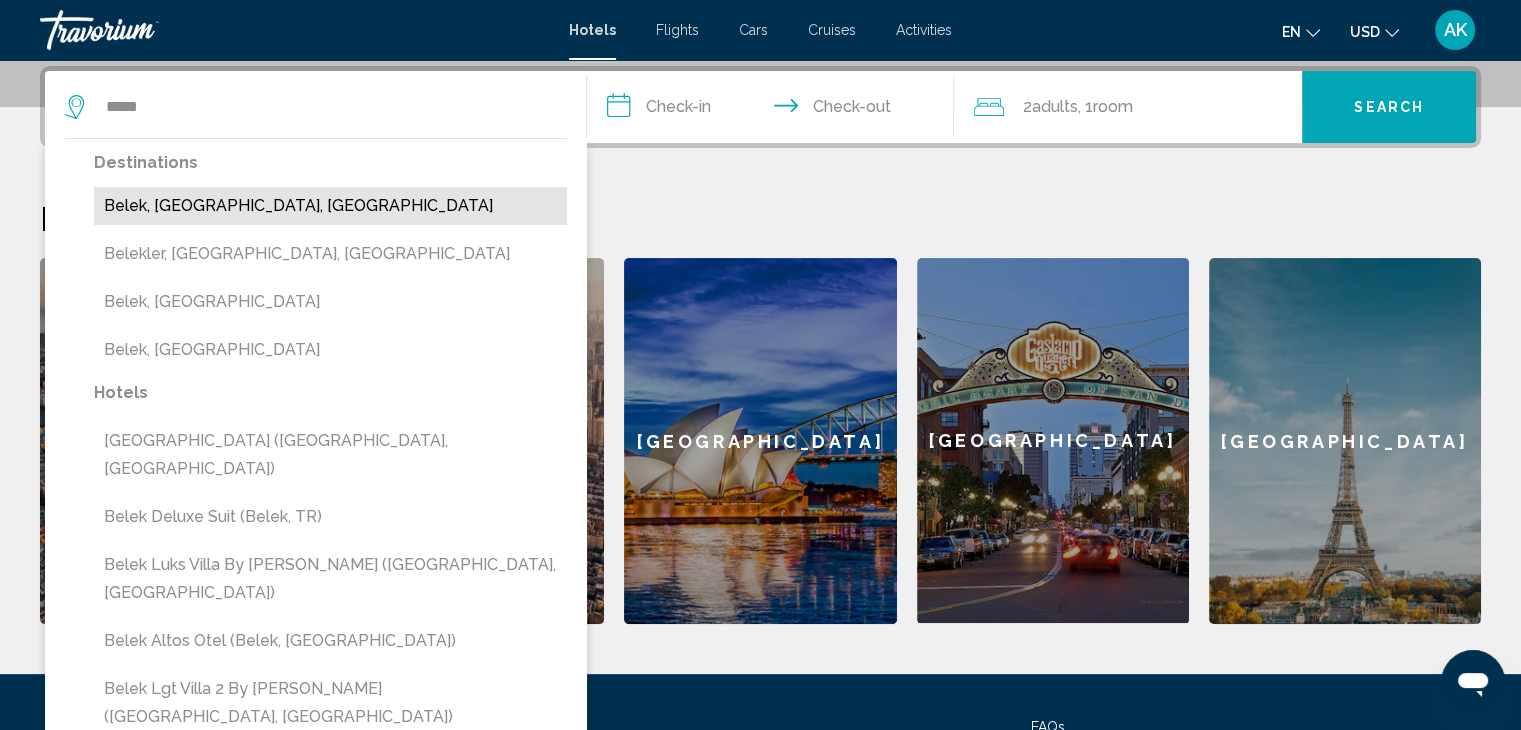 click on "Belek, [GEOGRAPHIC_DATA], [GEOGRAPHIC_DATA]" at bounding box center (330, 206) 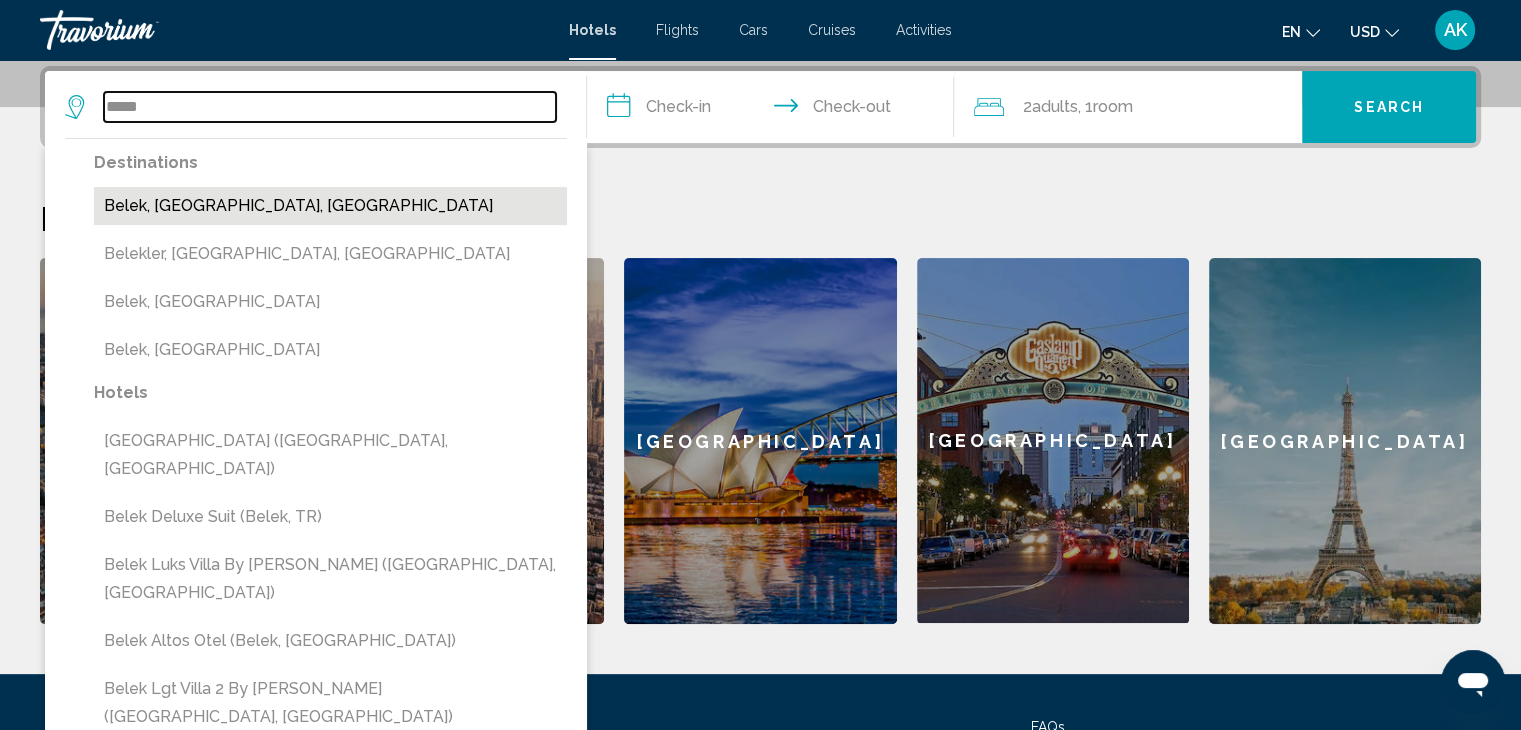type on "**********" 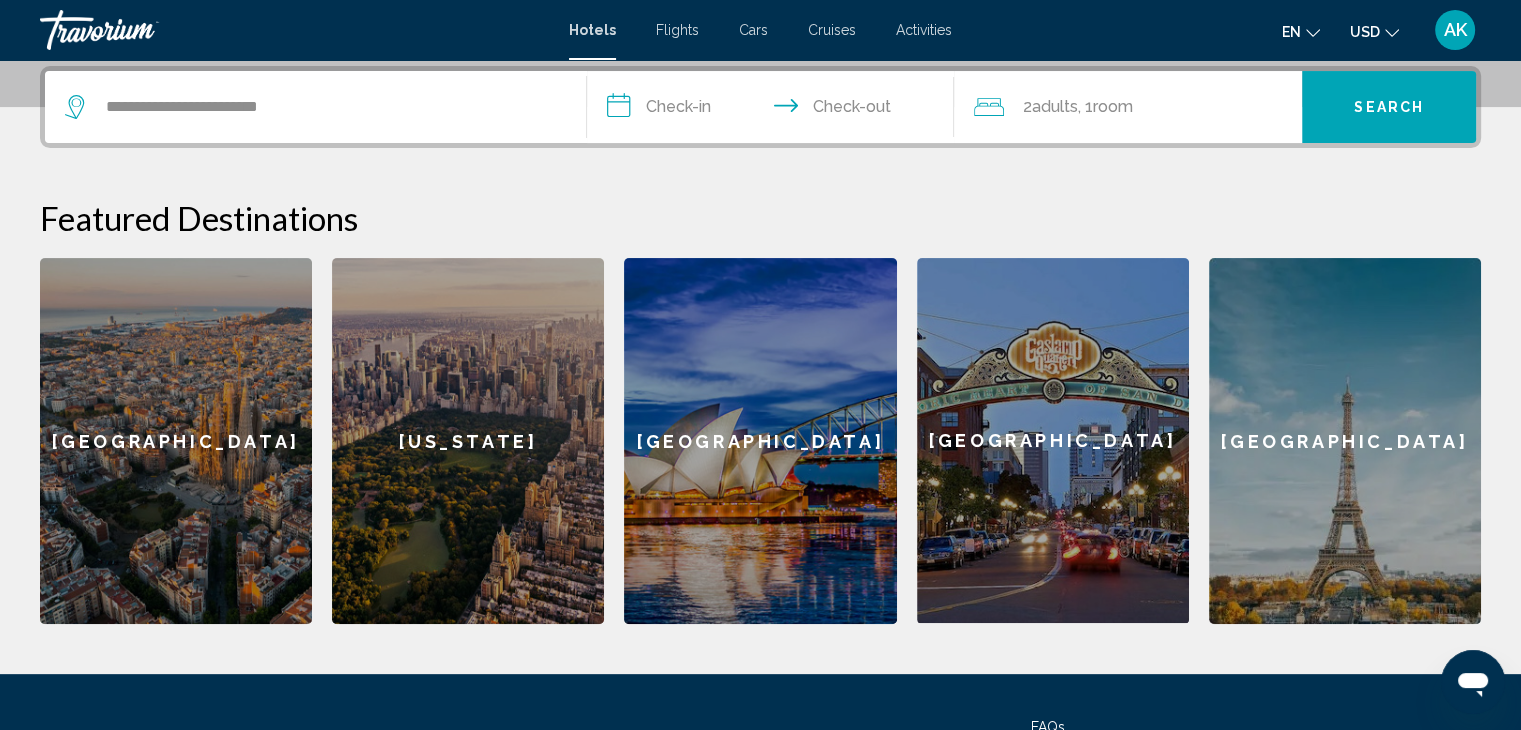 click on "**********" at bounding box center [775, 110] 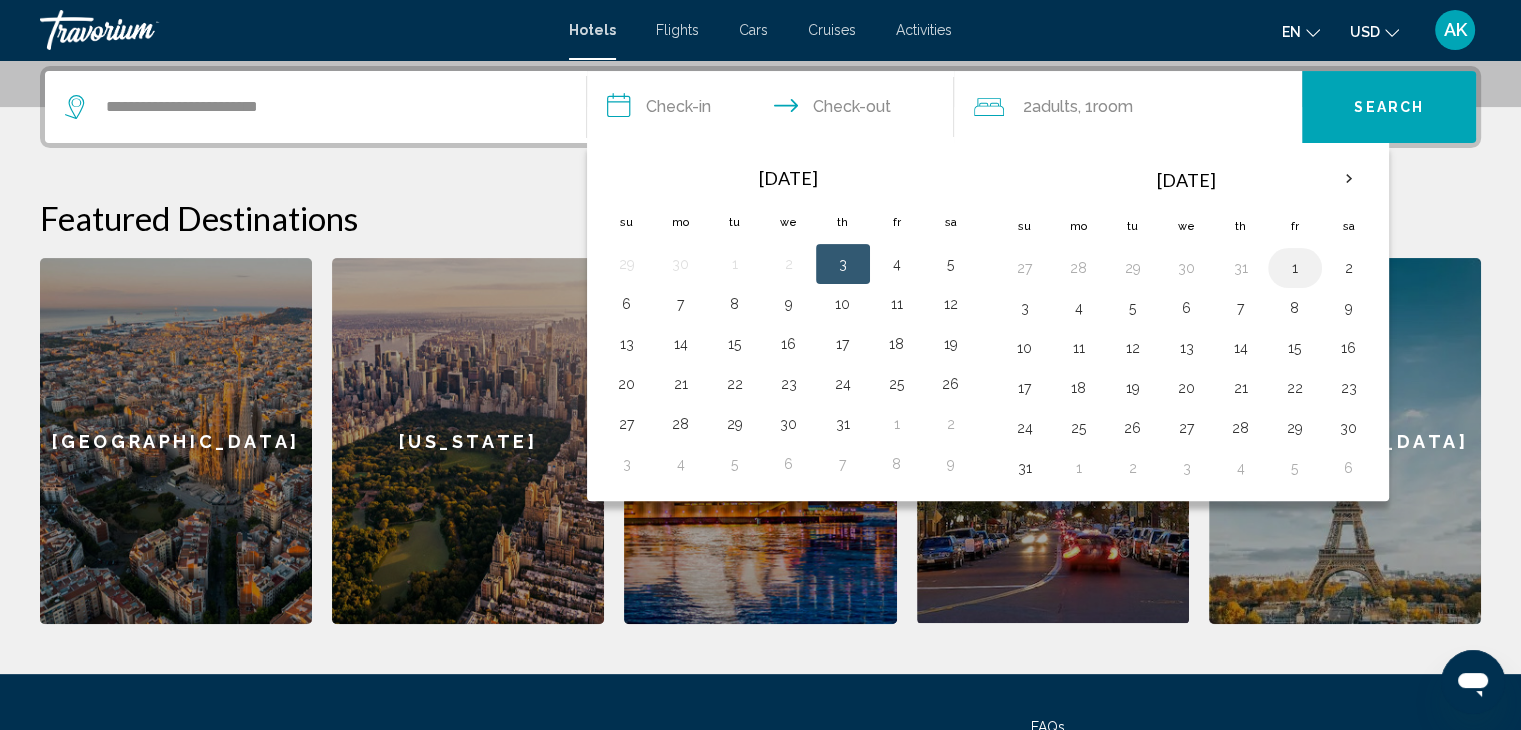 click on "1" at bounding box center [1295, 268] 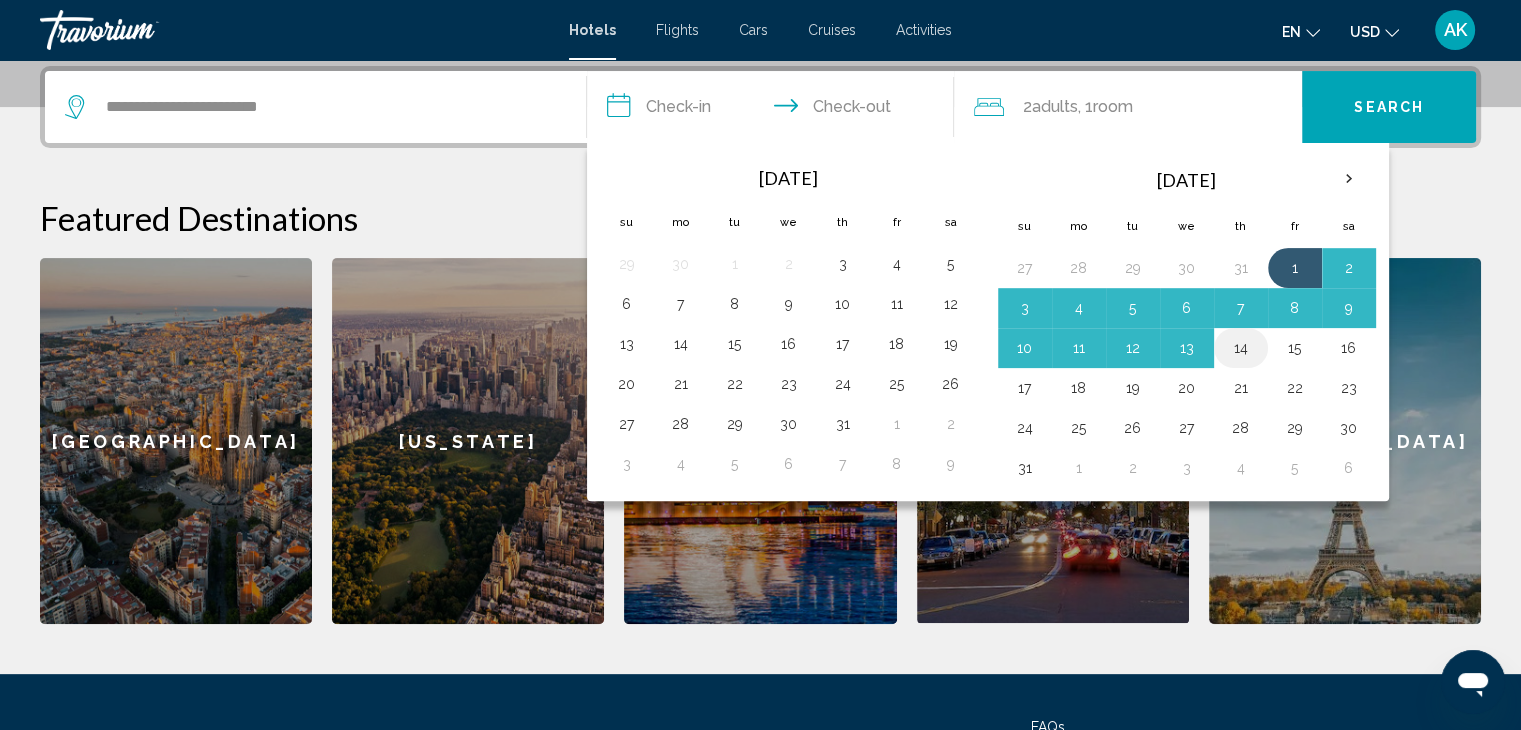 click on "14" at bounding box center [1241, 348] 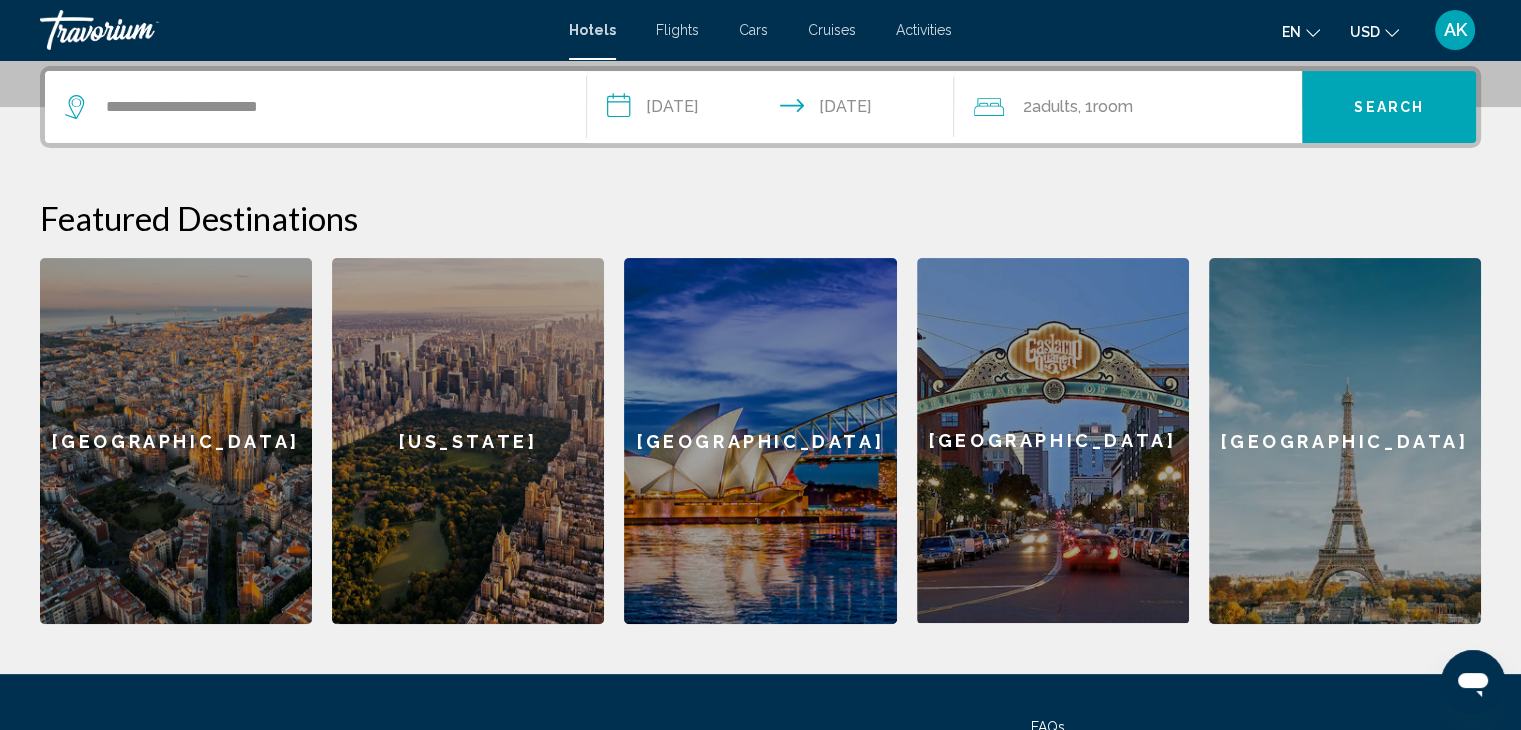 click on ", 1  Room rooms" 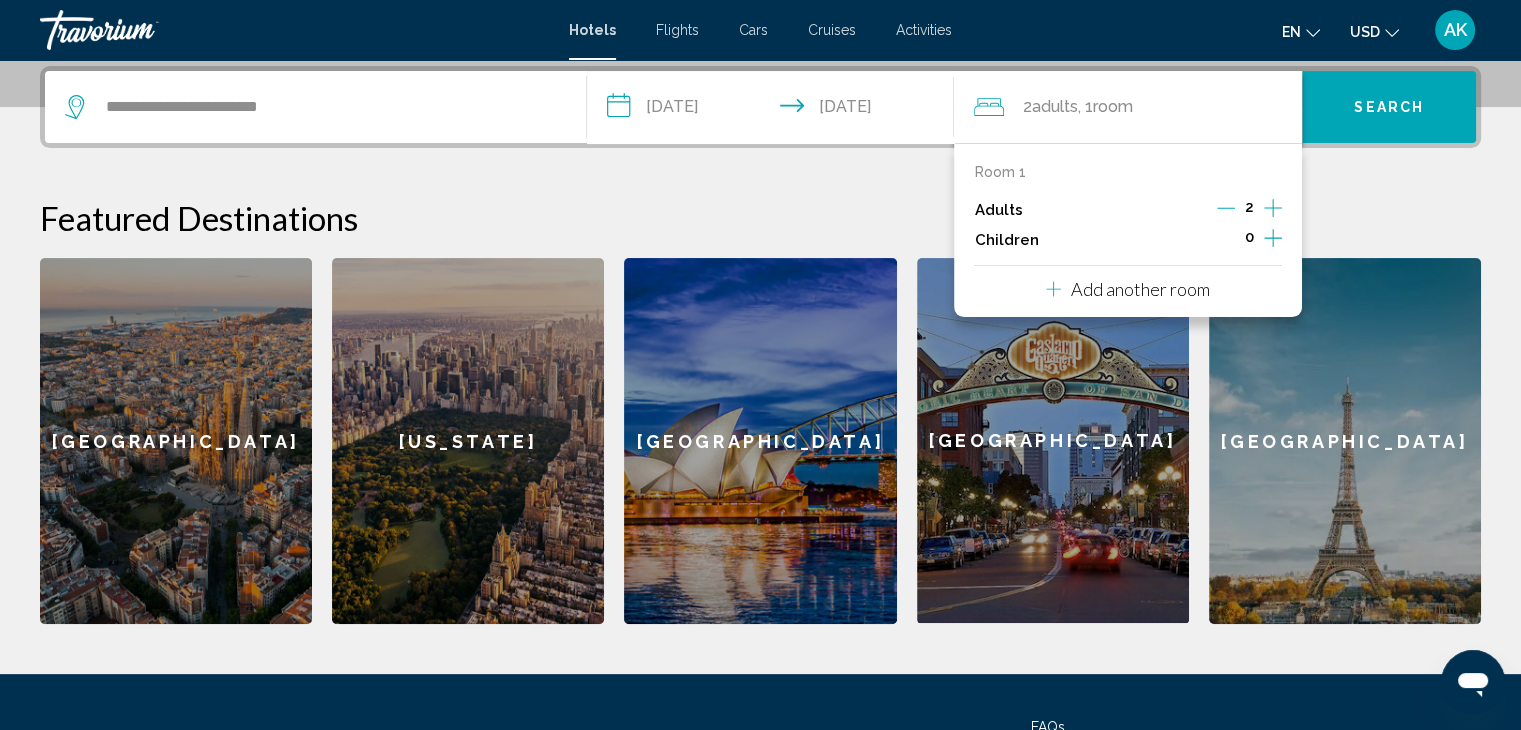 click on "**********" at bounding box center (760, 345) 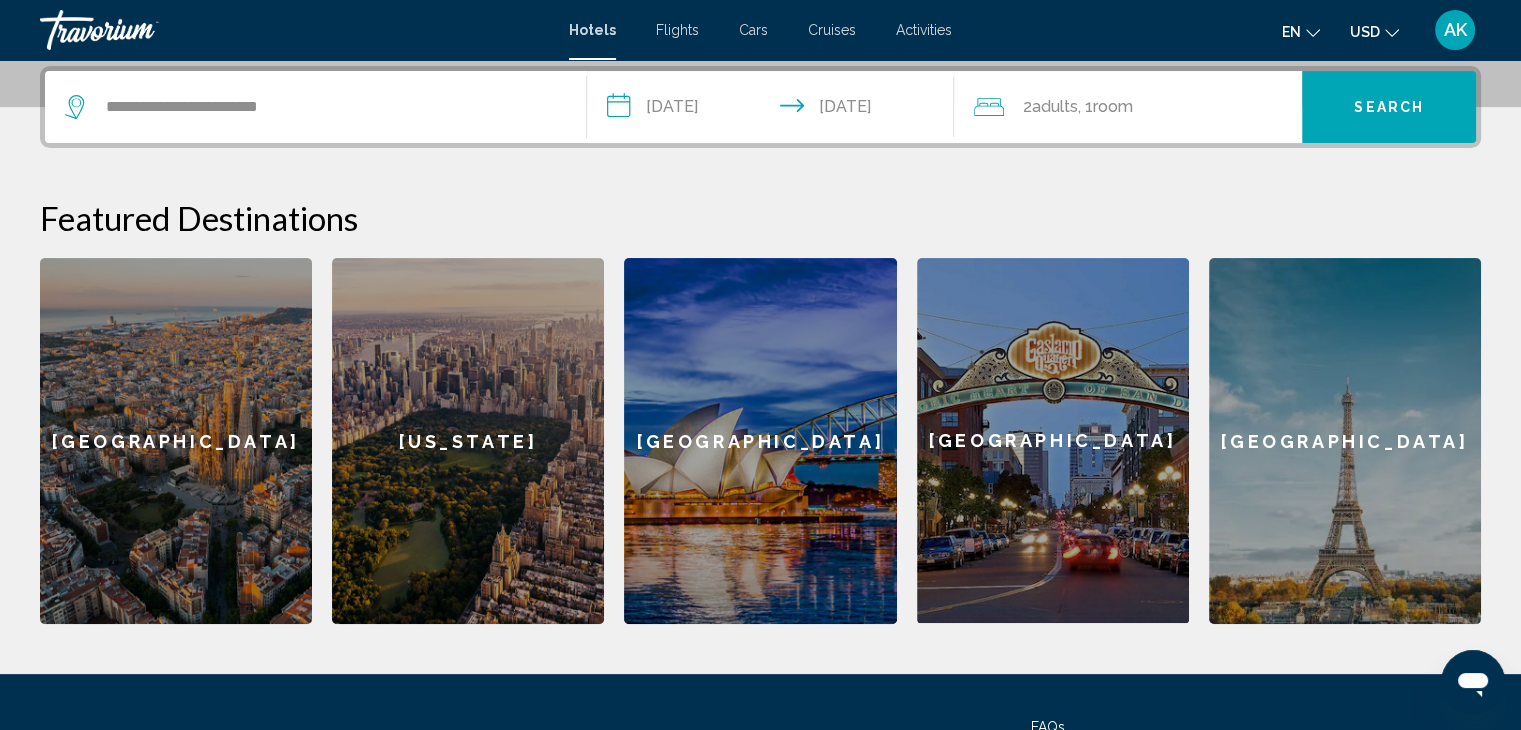 click on "**********" at bounding box center [775, 110] 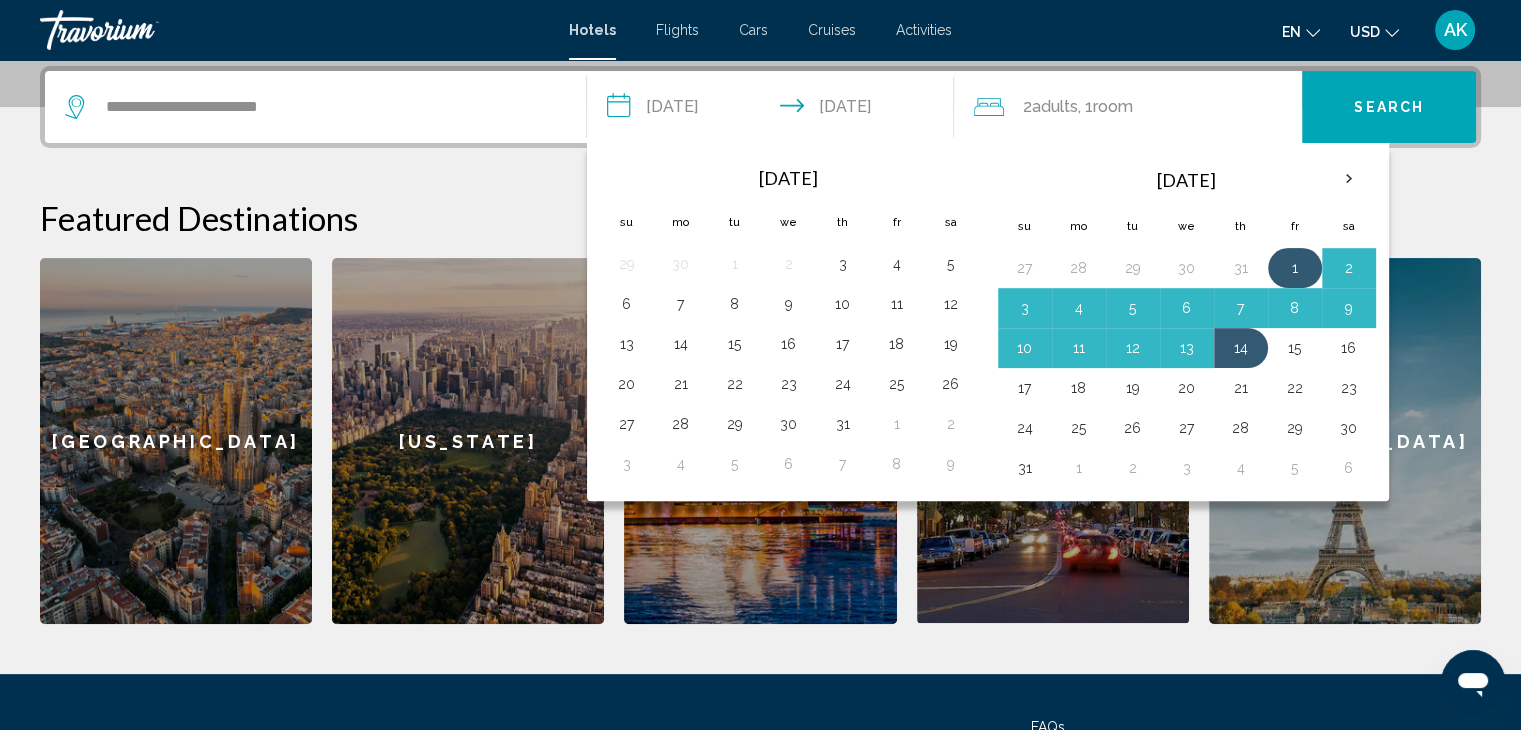 click on "1" at bounding box center (1295, 268) 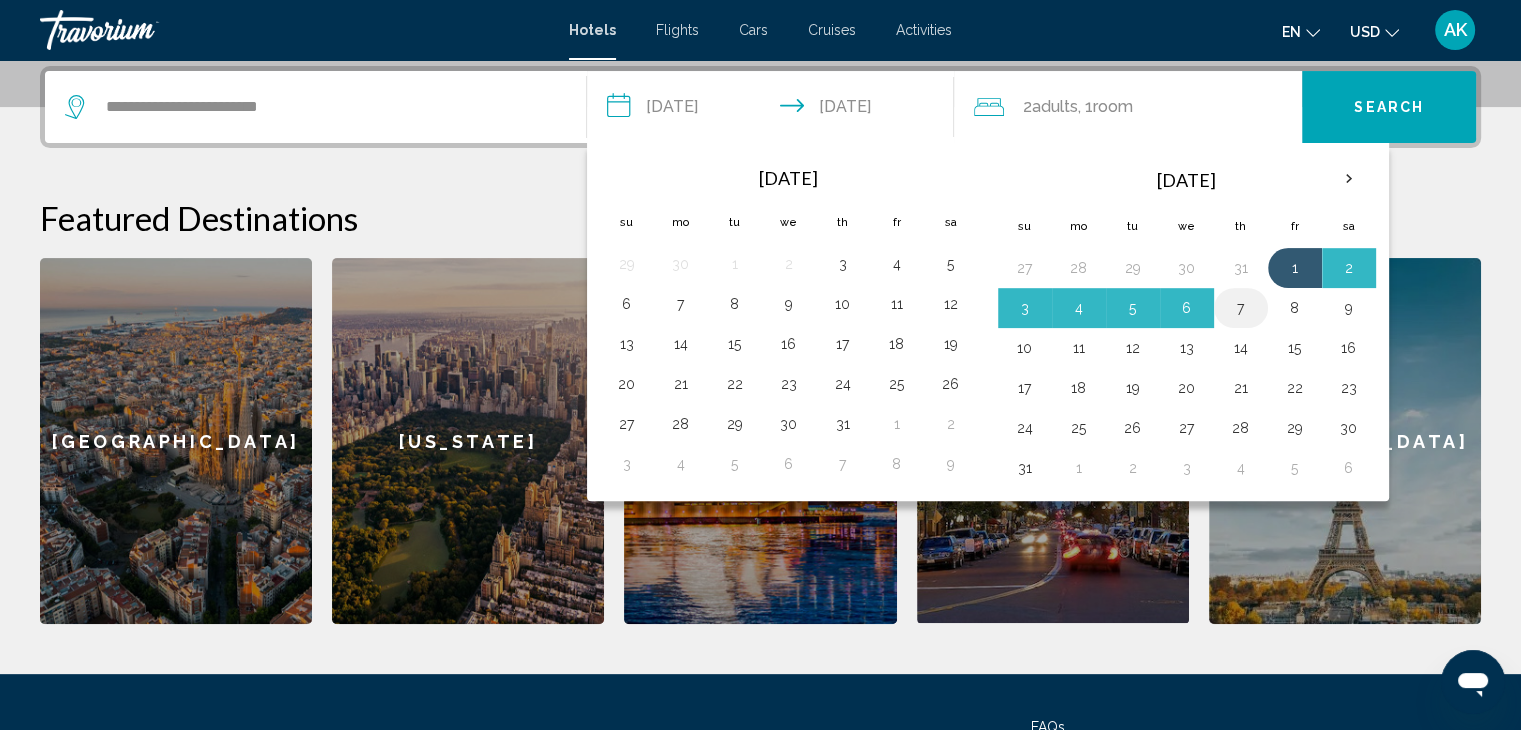 click on "7" at bounding box center [1241, 308] 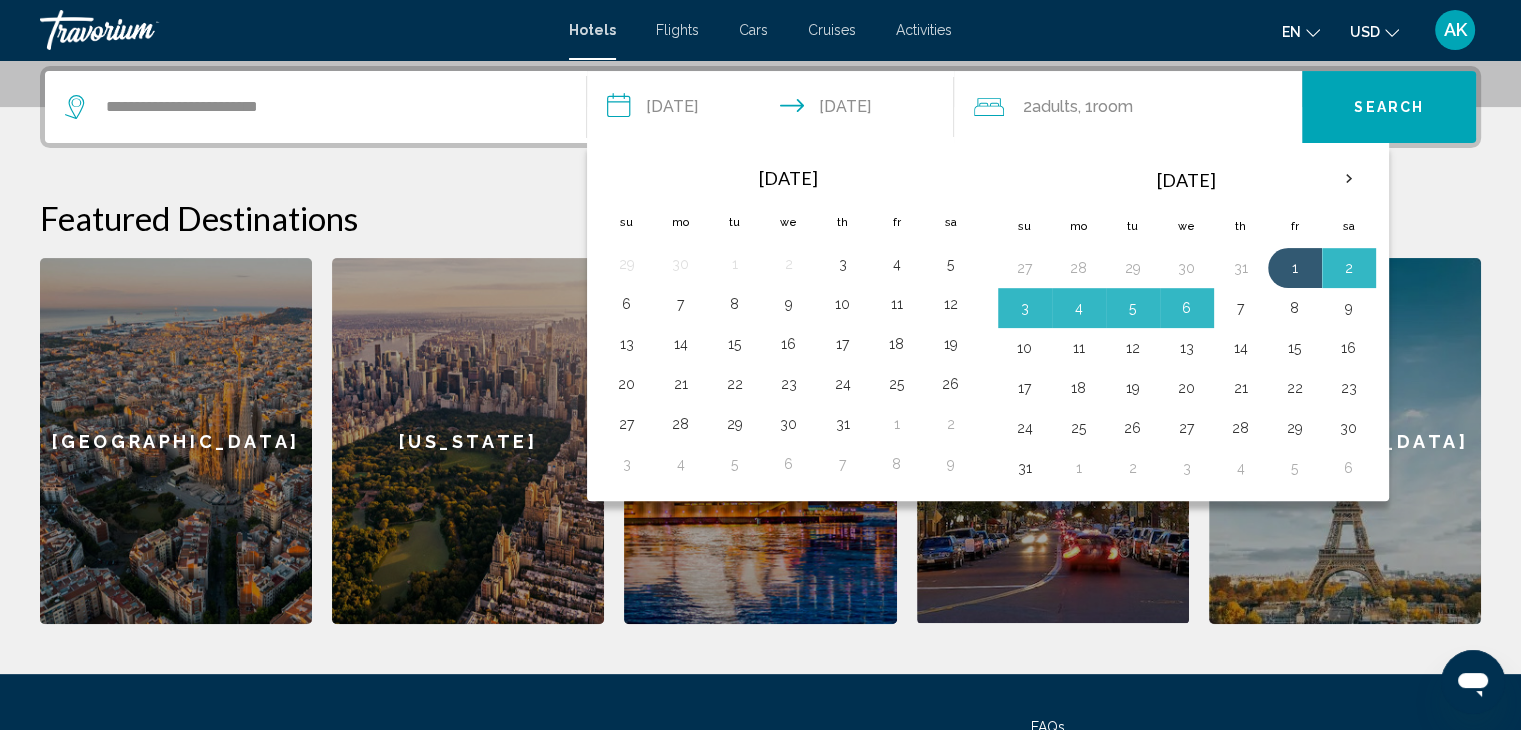 type on "**********" 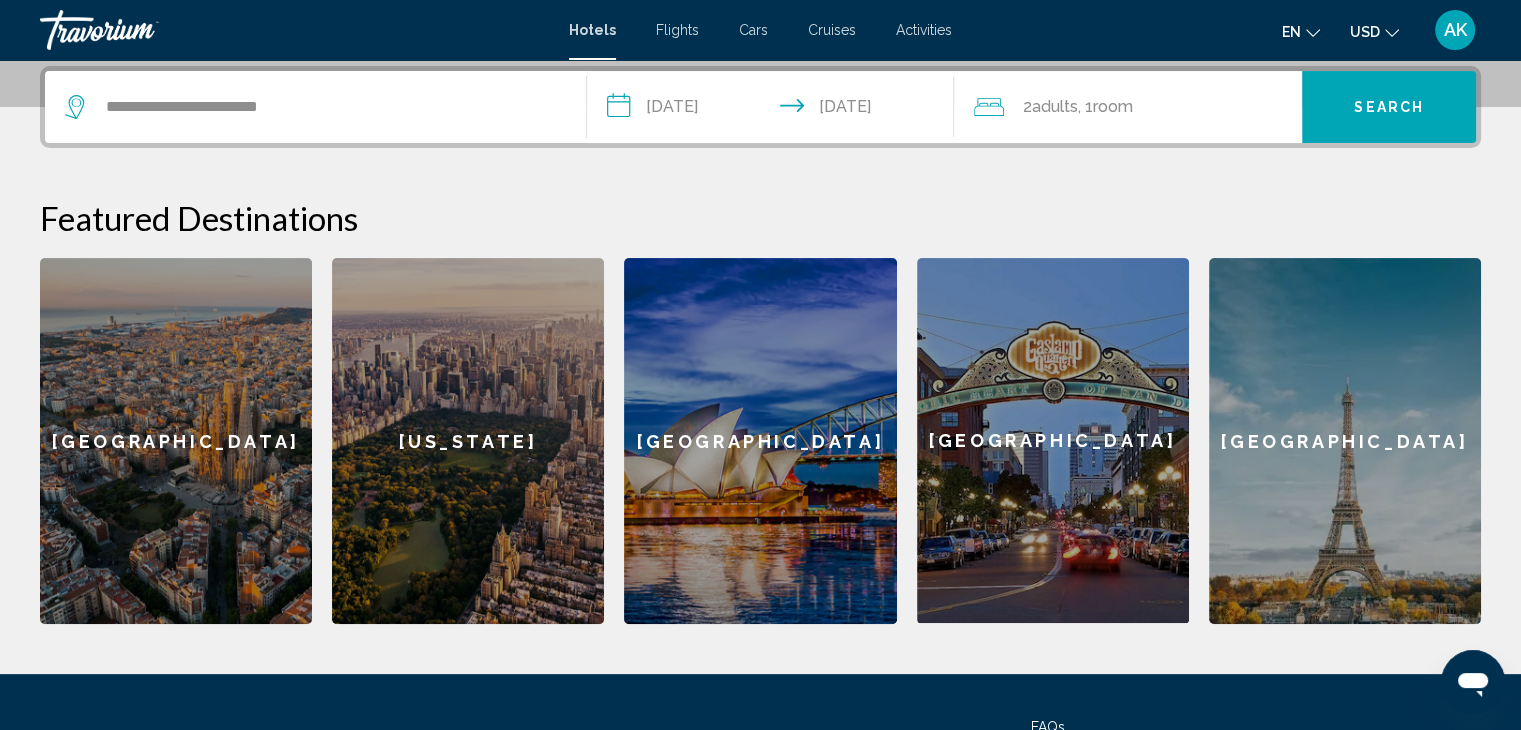 click on "Adults" 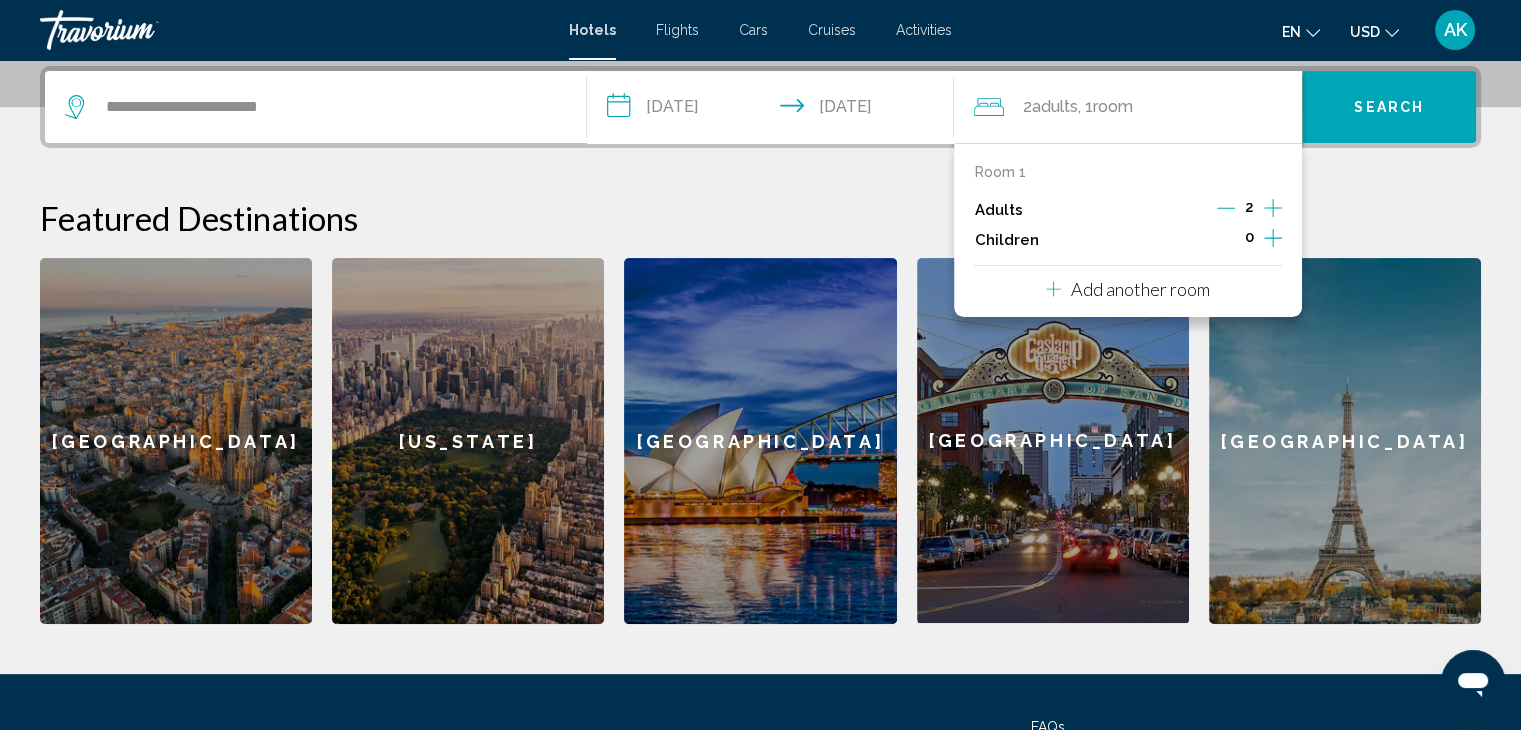 click 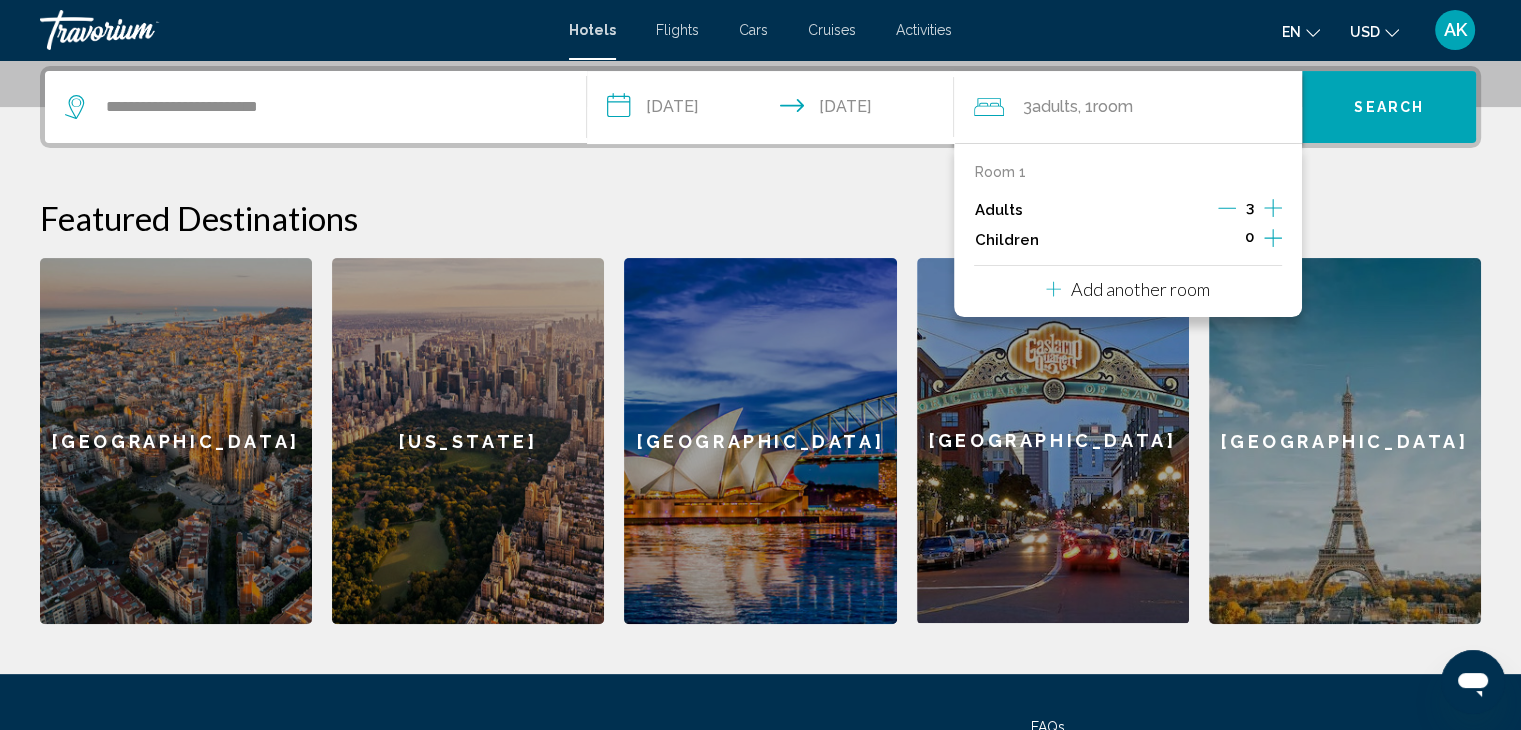 click 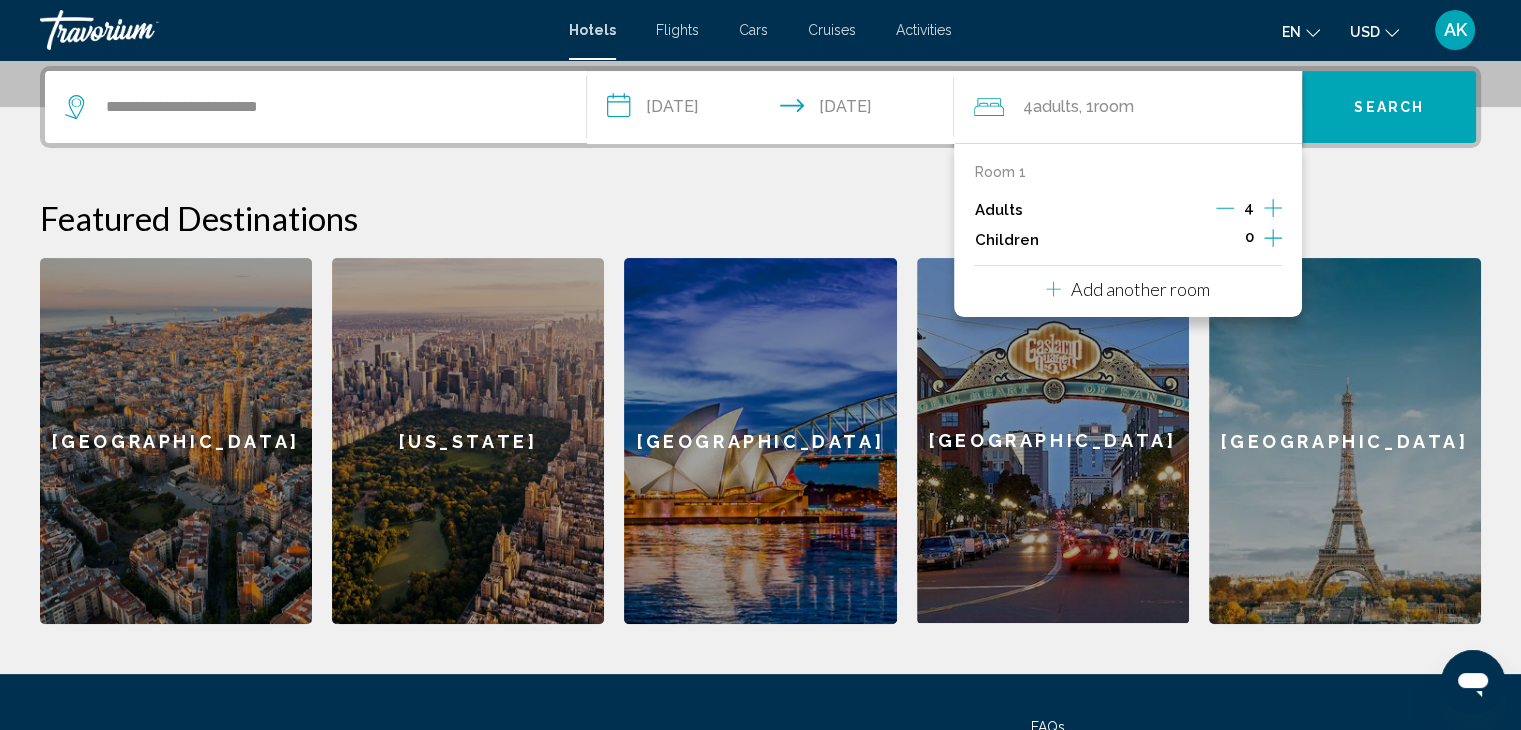 click 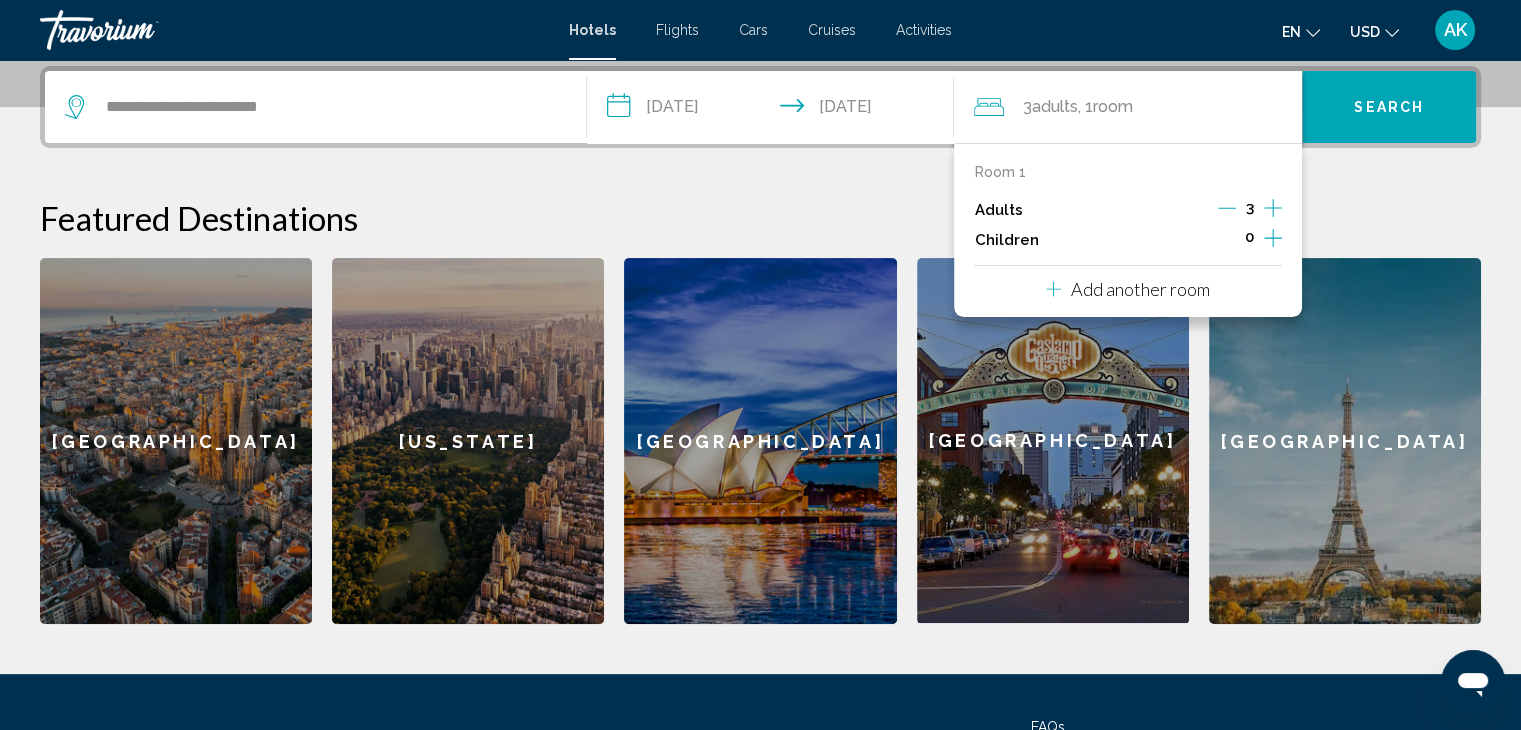 click 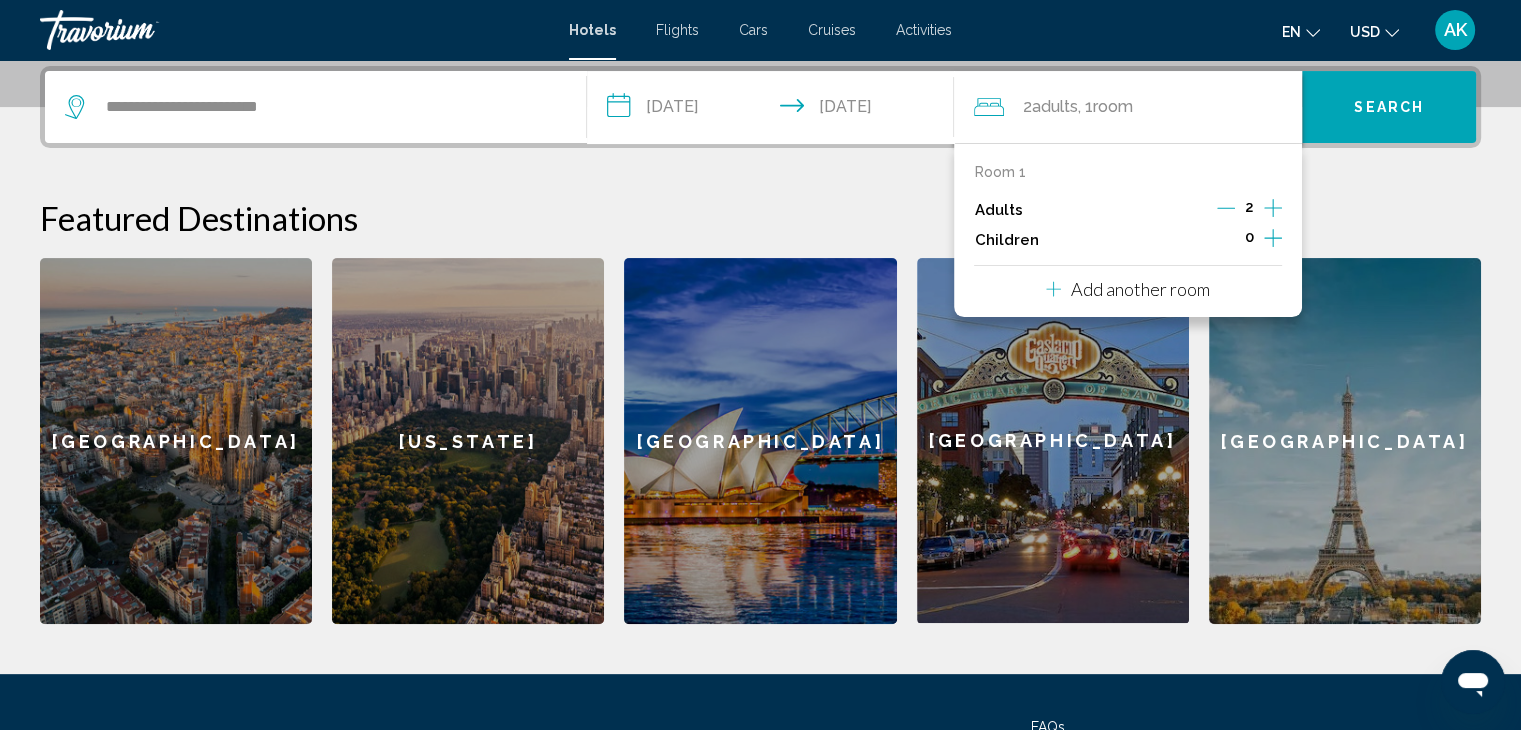 click on "Add another room" at bounding box center (1140, 289) 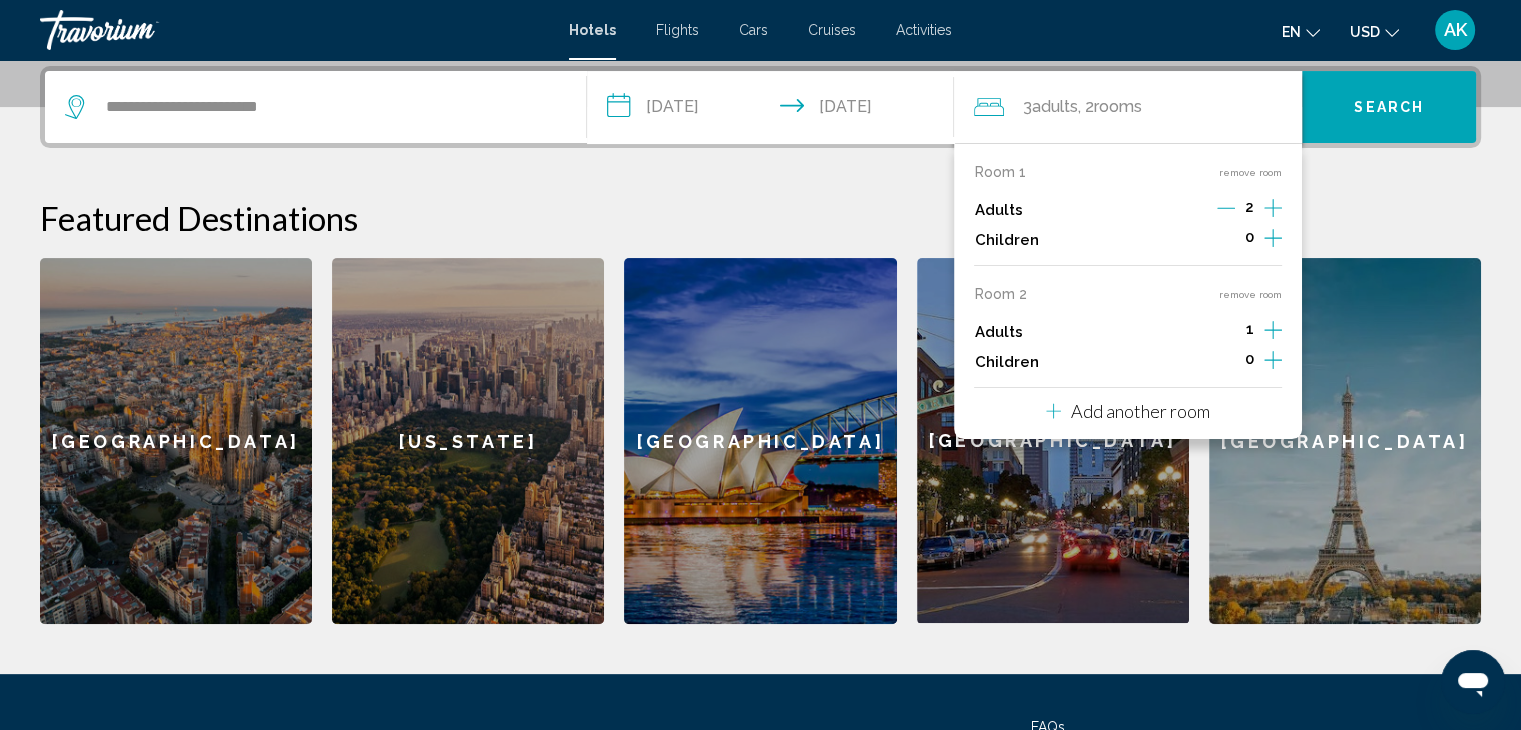 click on "Add another room" at bounding box center [1140, 411] 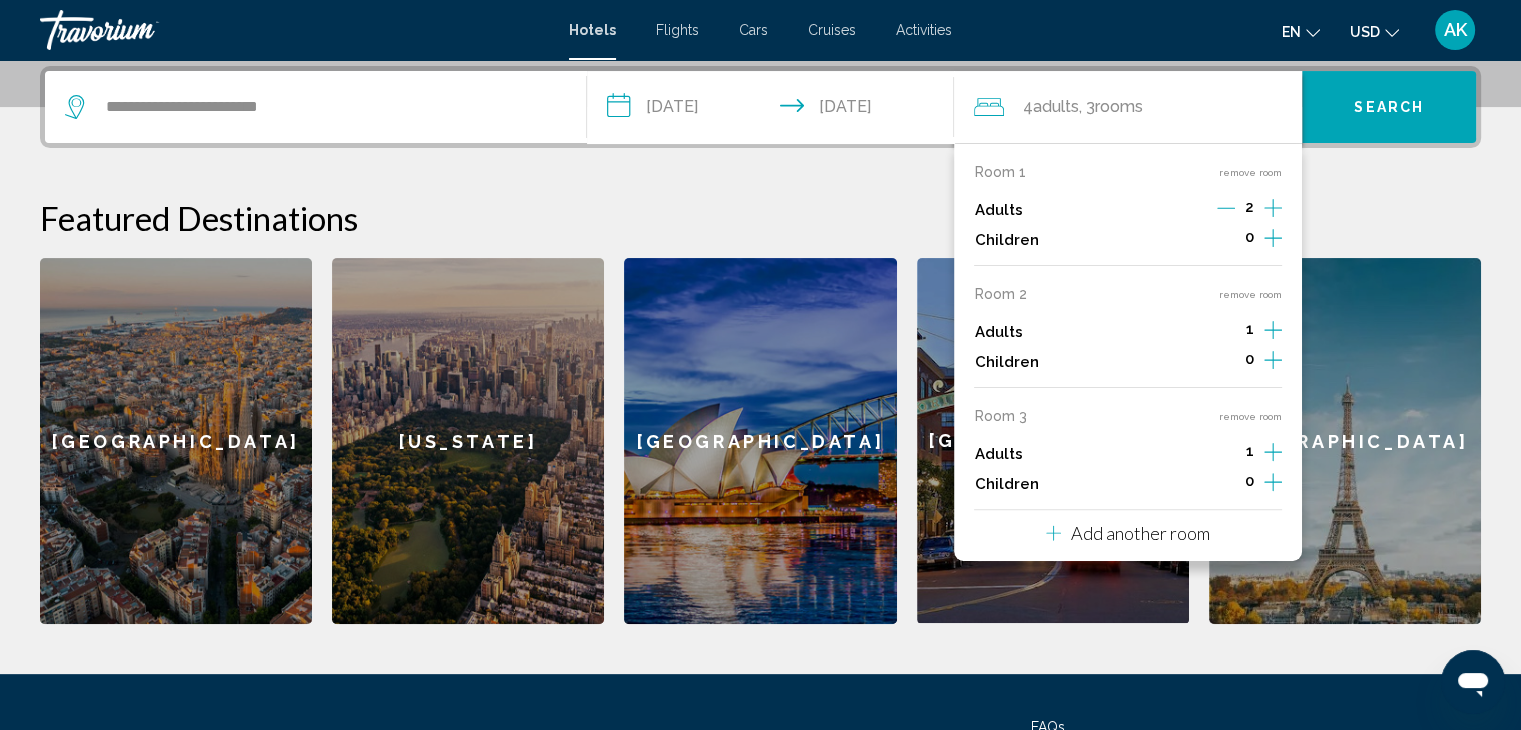 click 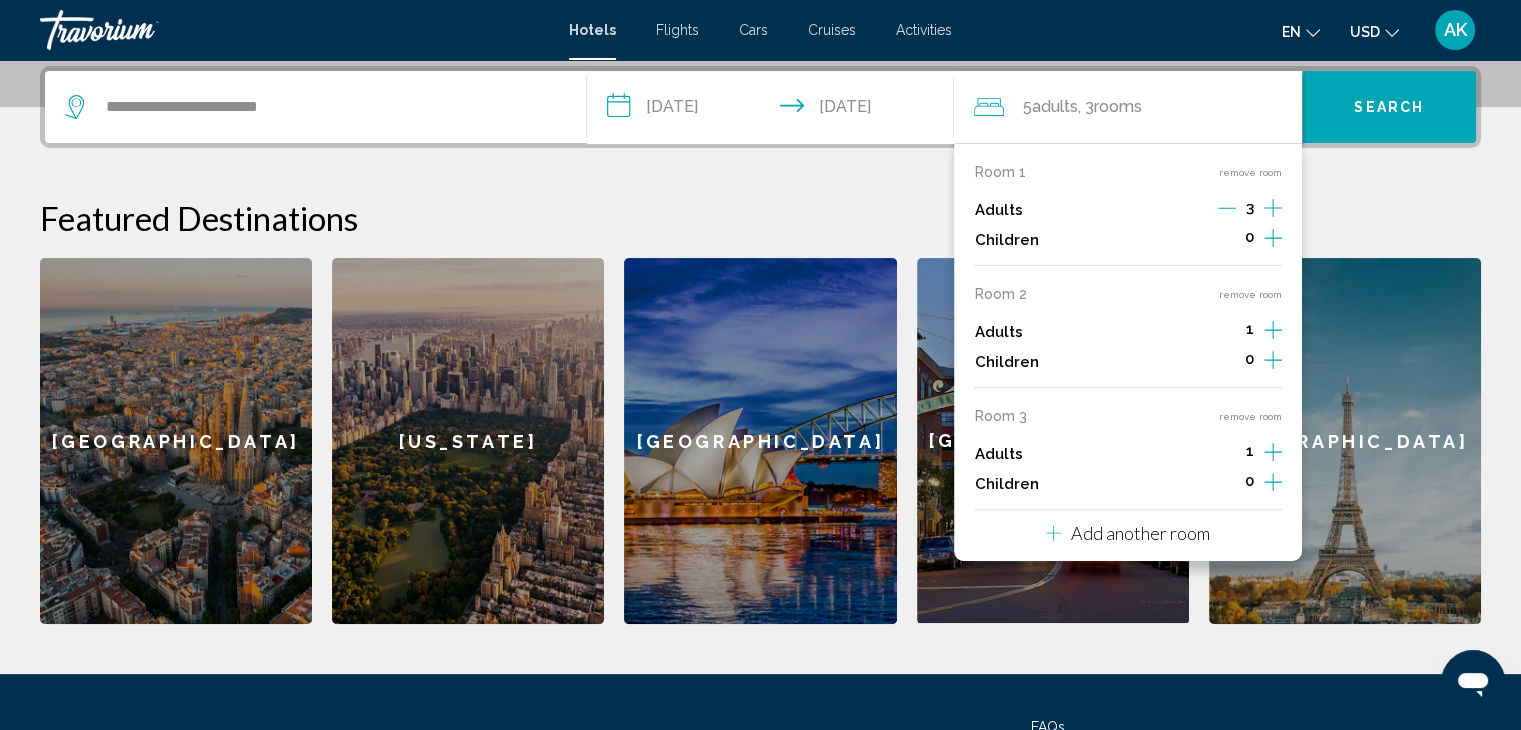 click 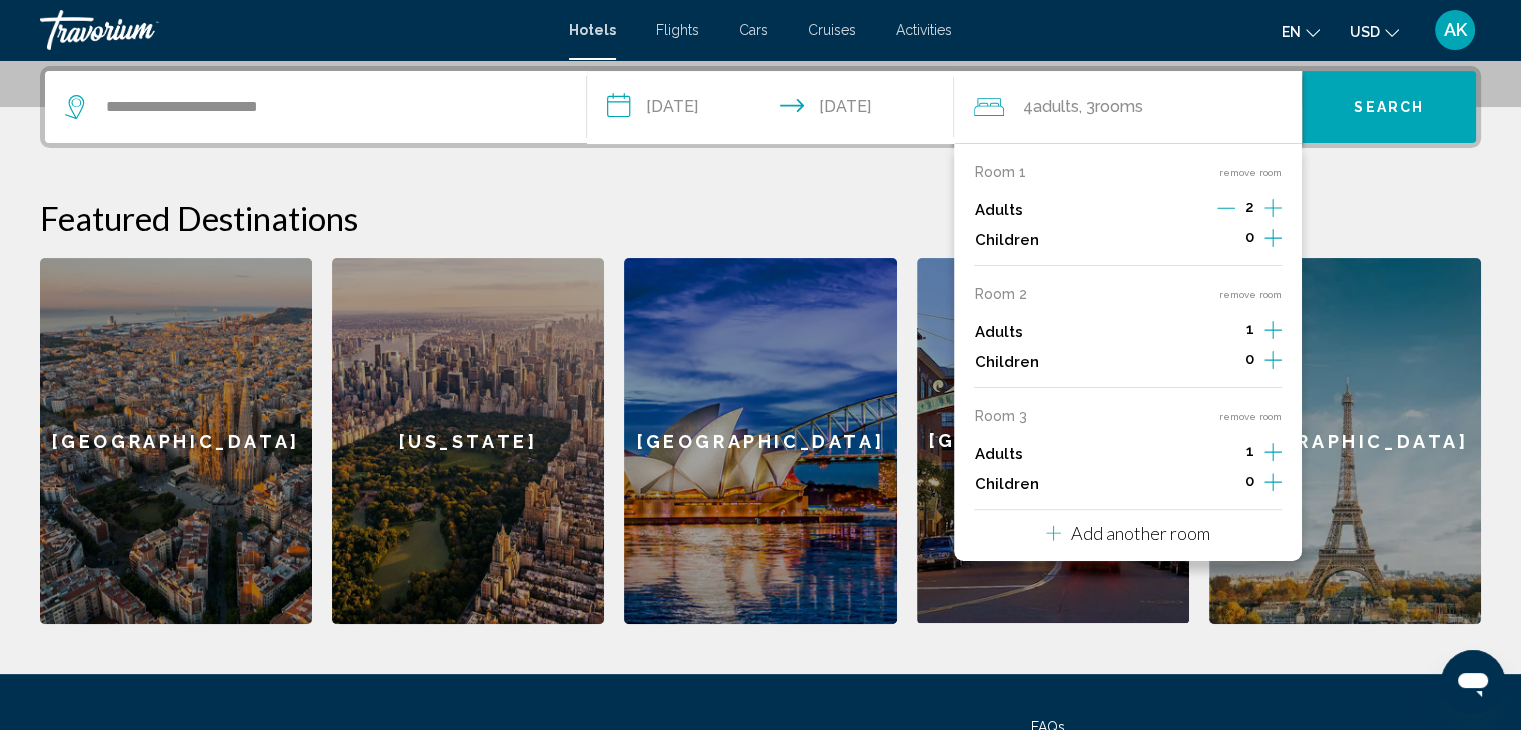 click 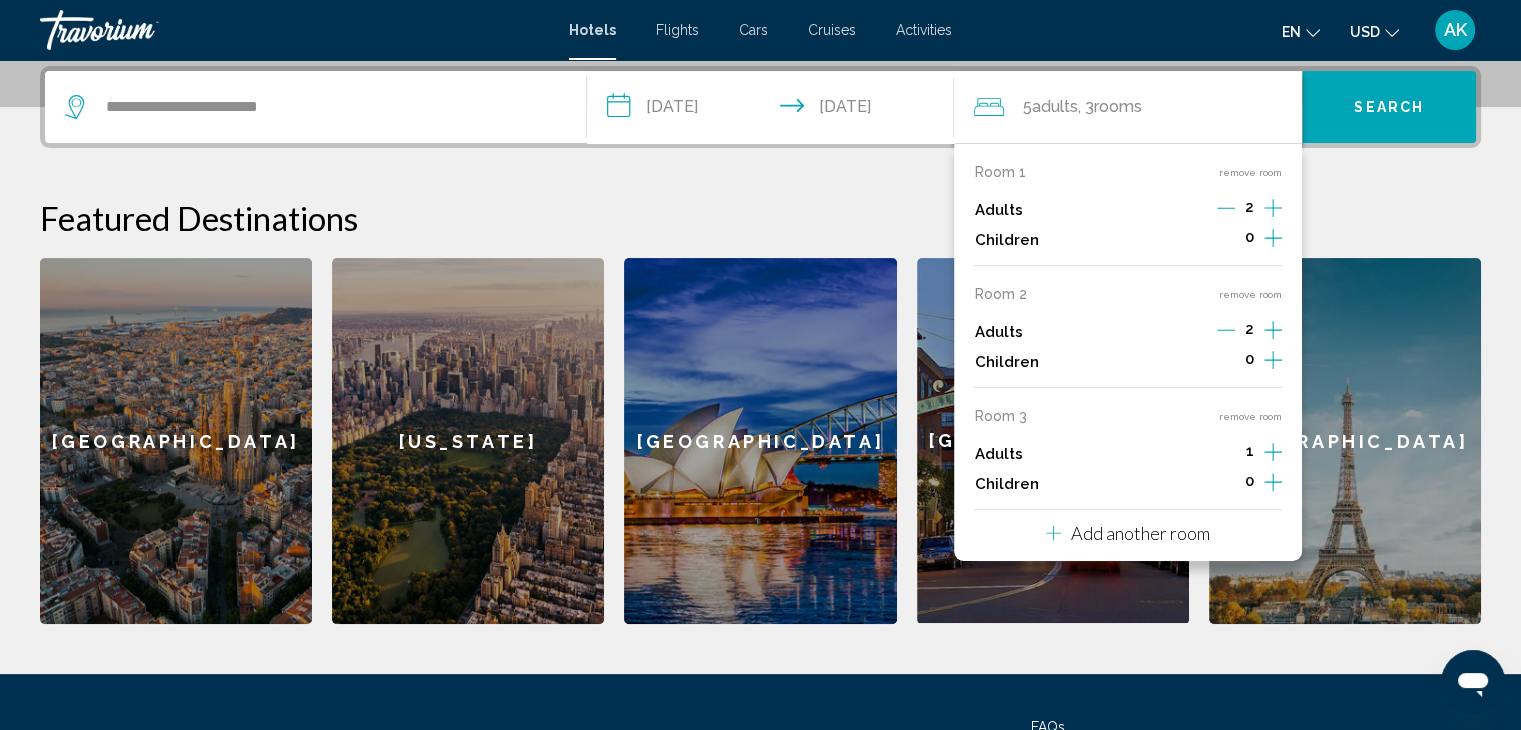 click 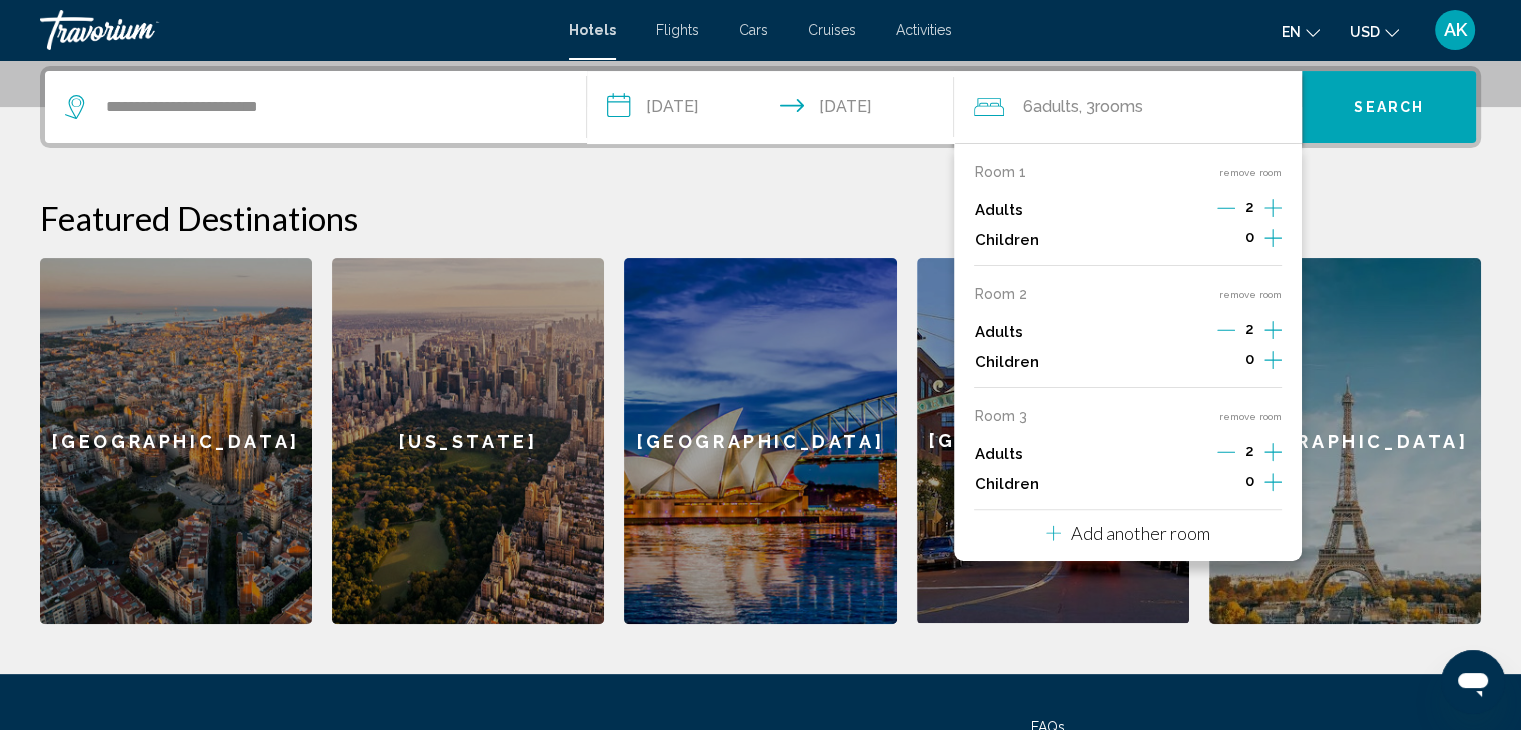 click 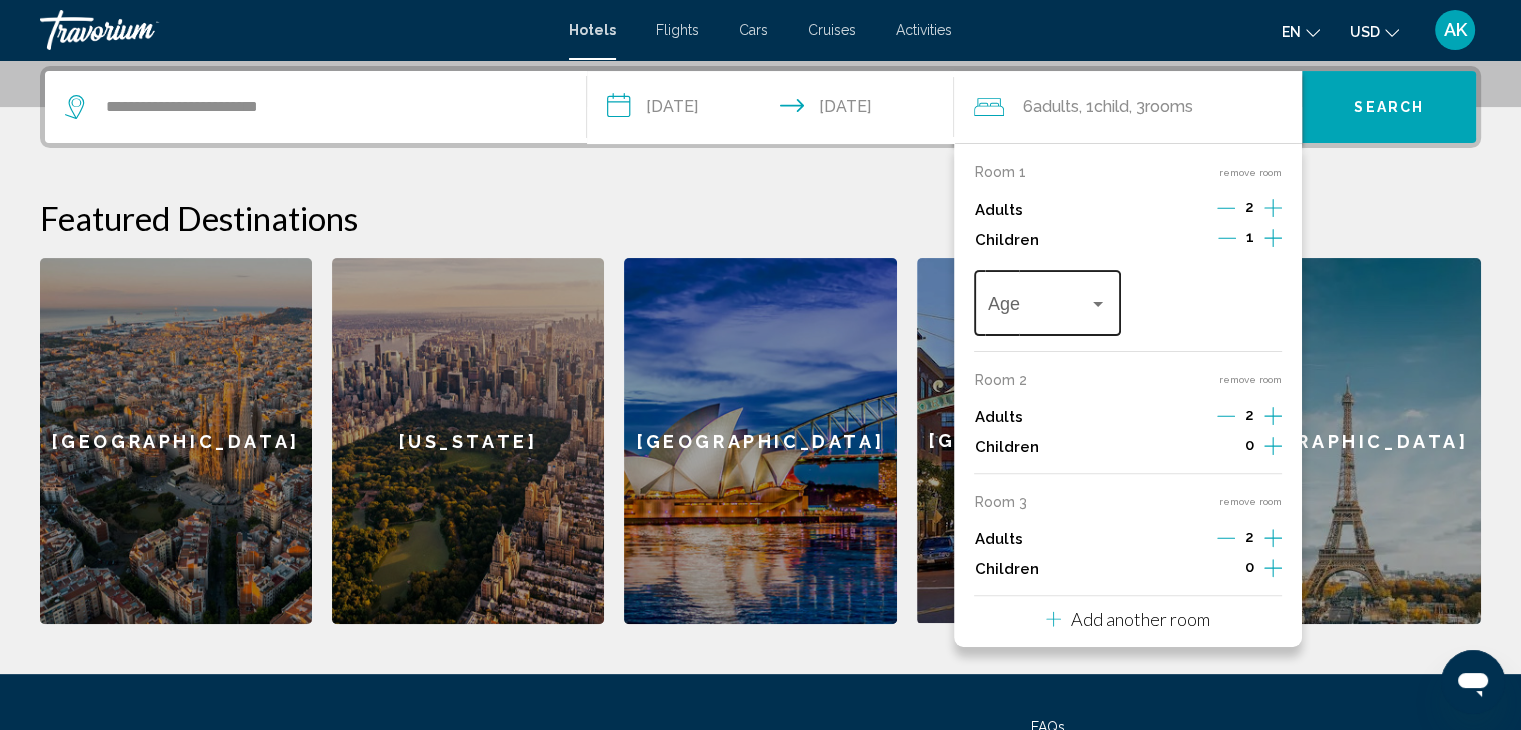 click on "Age" at bounding box center [1047, 300] 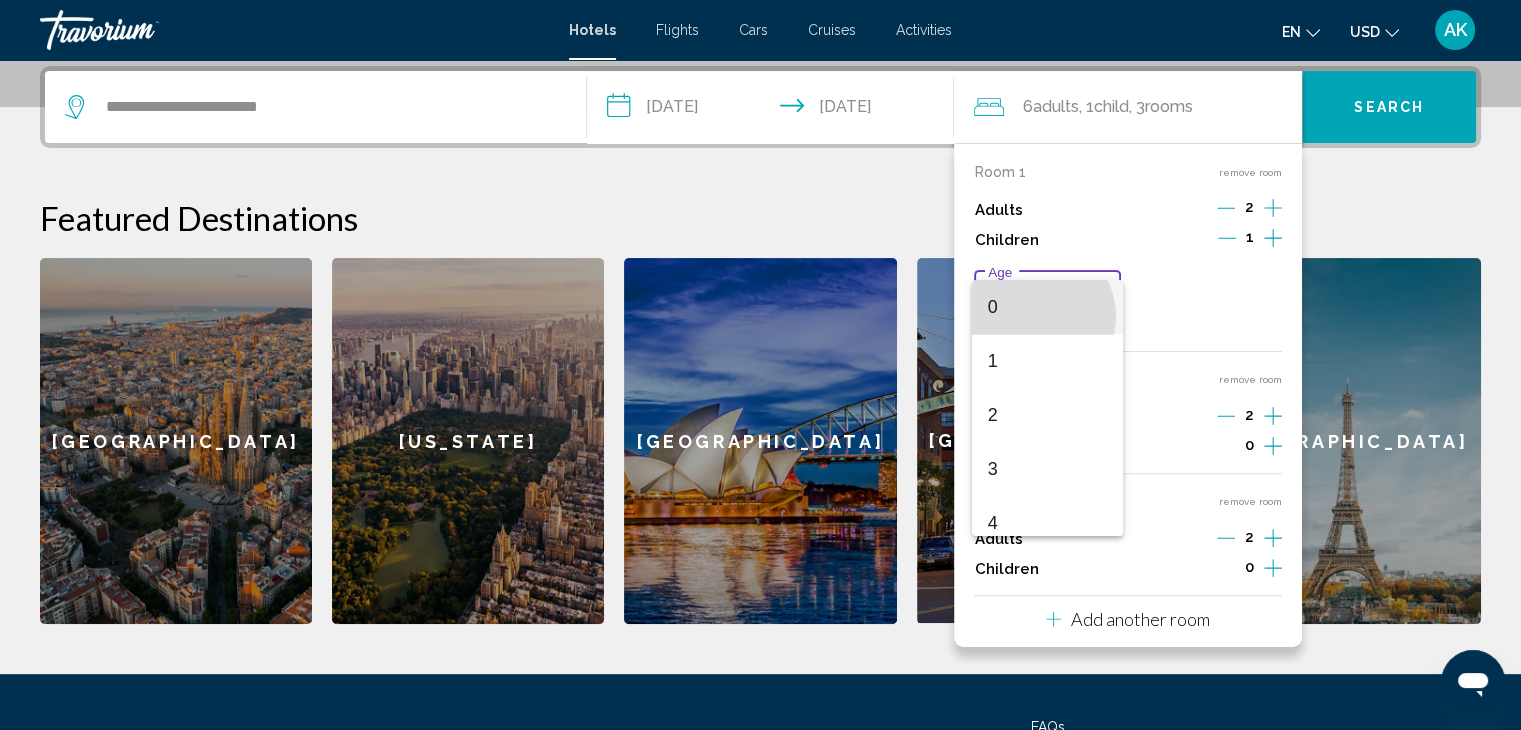 click on "0" at bounding box center (1047, 307) 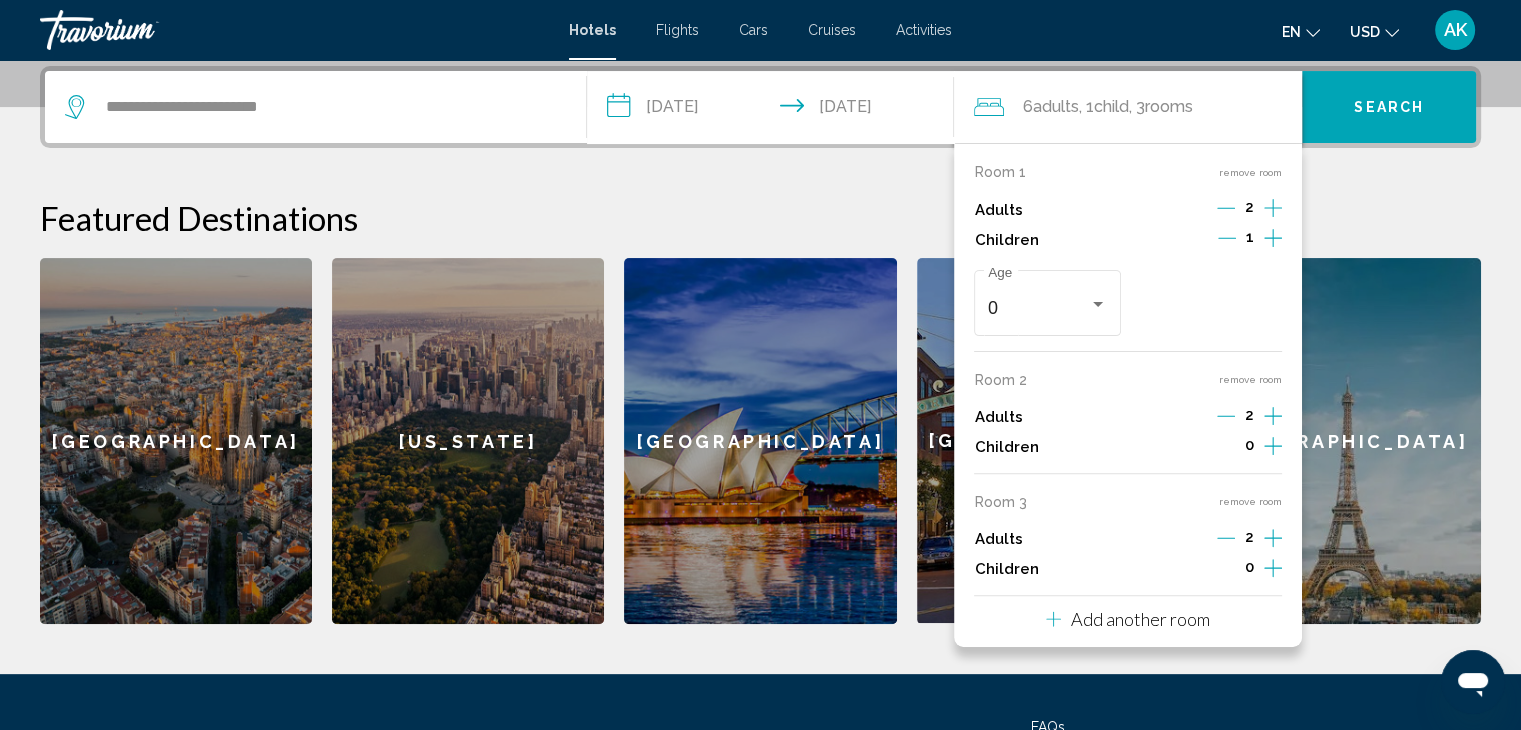click 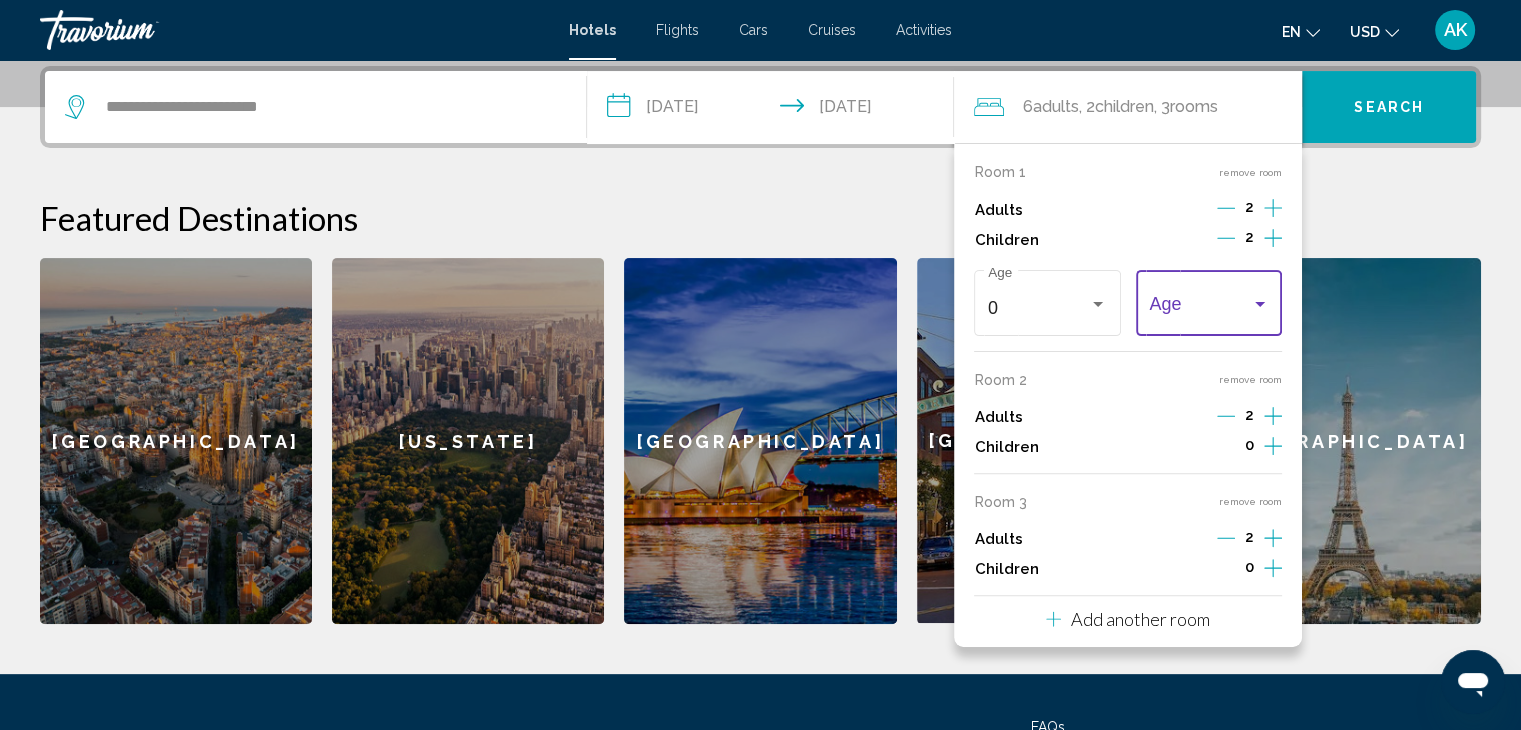 click at bounding box center [1199, 308] 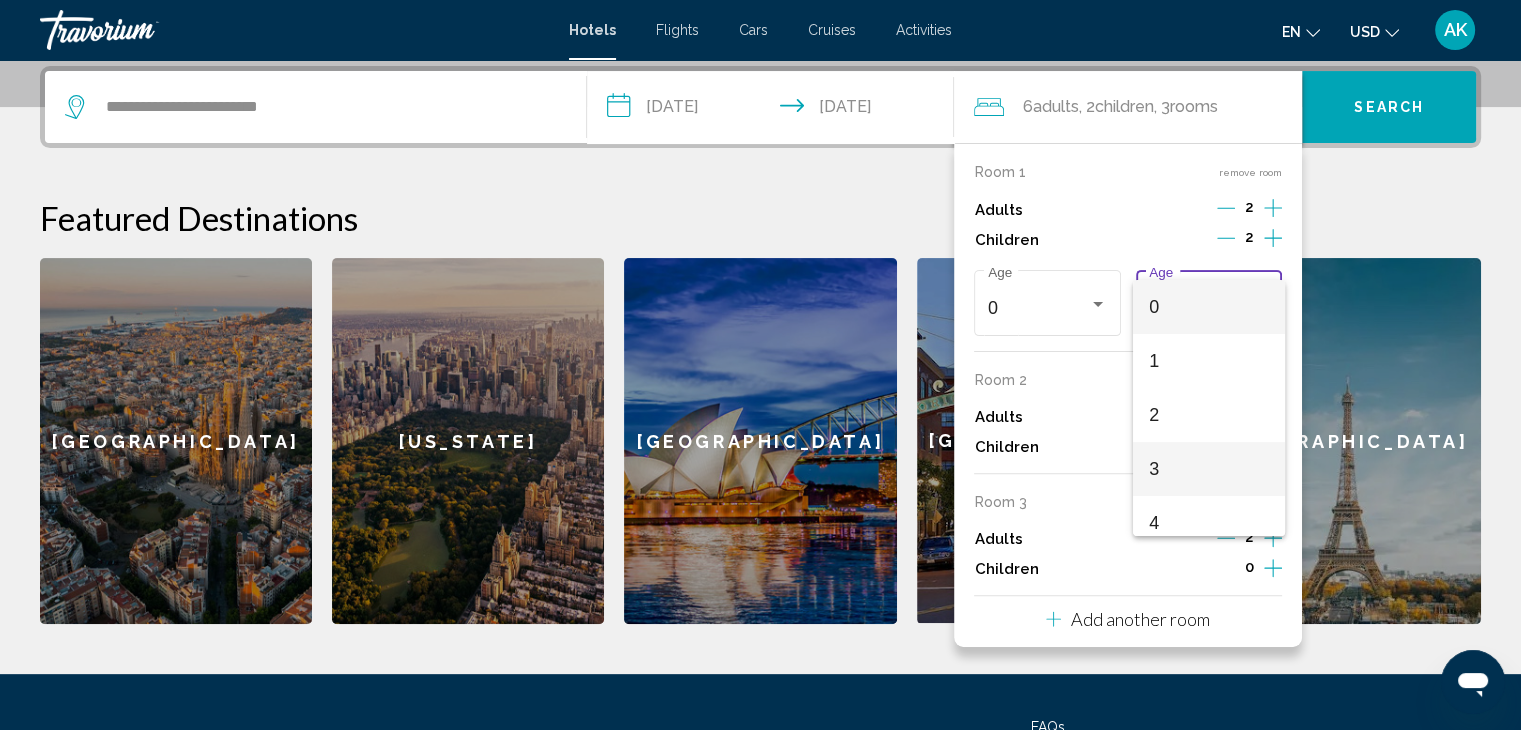 click on "3" at bounding box center [1208, 469] 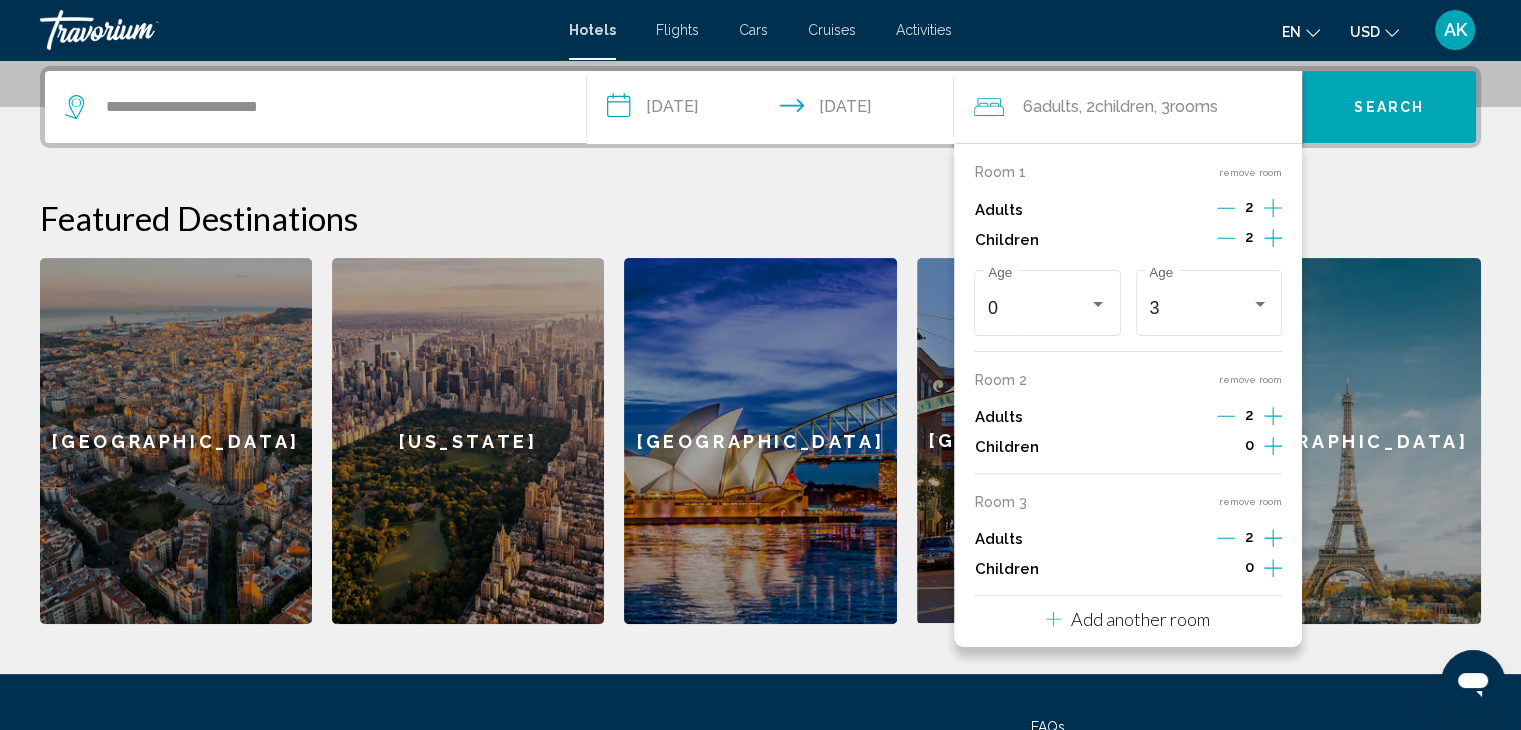 click 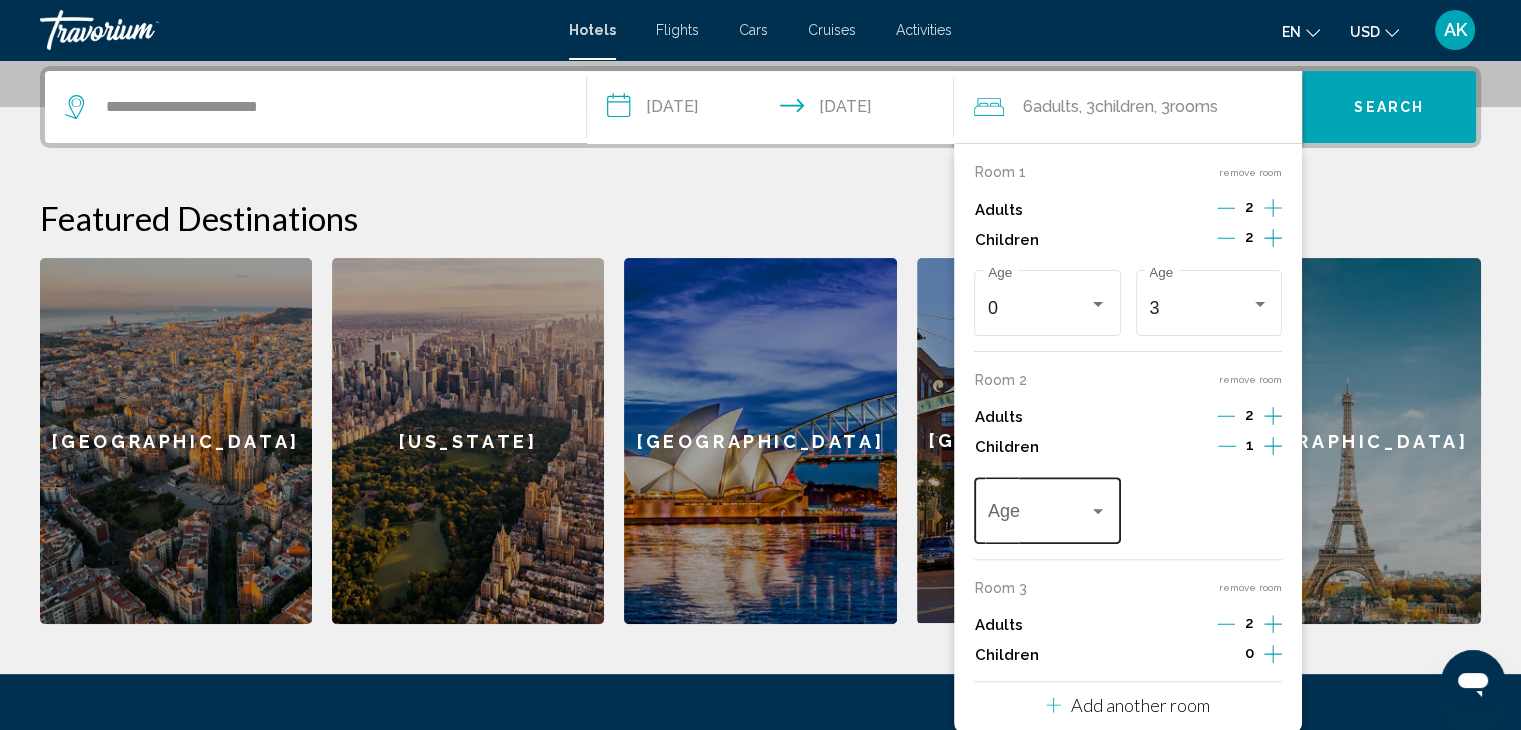 click on "Age" at bounding box center [1047, 508] 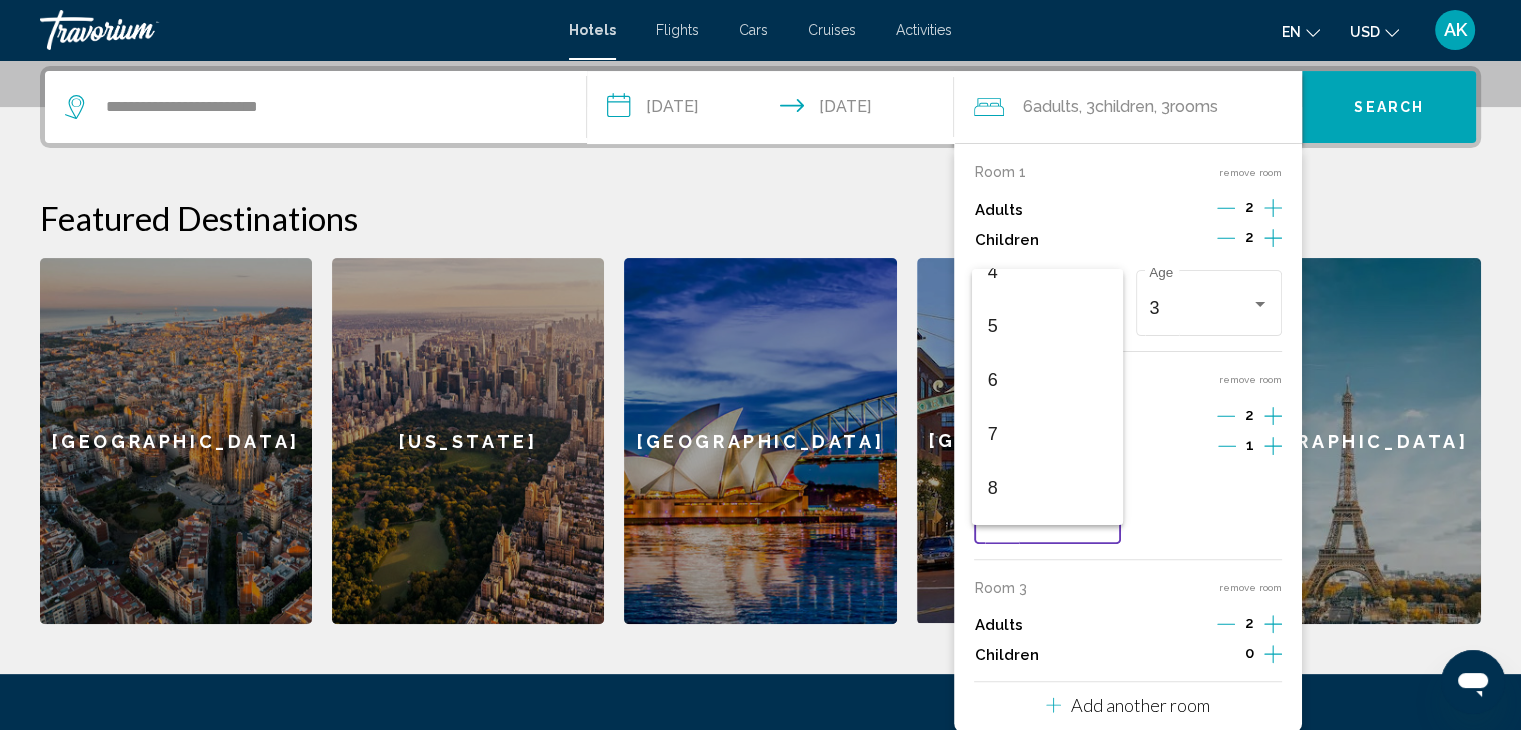 scroll, scrollTop: 280, scrollLeft: 0, axis: vertical 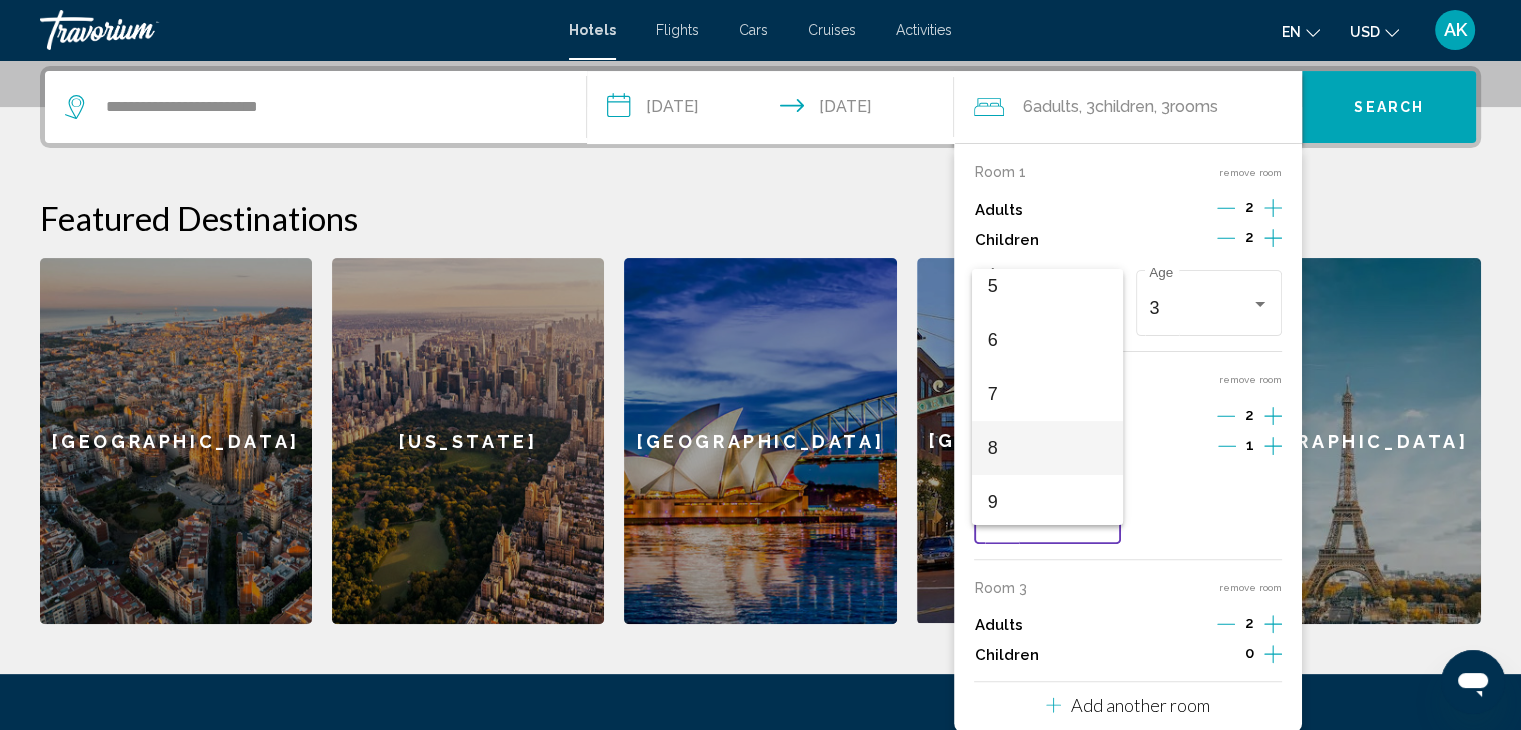 click on "8" at bounding box center (1047, 448) 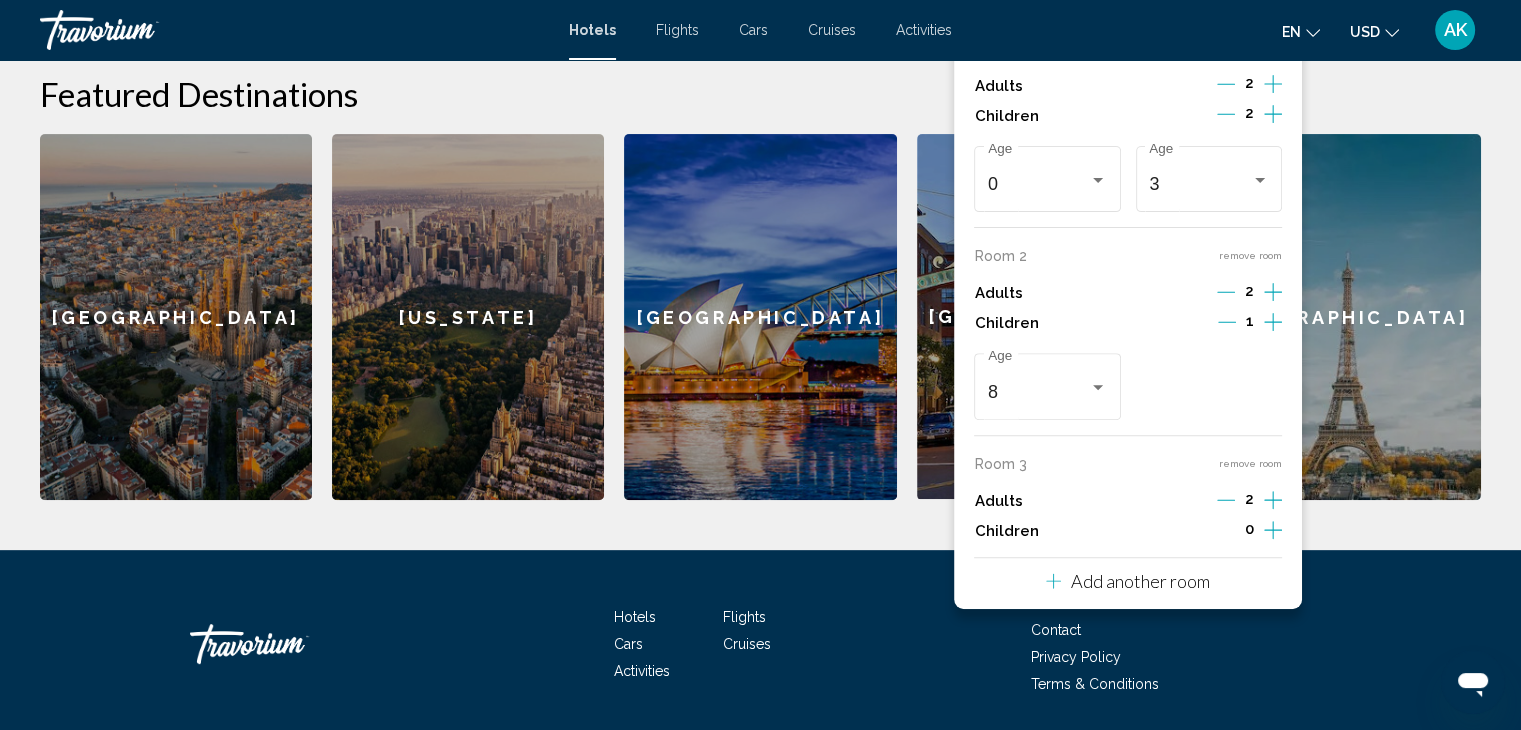 scroll, scrollTop: 681, scrollLeft: 0, axis: vertical 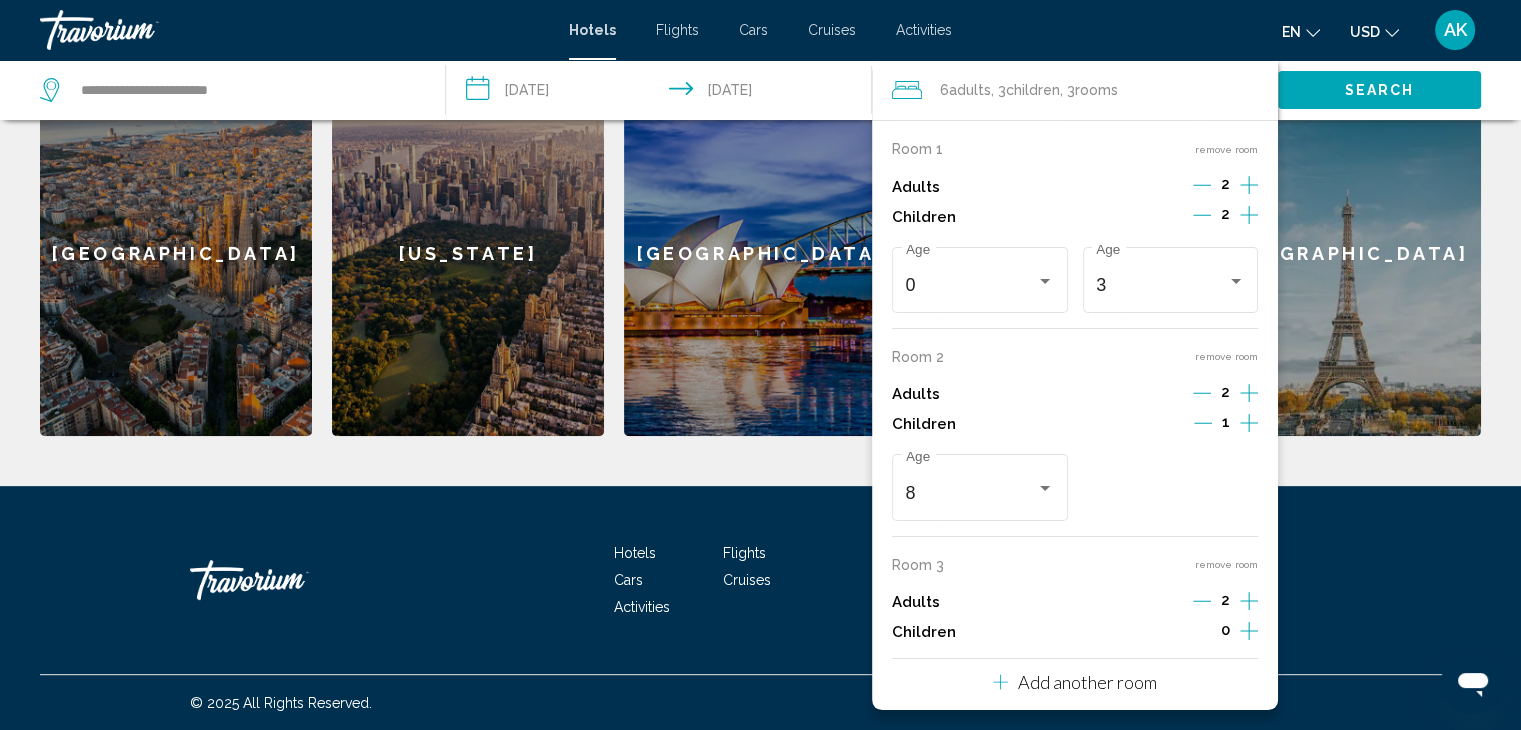 click 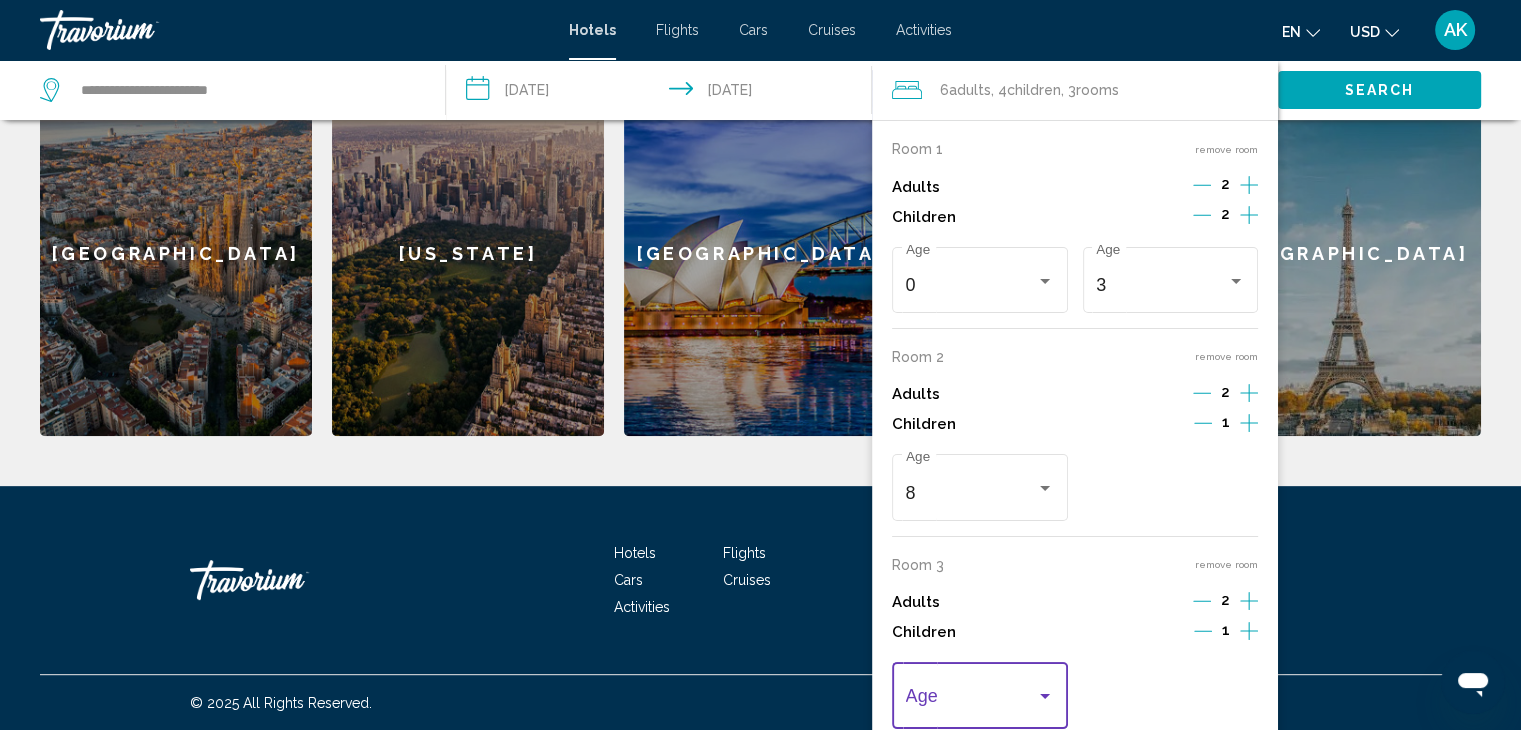 click at bounding box center [971, 701] 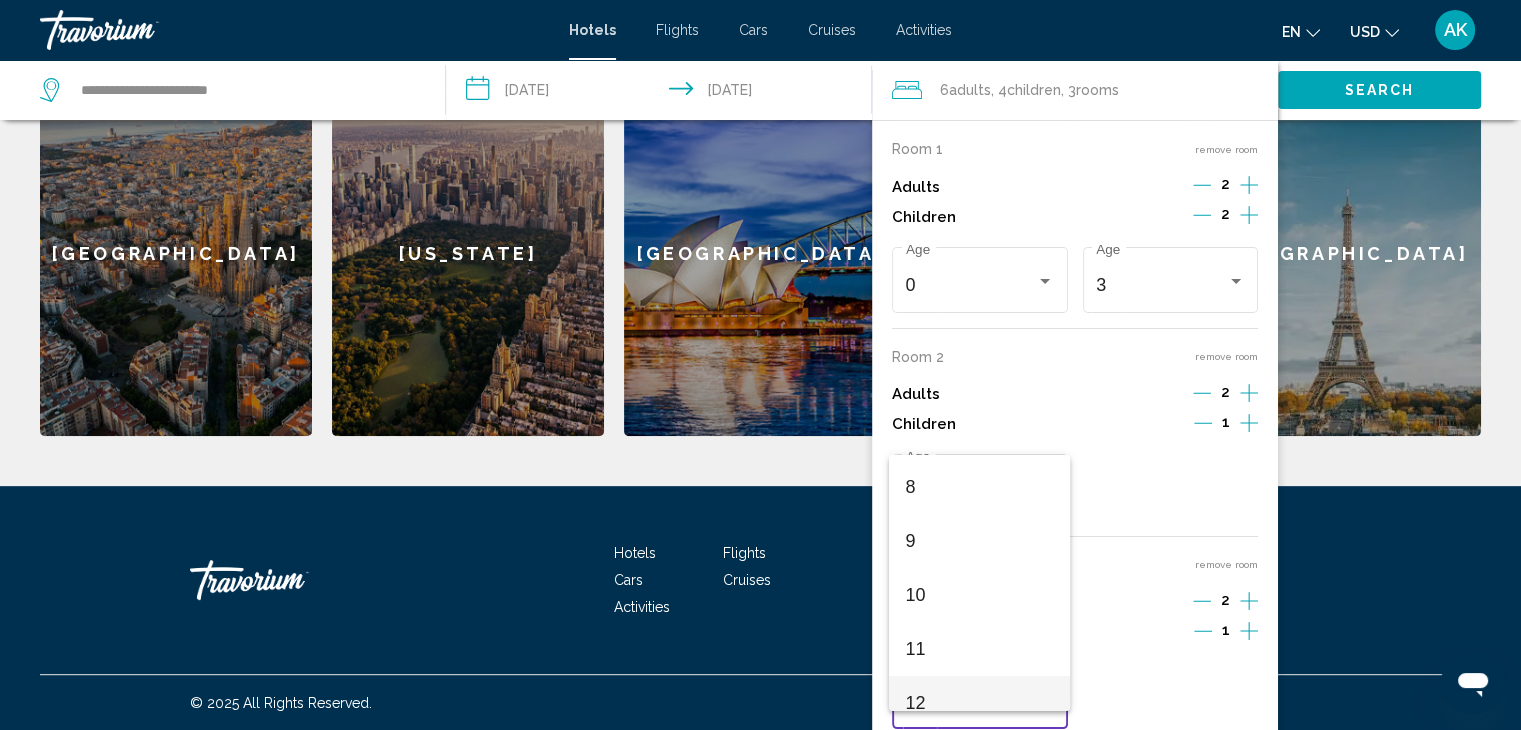 scroll, scrollTop: 440, scrollLeft: 0, axis: vertical 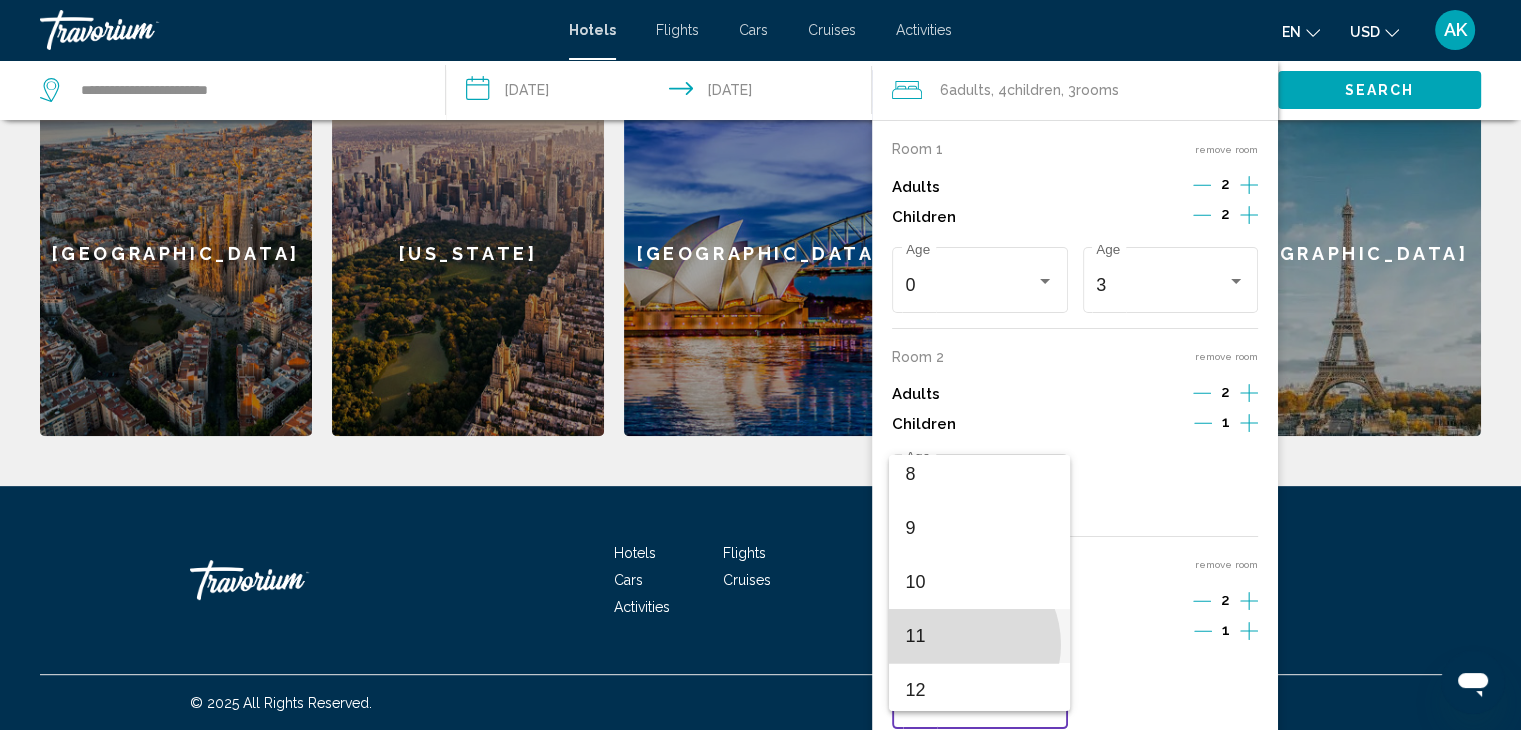 click on "11" at bounding box center (979, 636) 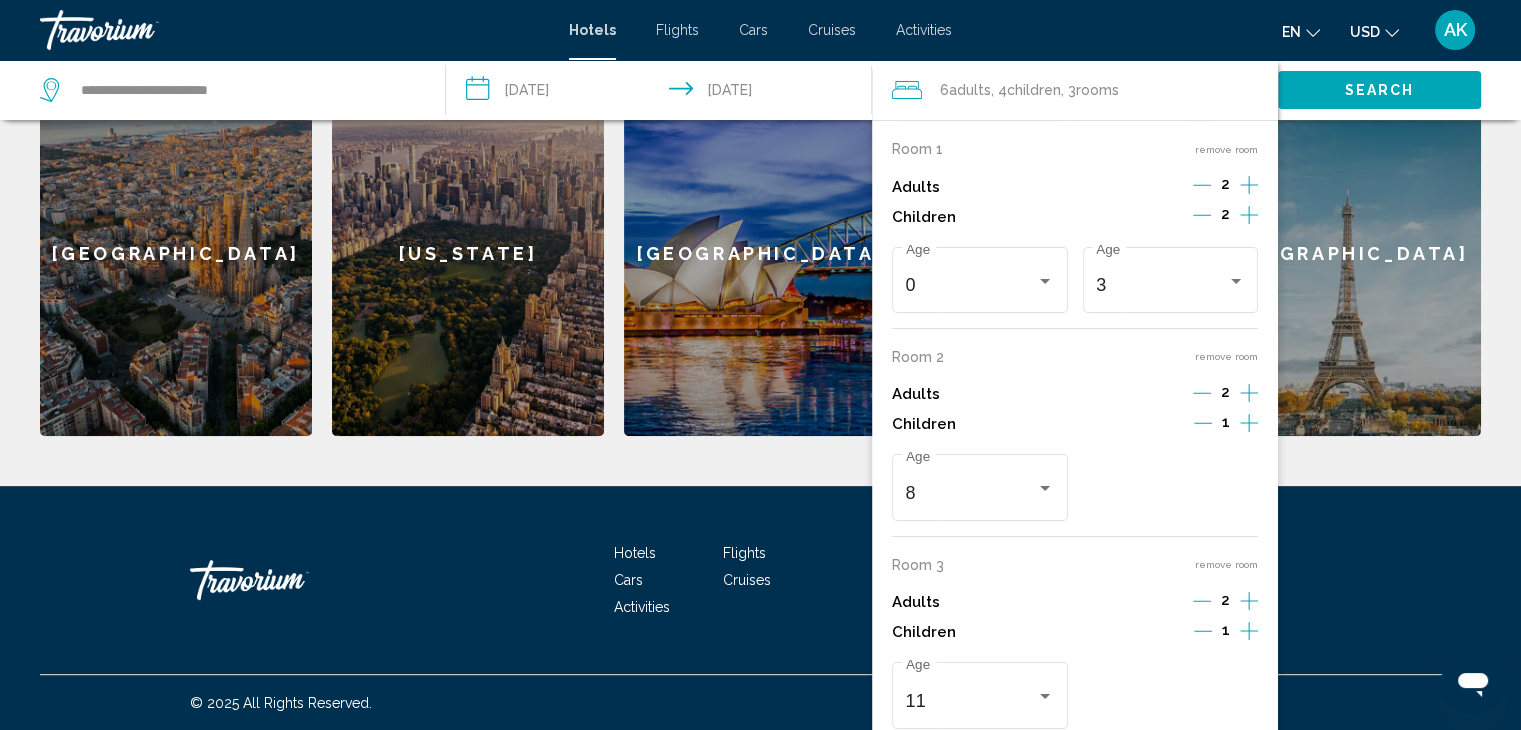 scroll, scrollTop: 682, scrollLeft: 0, axis: vertical 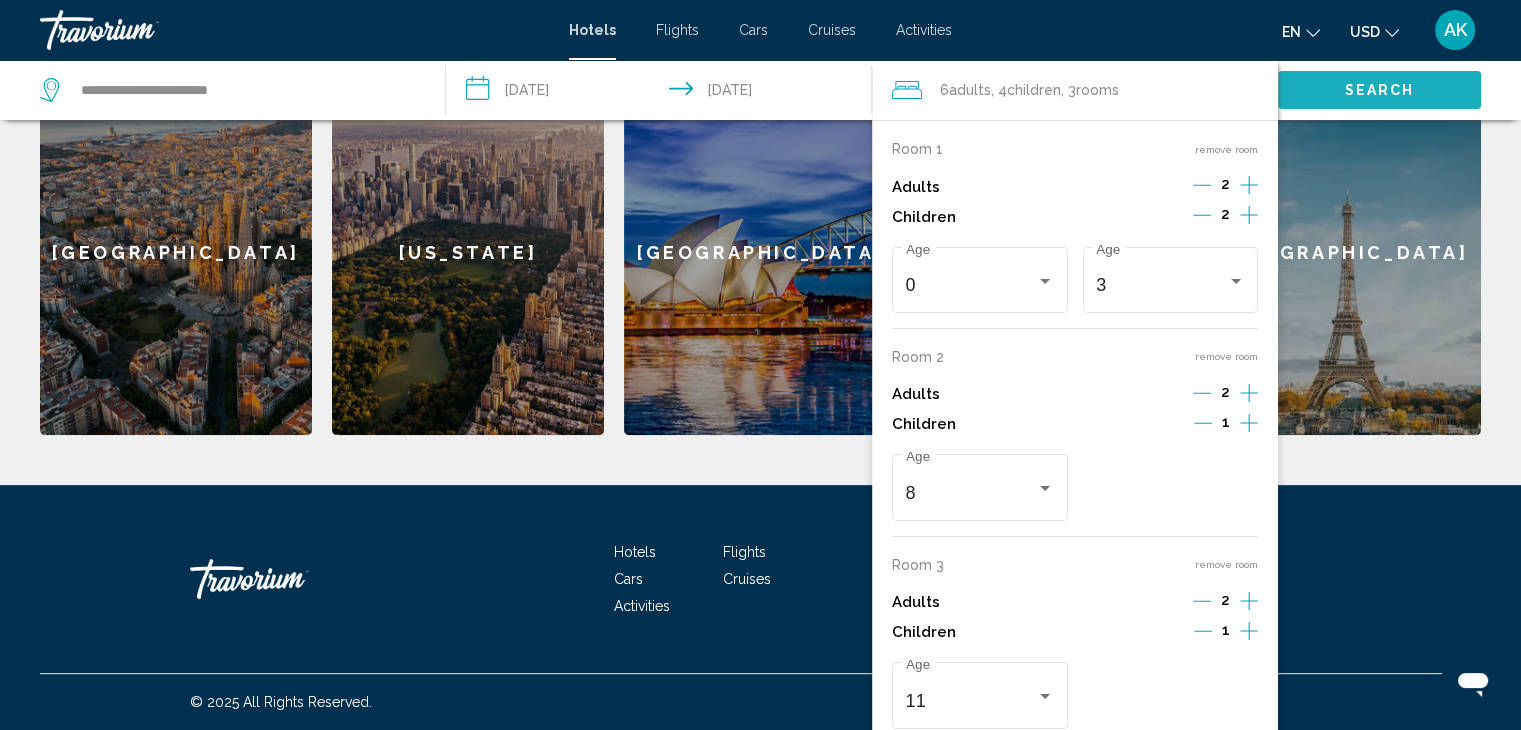 click on "Search" at bounding box center [1380, 91] 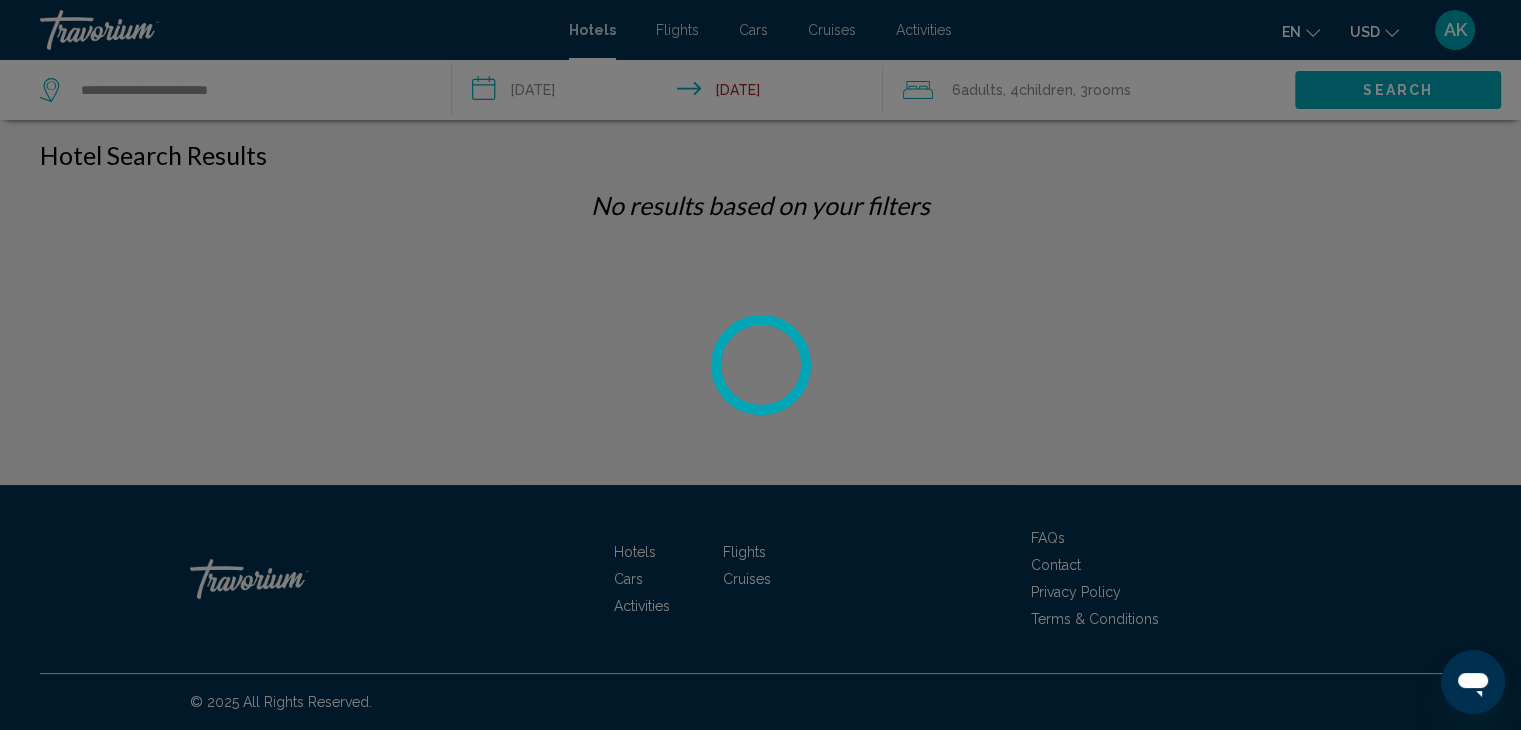 scroll, scrollTop: 0, scrollLeft: 0, axis: both 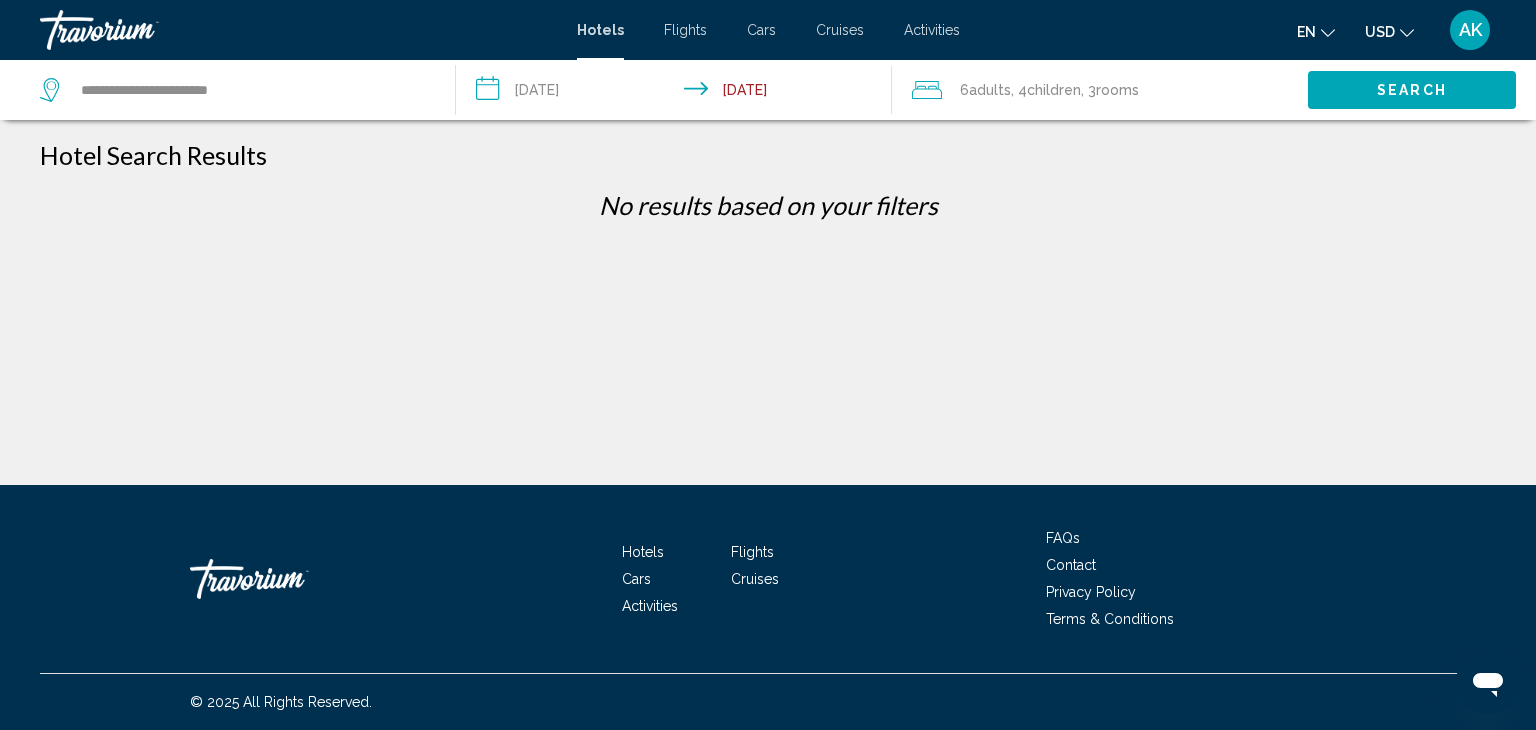 click on "**********" at bounding box center (678, 93) 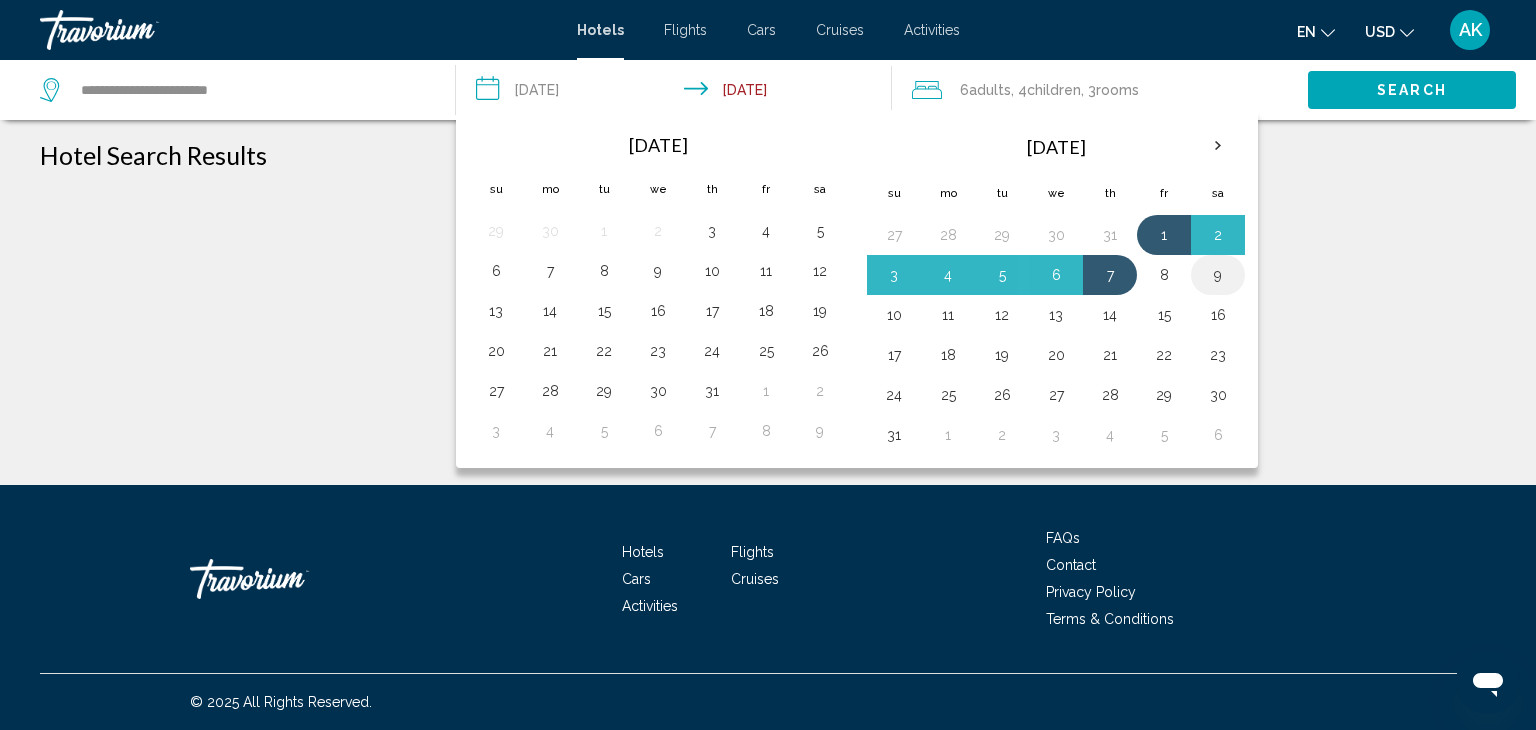 click on "9" at bounding box center [1218, 275] 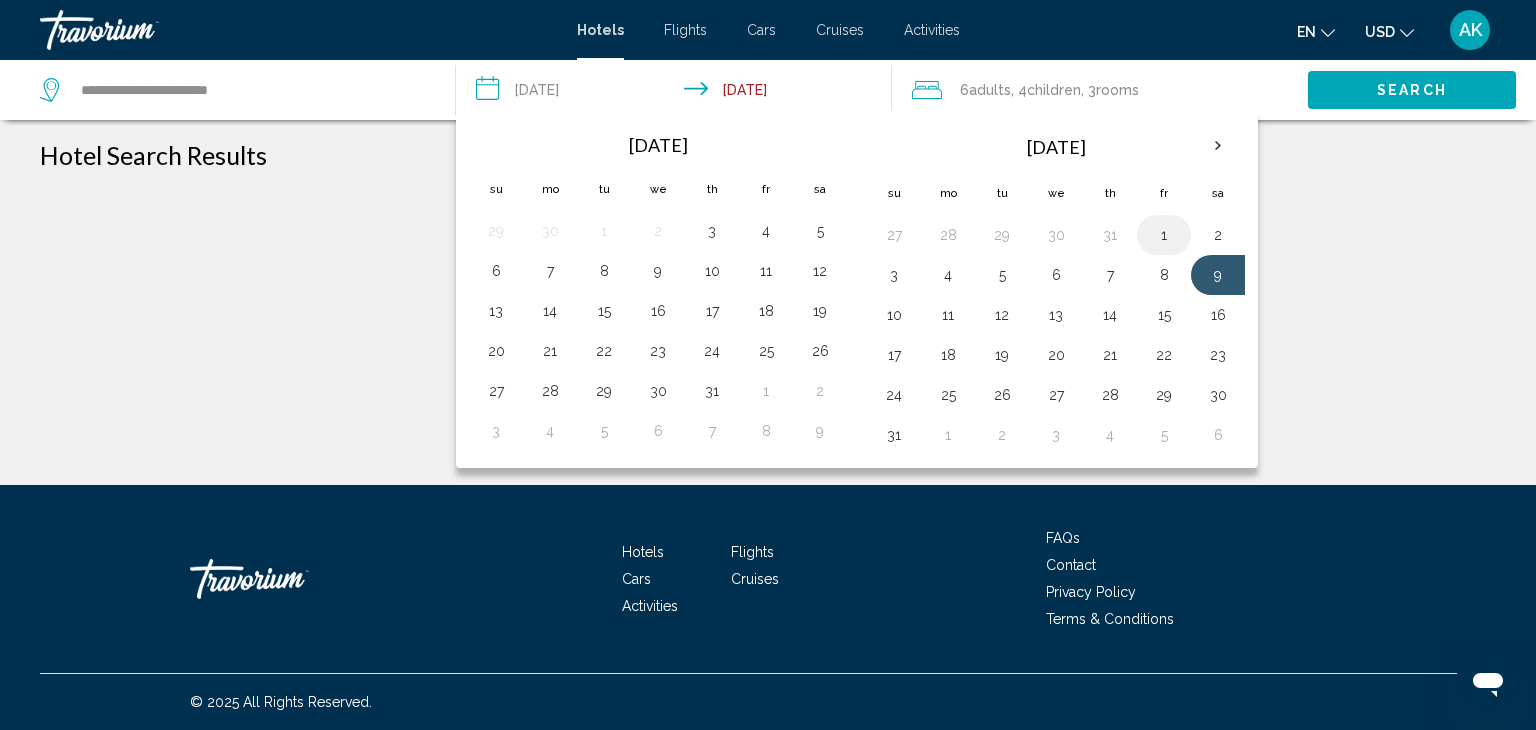 click on "1" at bounding box center (1164, 235) 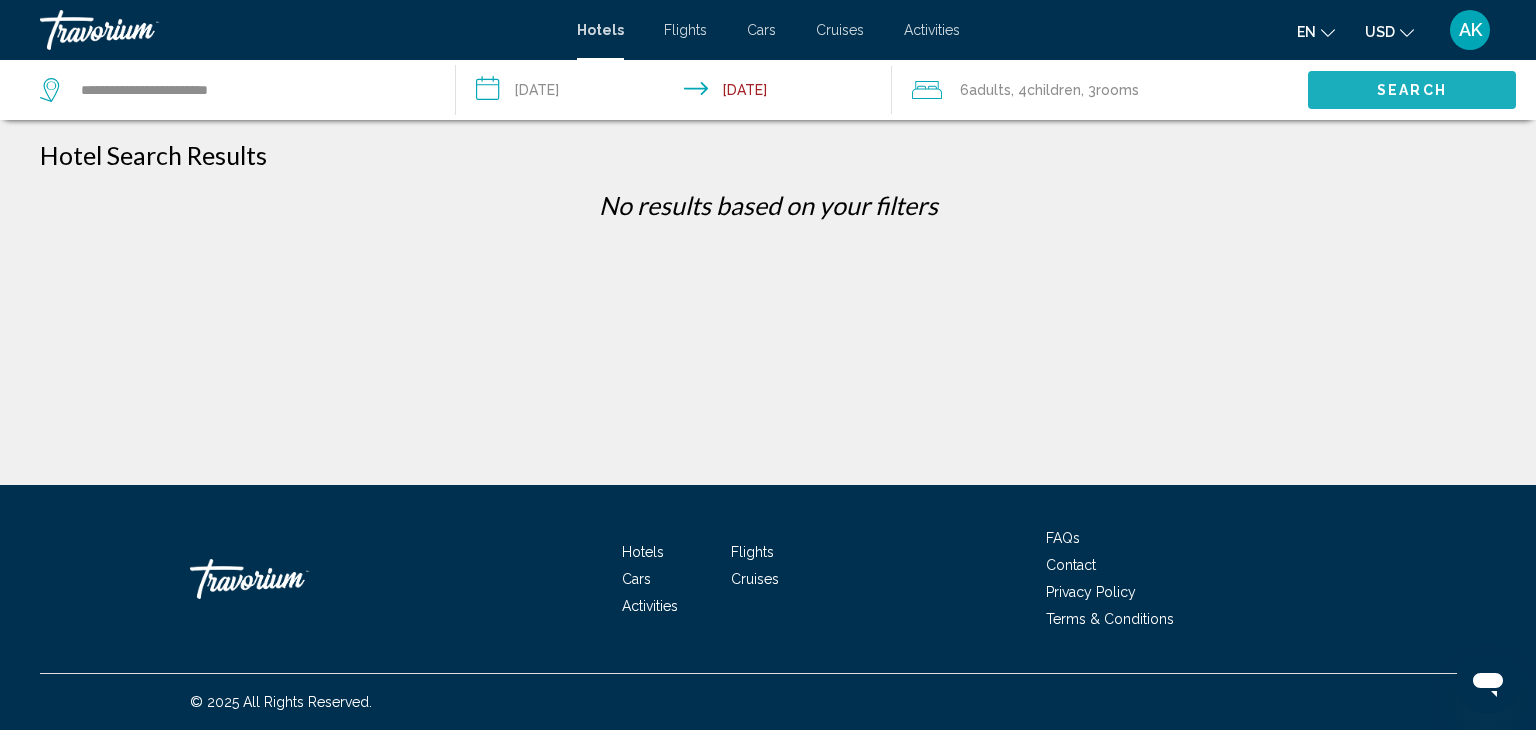 click on "Search" 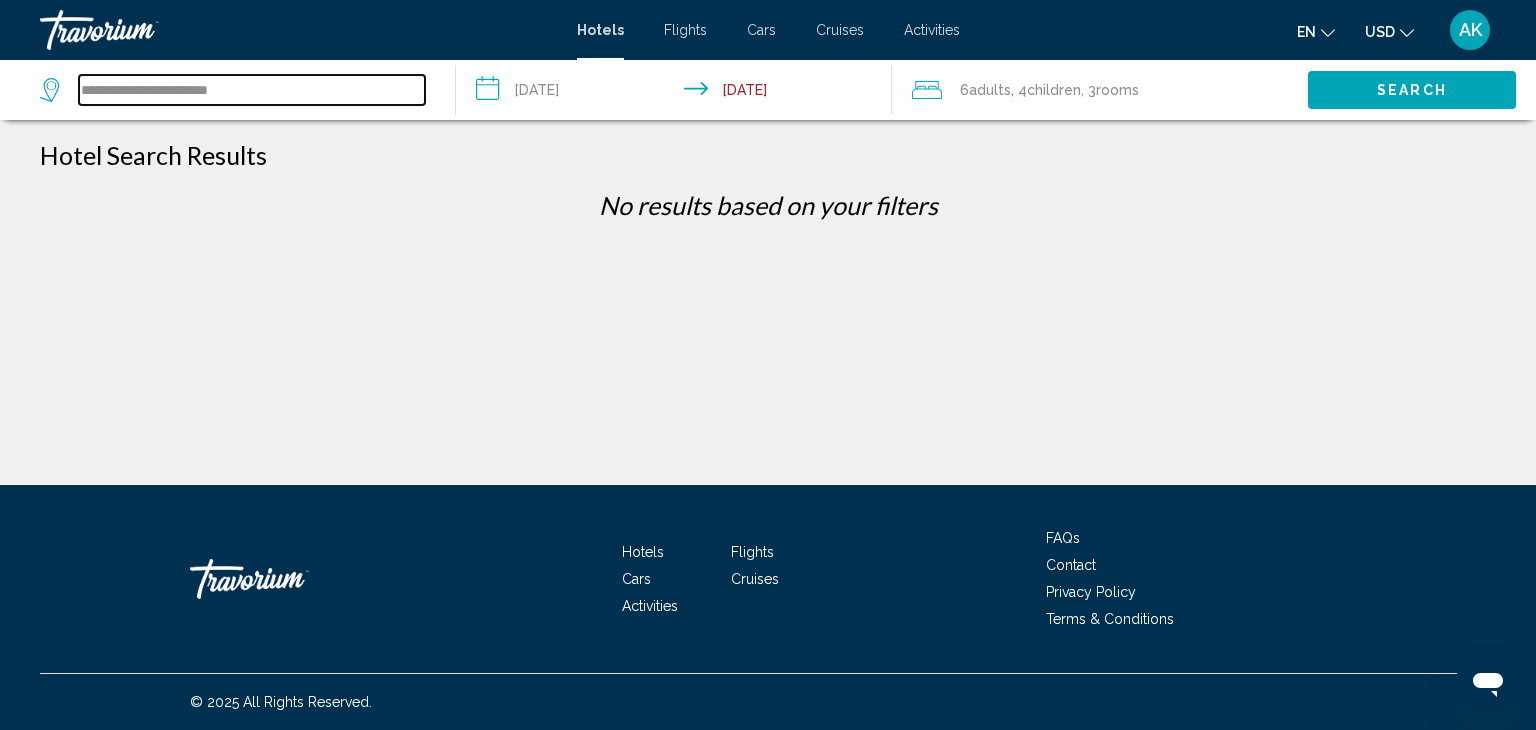 click on "**********" at bounding box center (252, 90) 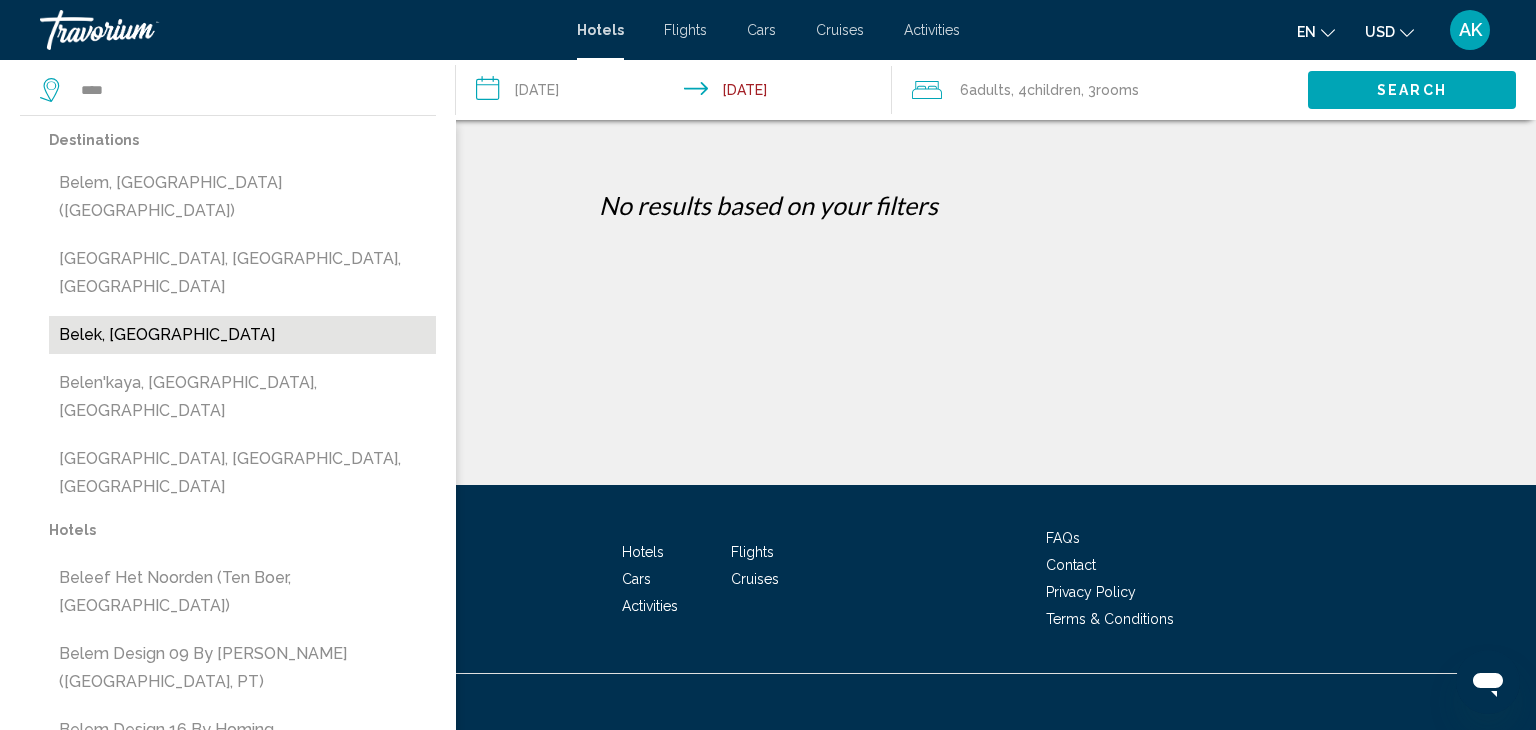 click on "Belek, [GEOGRAPHIC_DATA]" at bounding box center [242, 335] 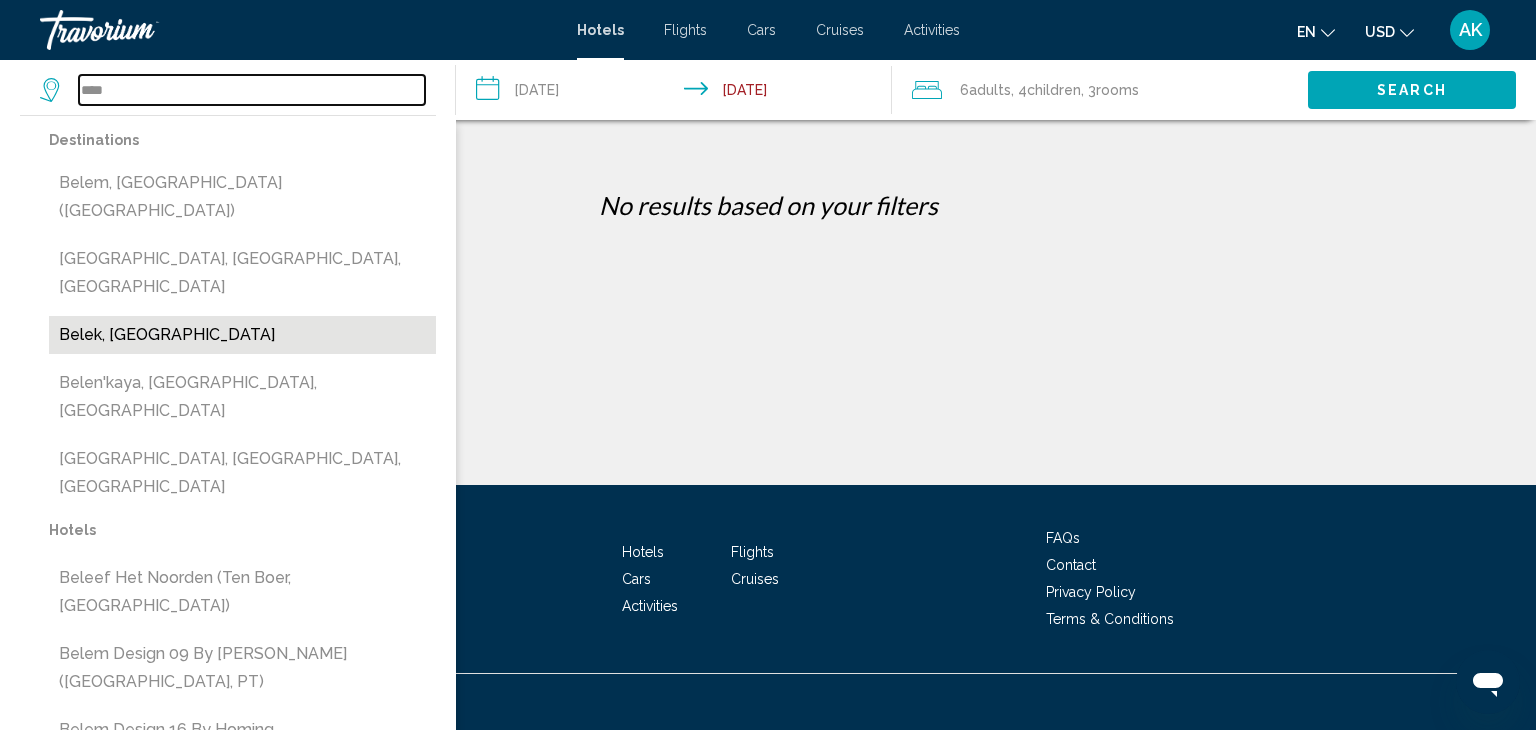 type on "**********" 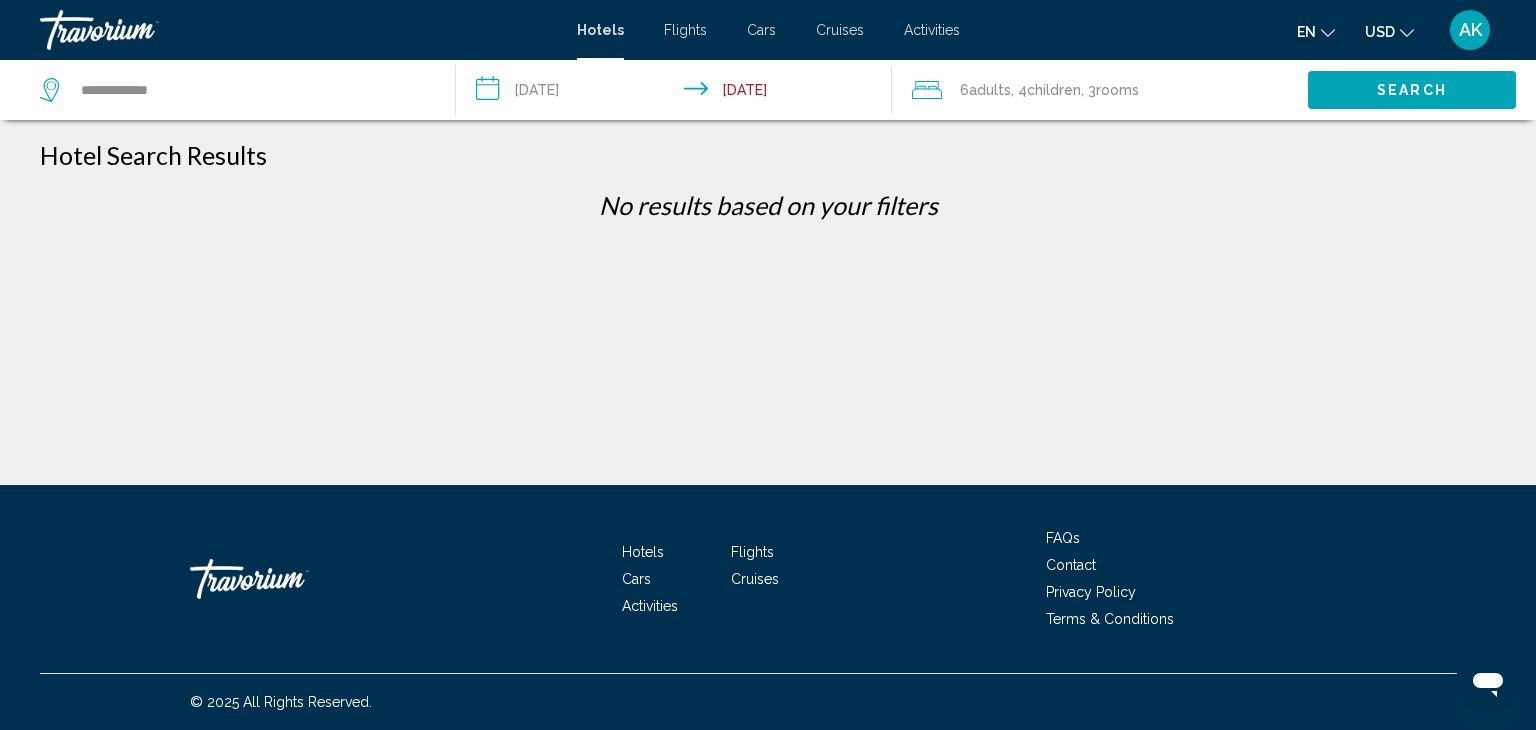 click on "Search" 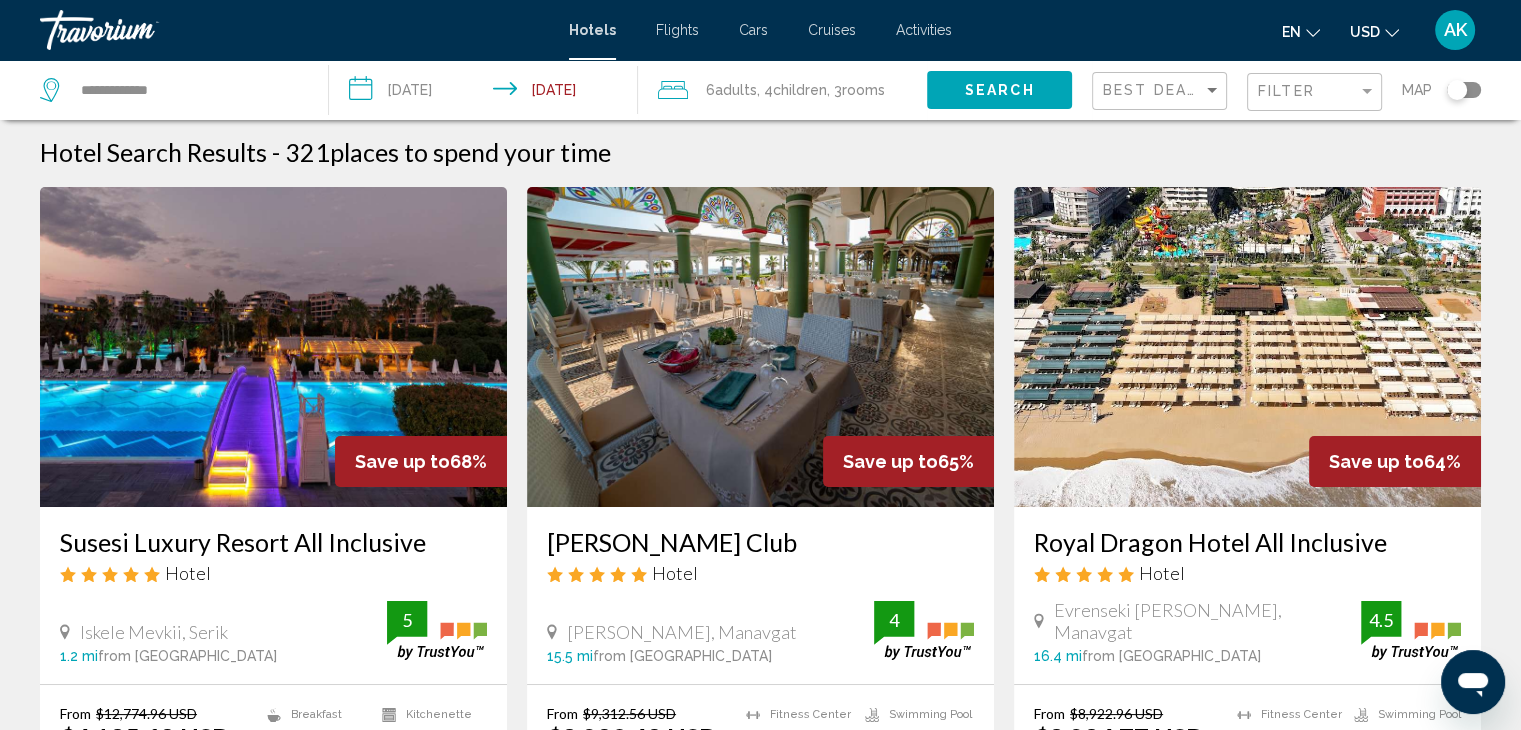 scroll, scrollTop: 0, scrollLeft: 0, axis: both 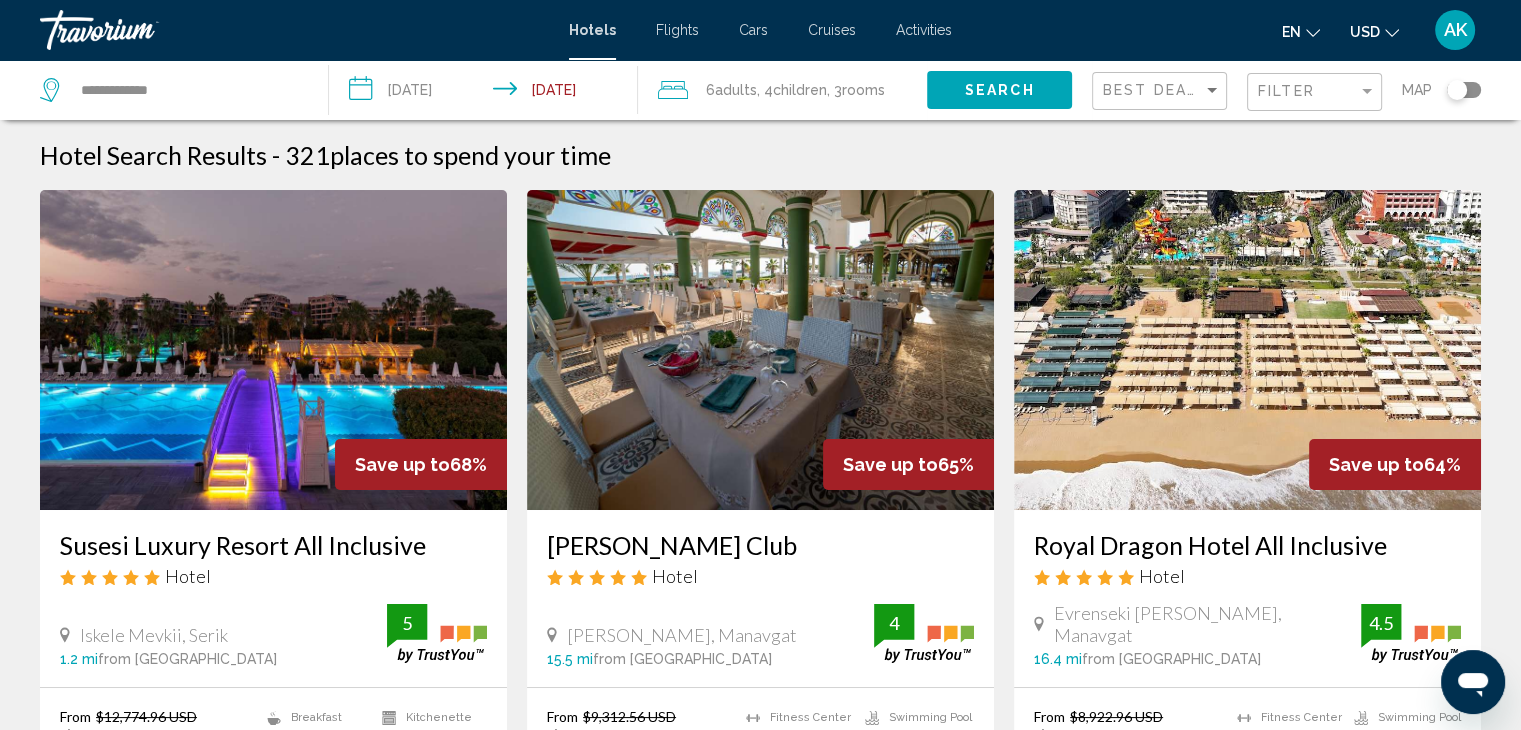 click on "Filter" 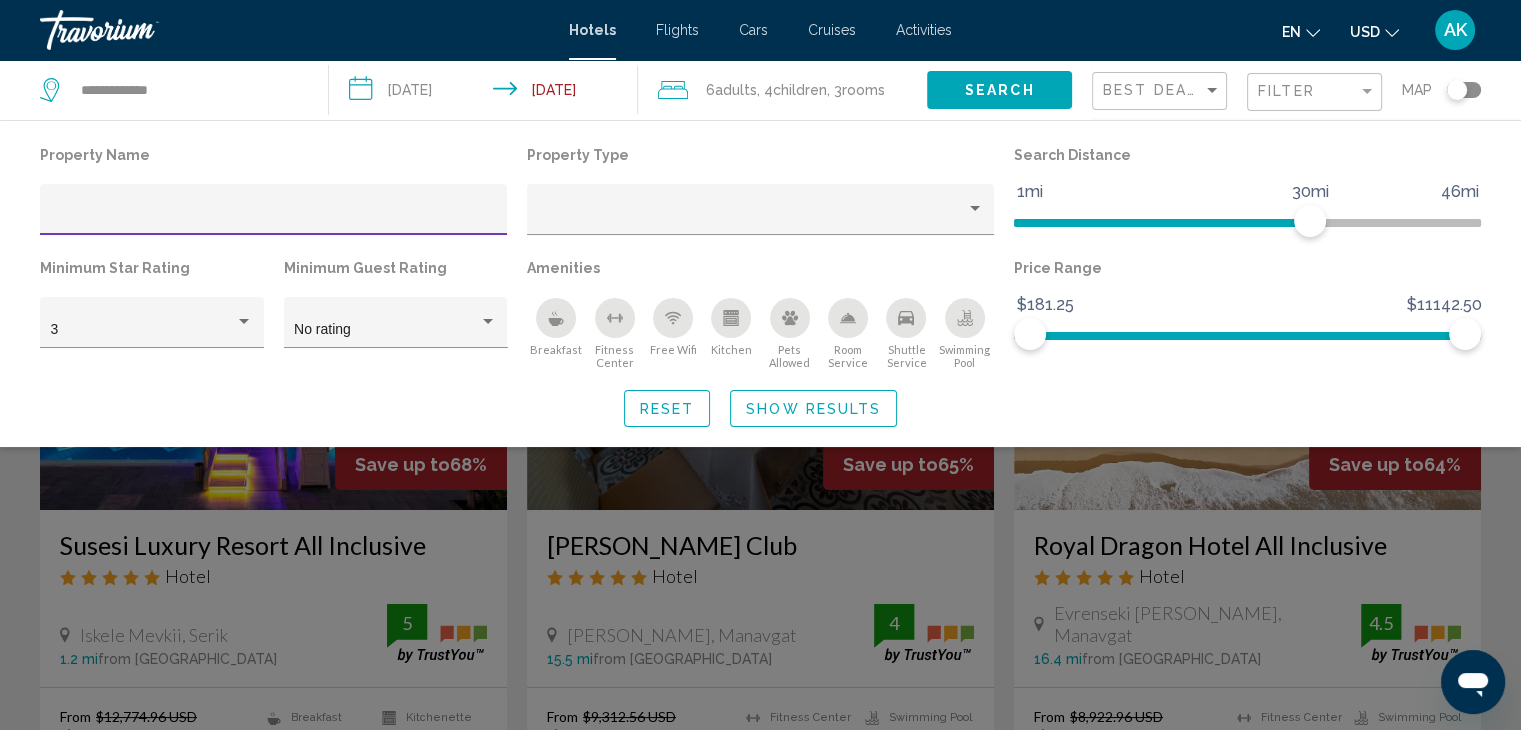 click at bounding box center [274, 217] 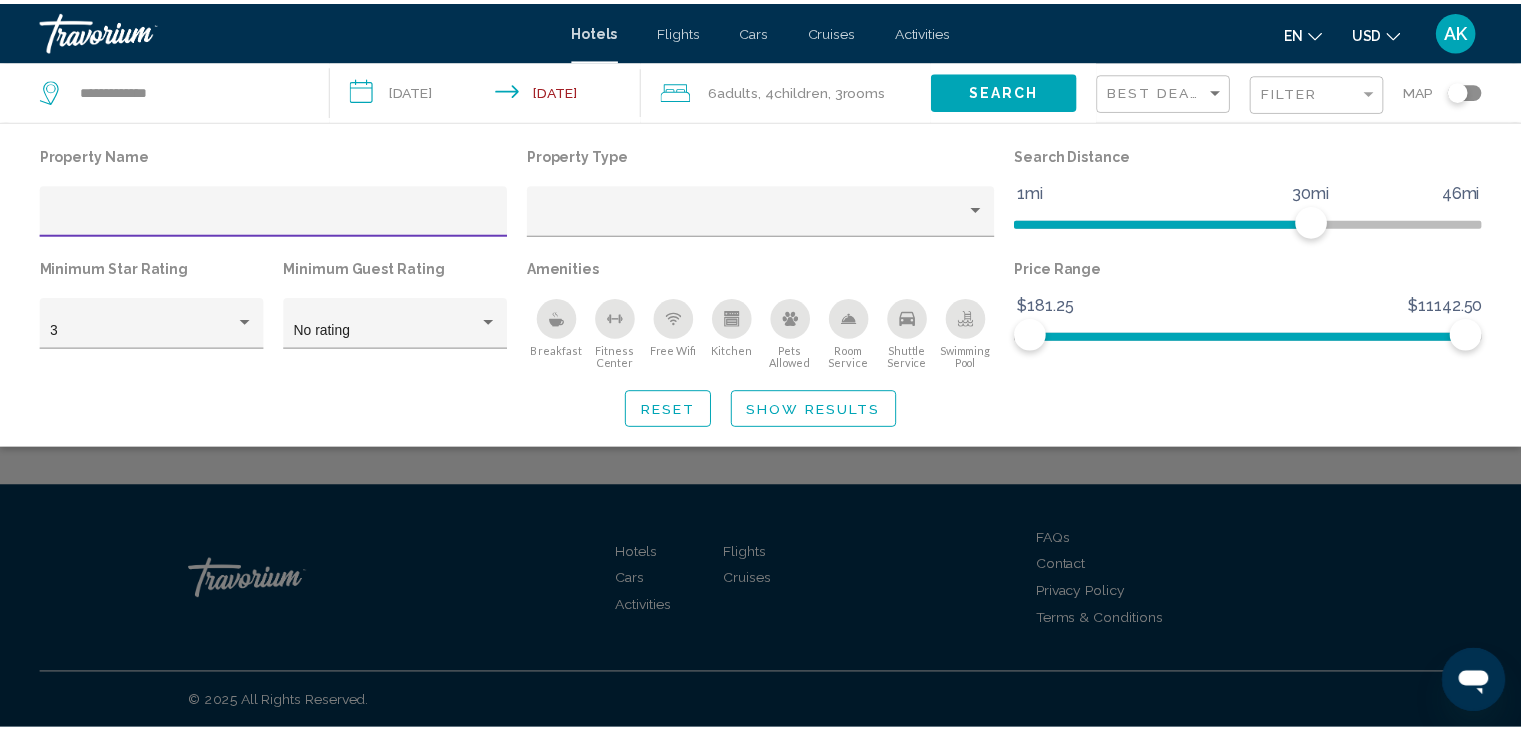 scroll, scrollTop: 0, scrollLeft: 0, axis: both 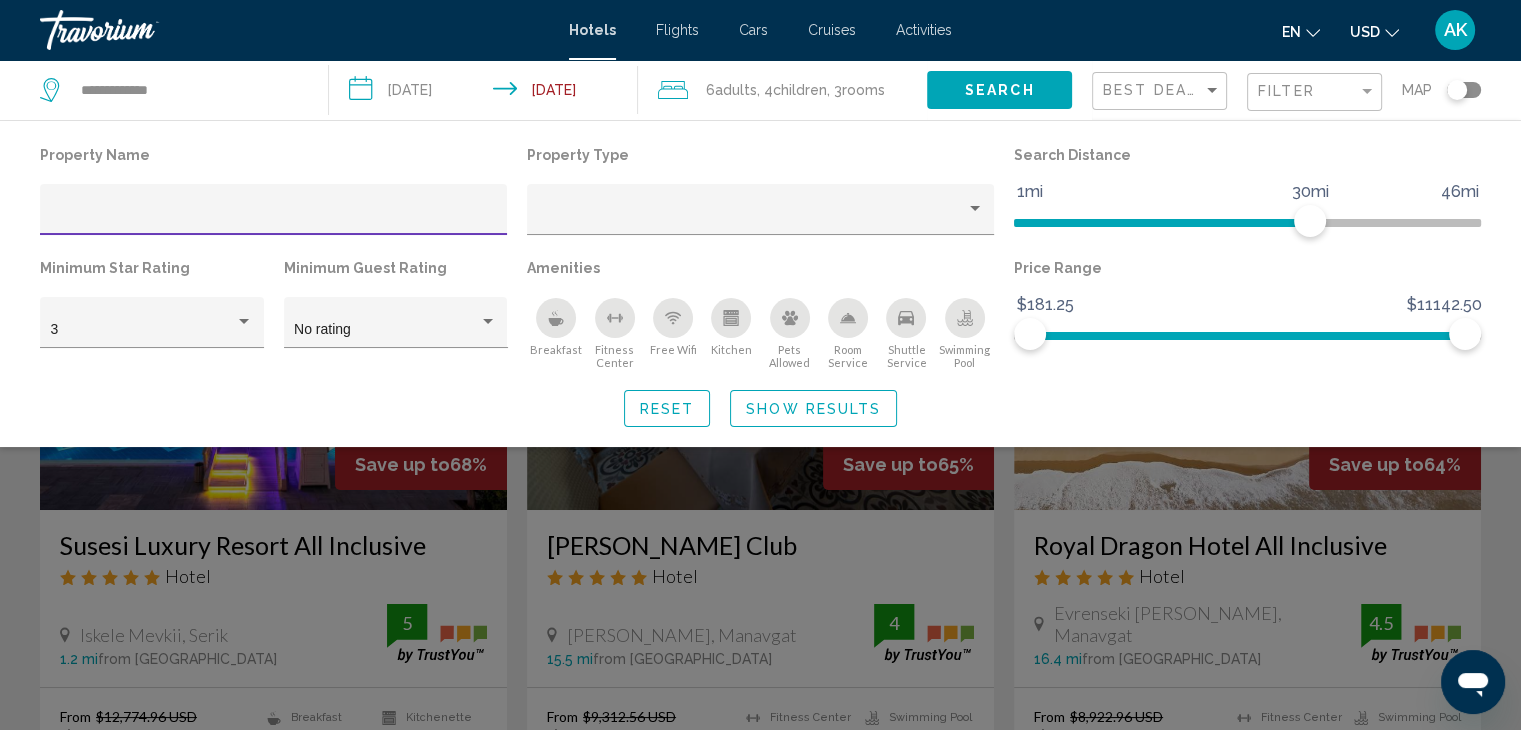 paste on "**********" 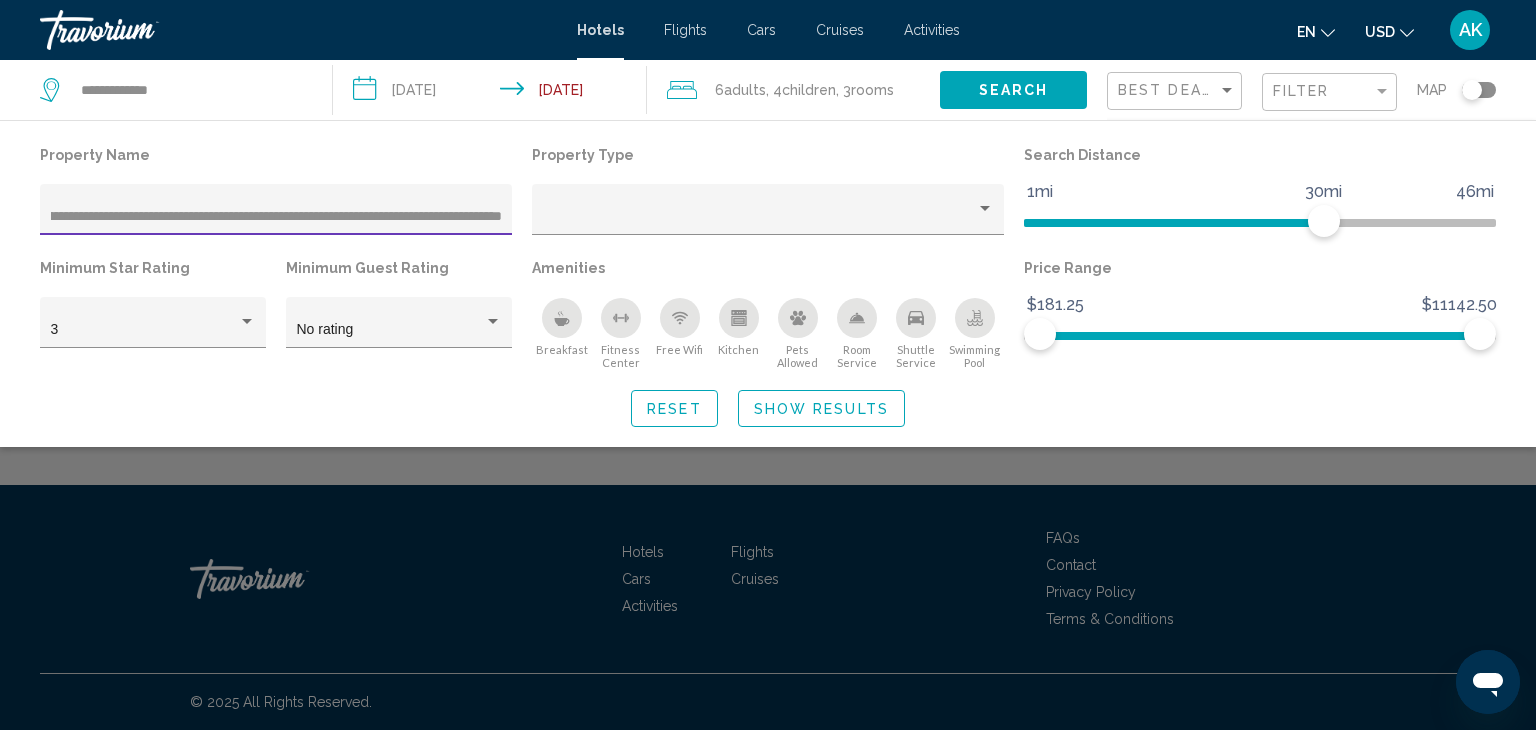 scroll, scrollTop: 0, scrollLeft: 251, axis: horizontal 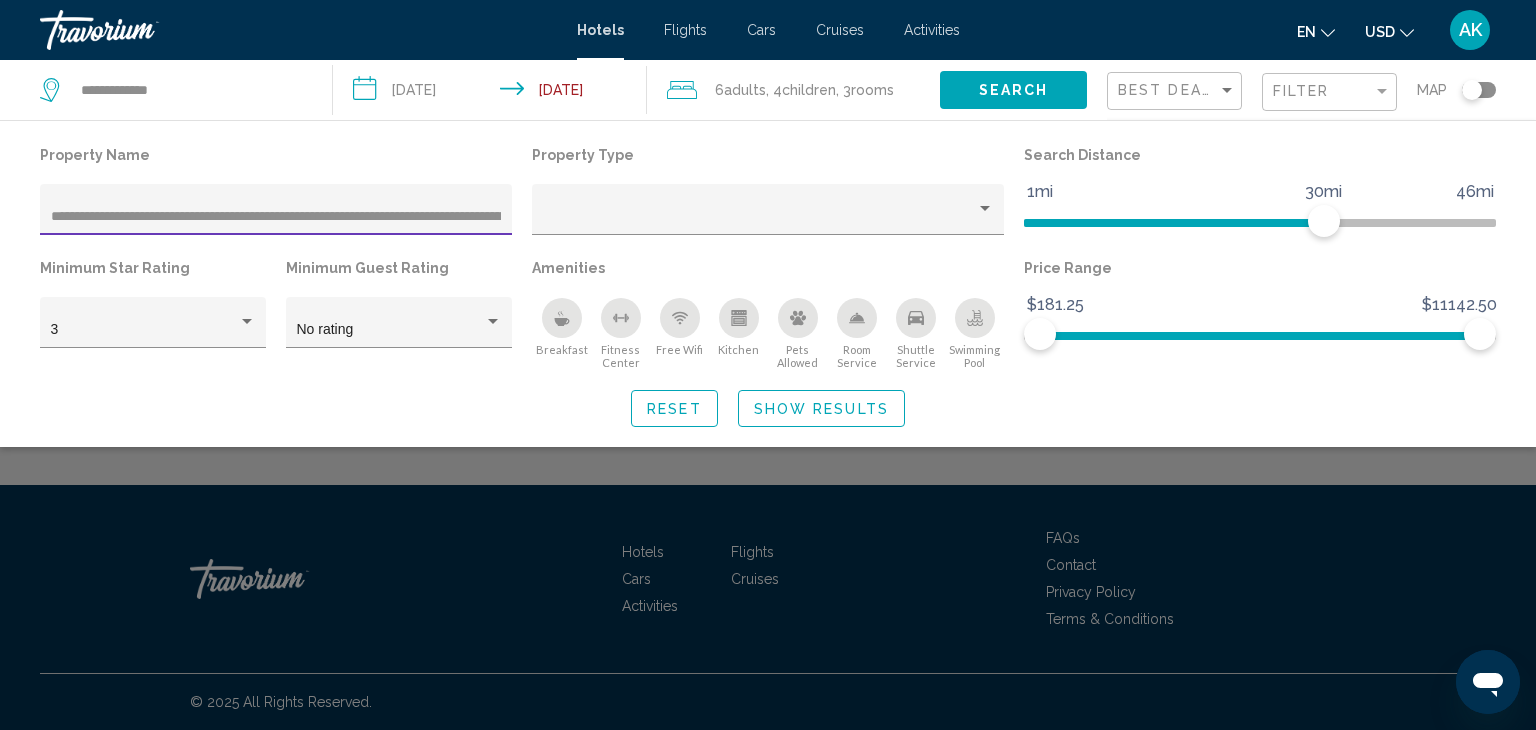 drag, startPoint x: 500, startPoint y: 214, endPoint x: 147, endPoint y: 219, distance: 353.0354 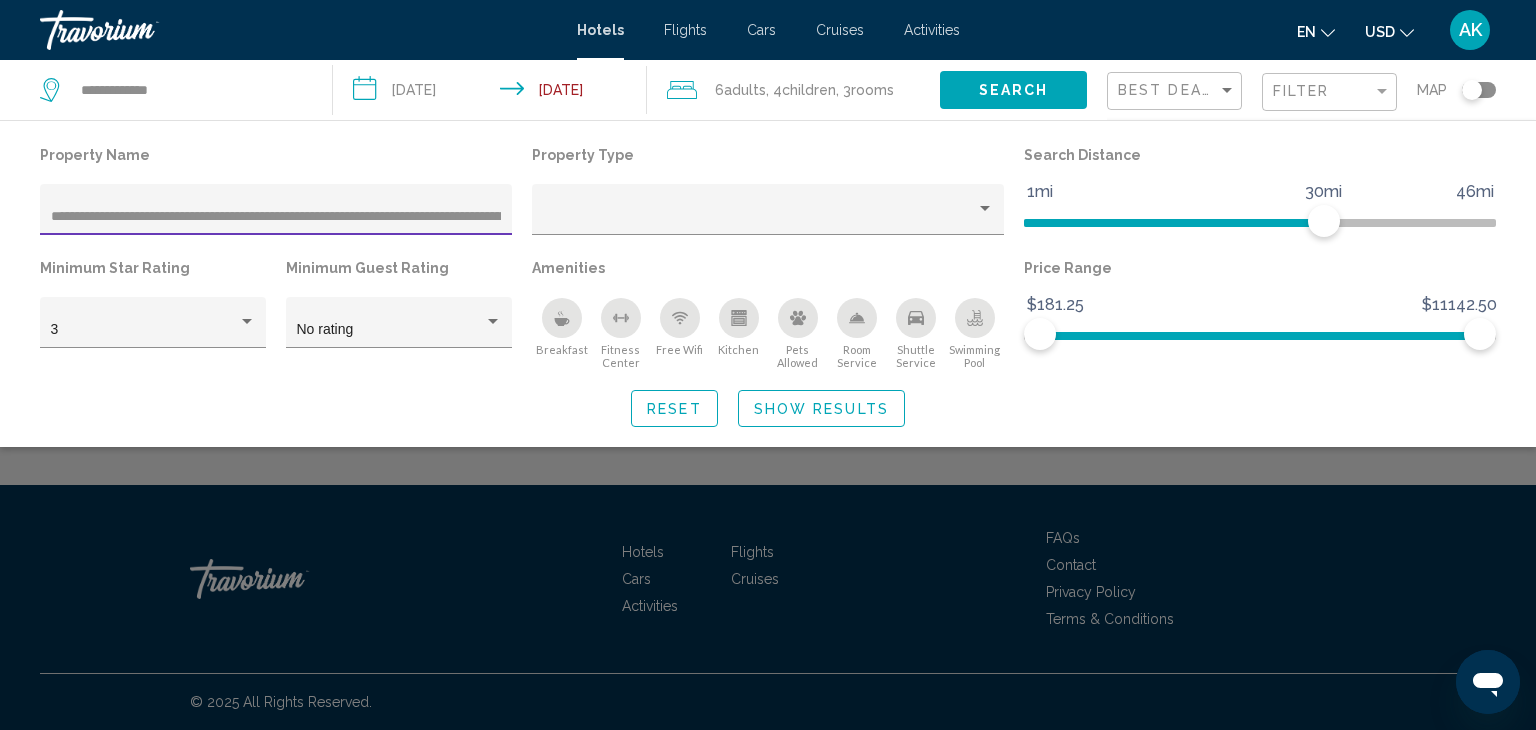 click on "**********" at bounding box center (276, 217) 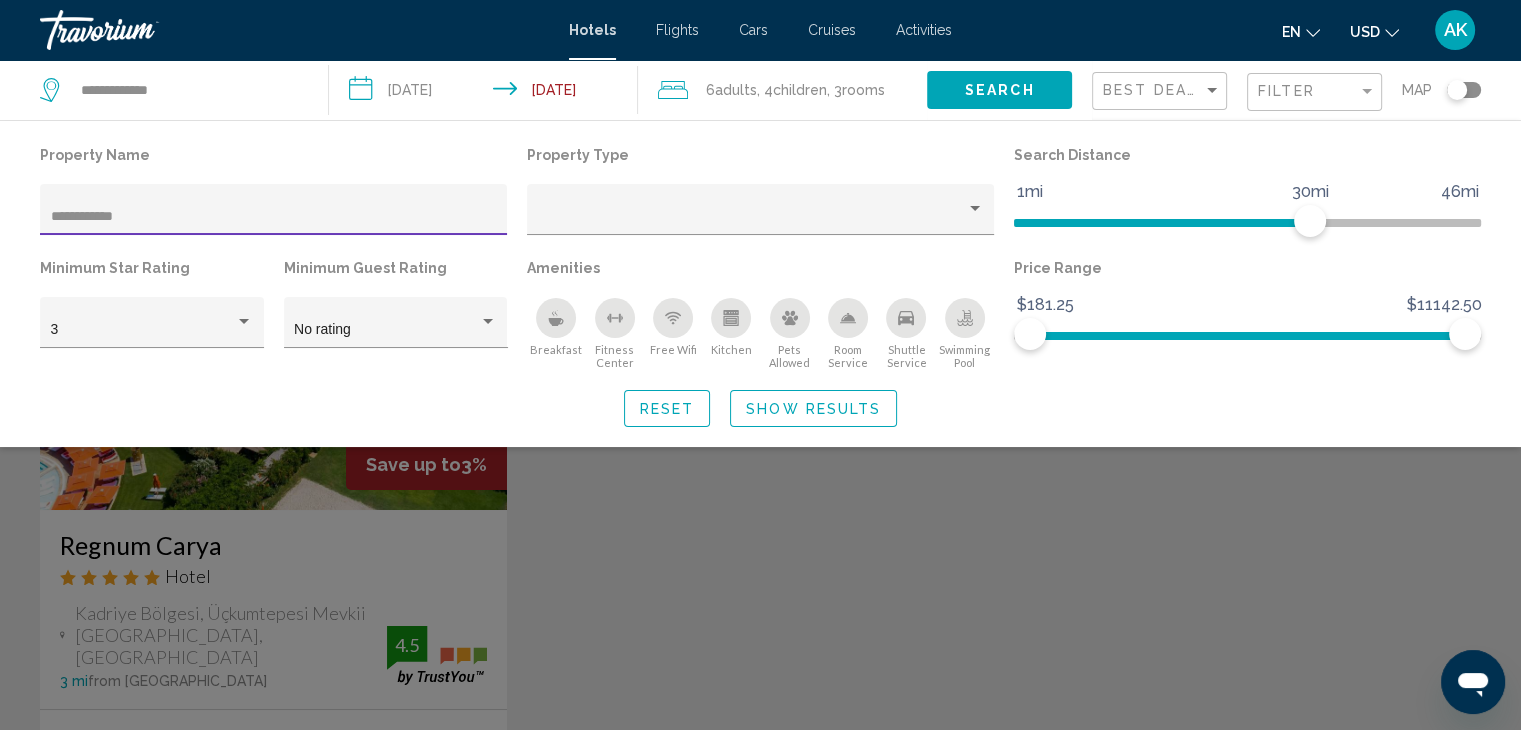 type on "**********" 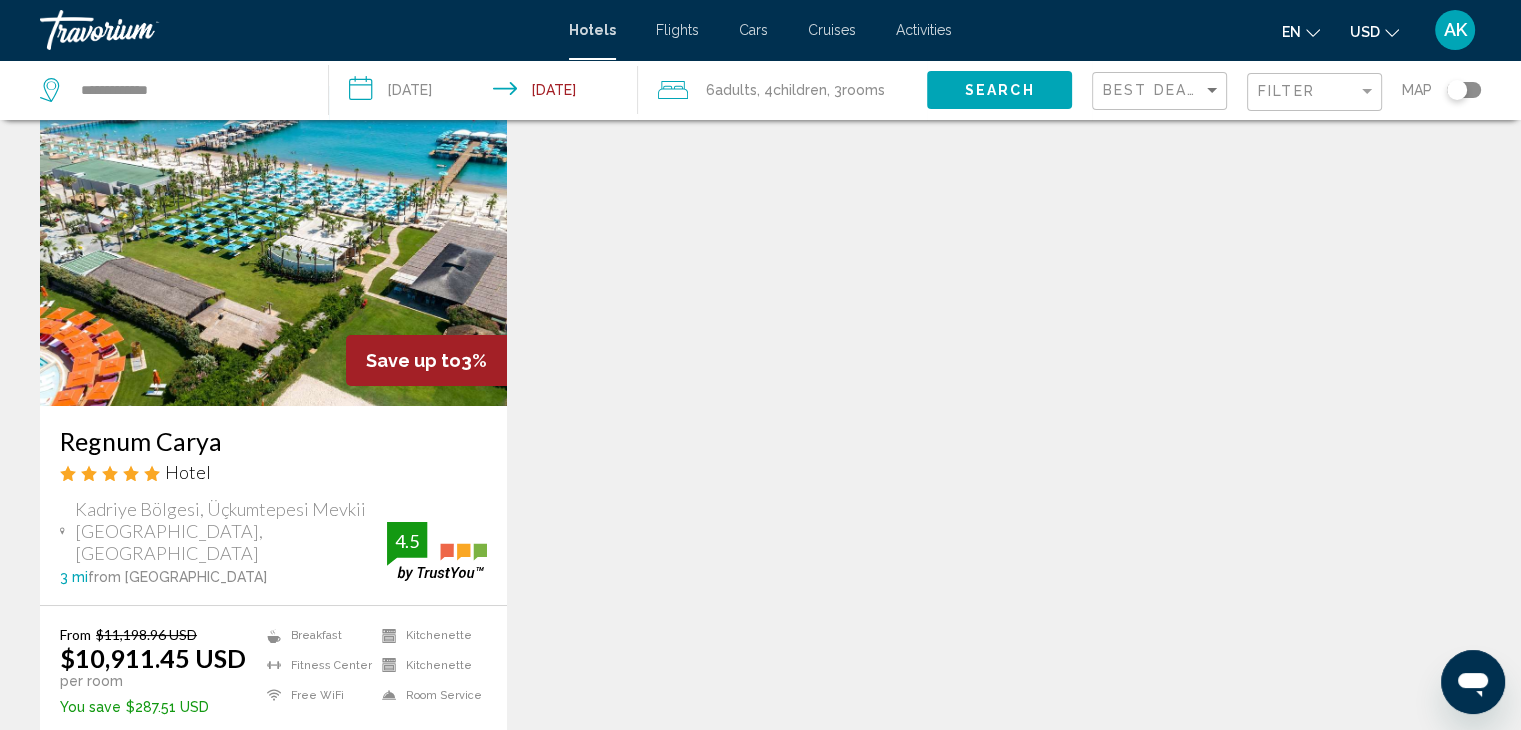 scroll, scrollTop: 200, scrollLeft: 0, axis: vertical 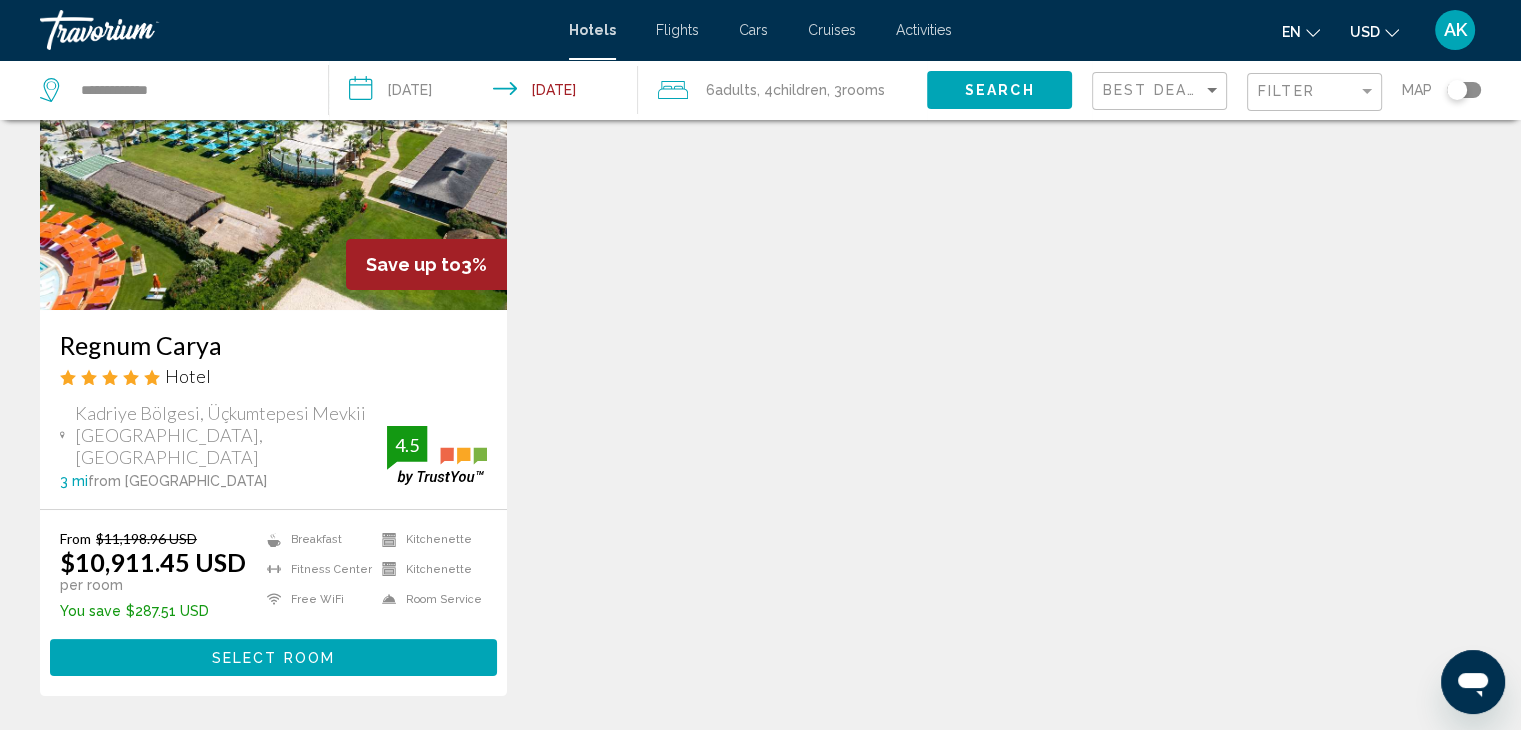 click on "Select Room" at bounding box center (273, 658) 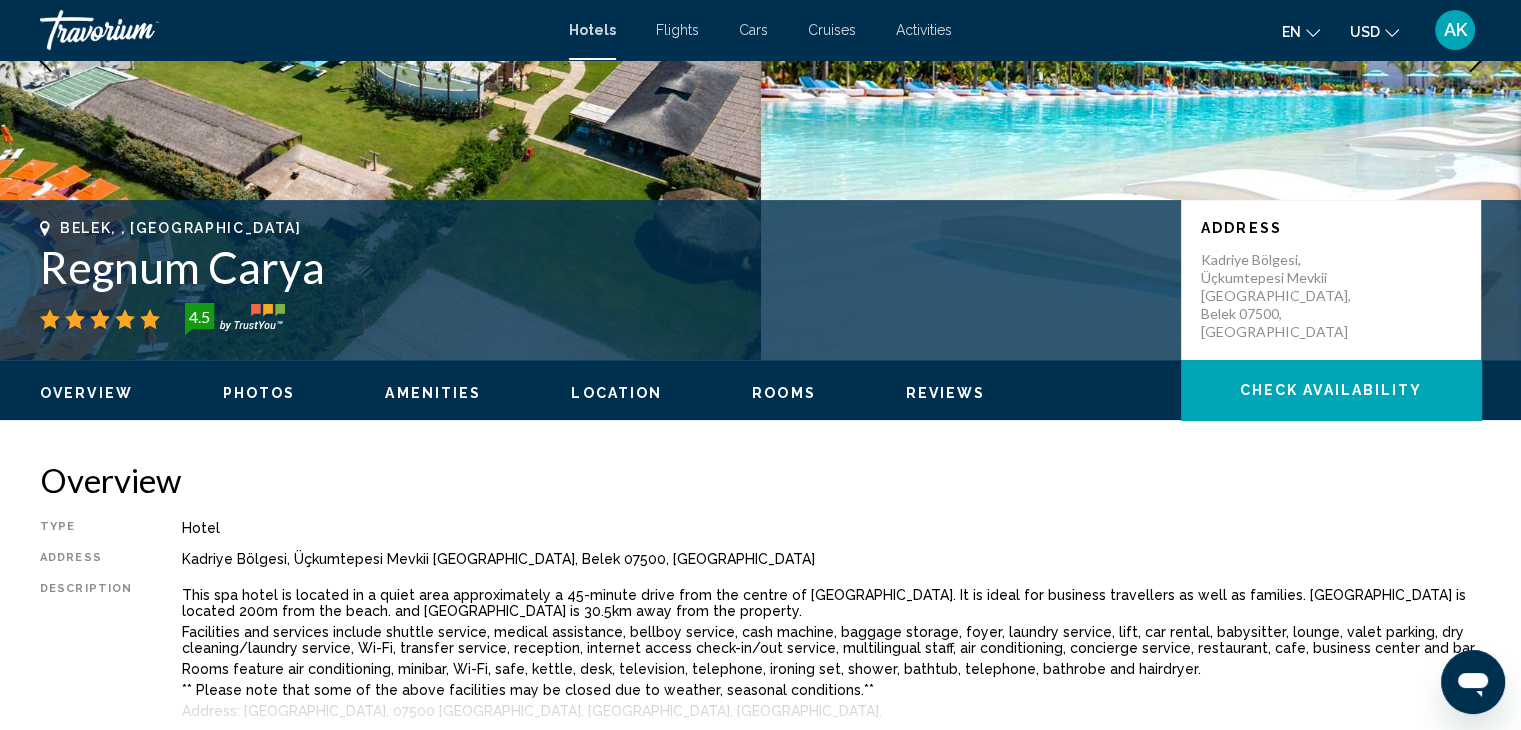 scroll, scrollTop: 100, scrollLeft: 0, axis: vertical 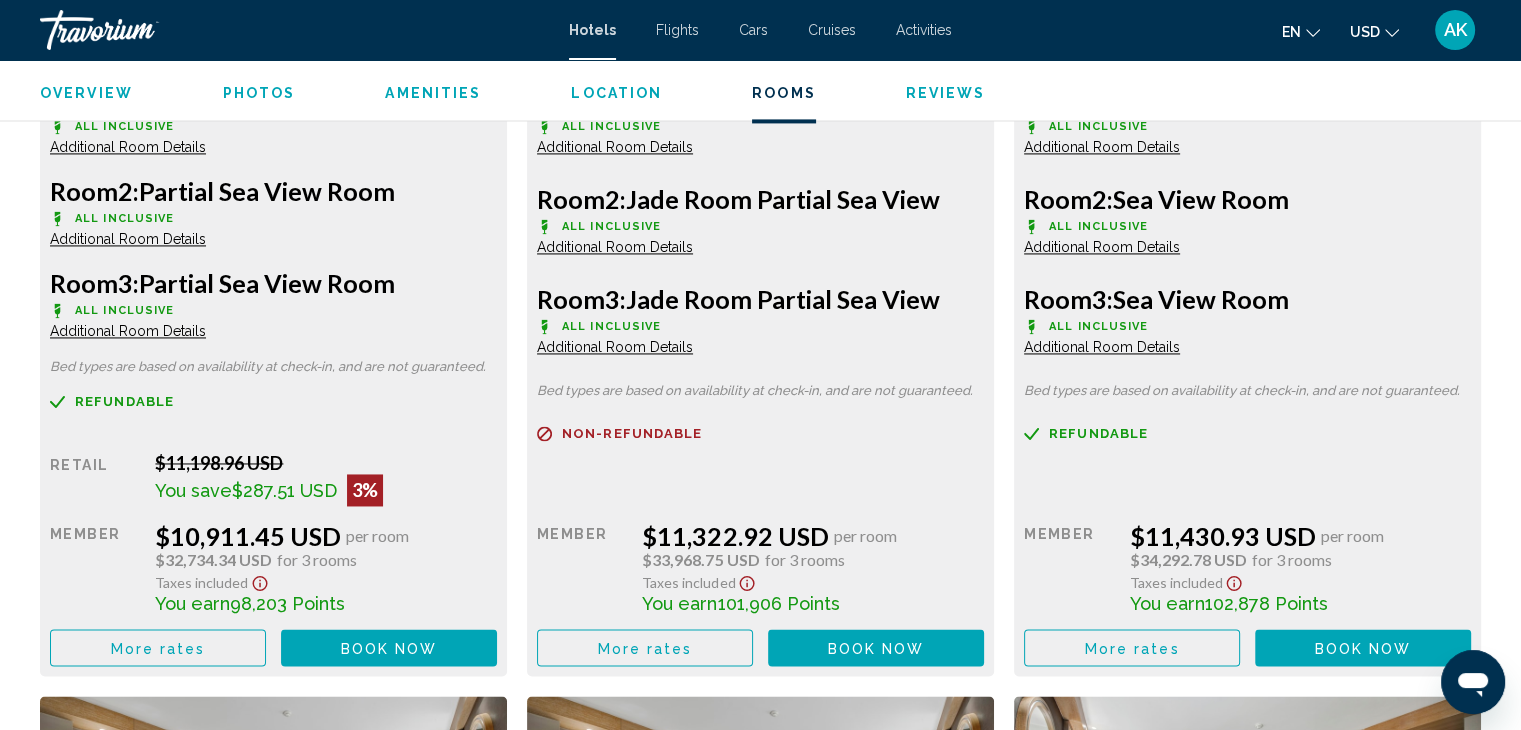 click on "Book now" at bounding box center (389, 648) 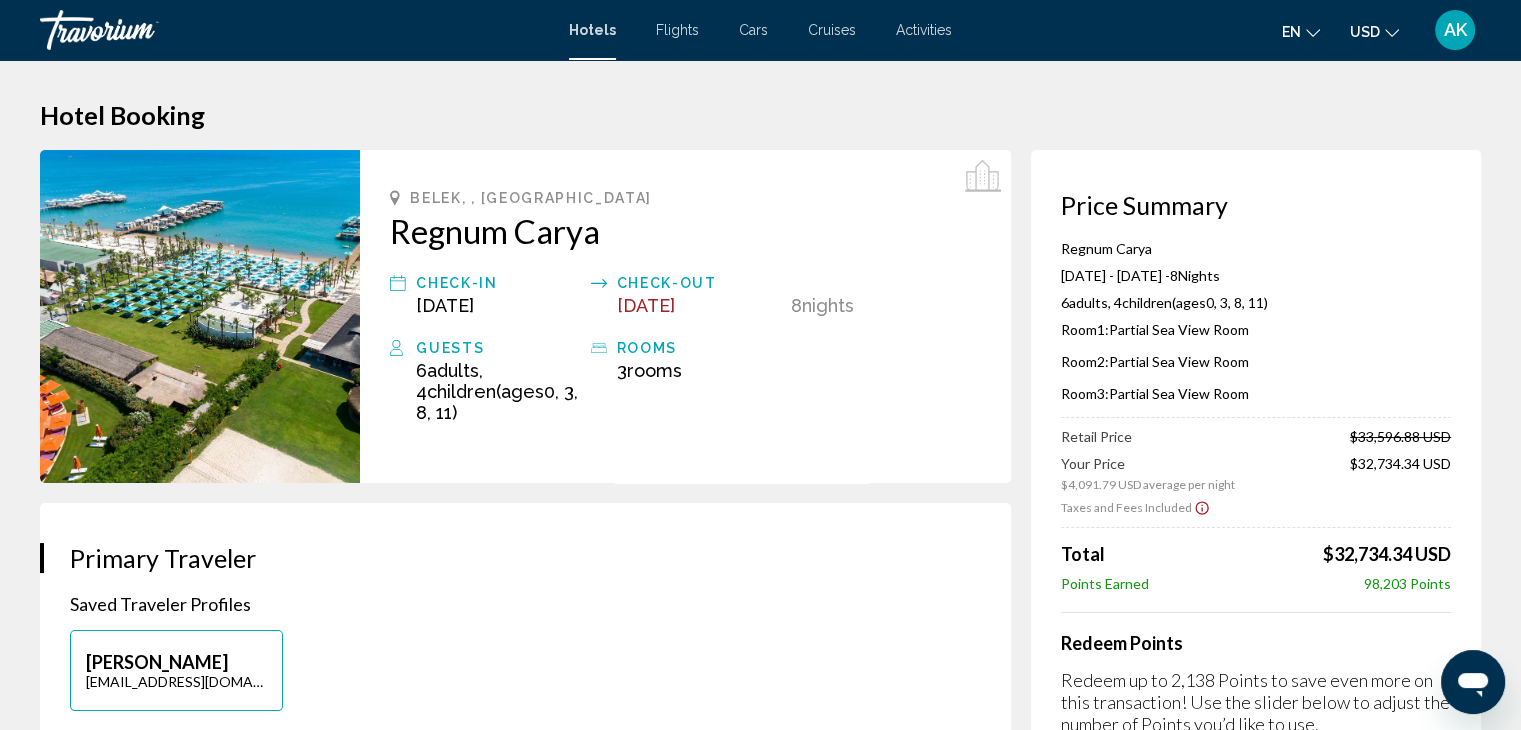 scroll, scrollTop: 0, scrollLeft: 0, axis: both 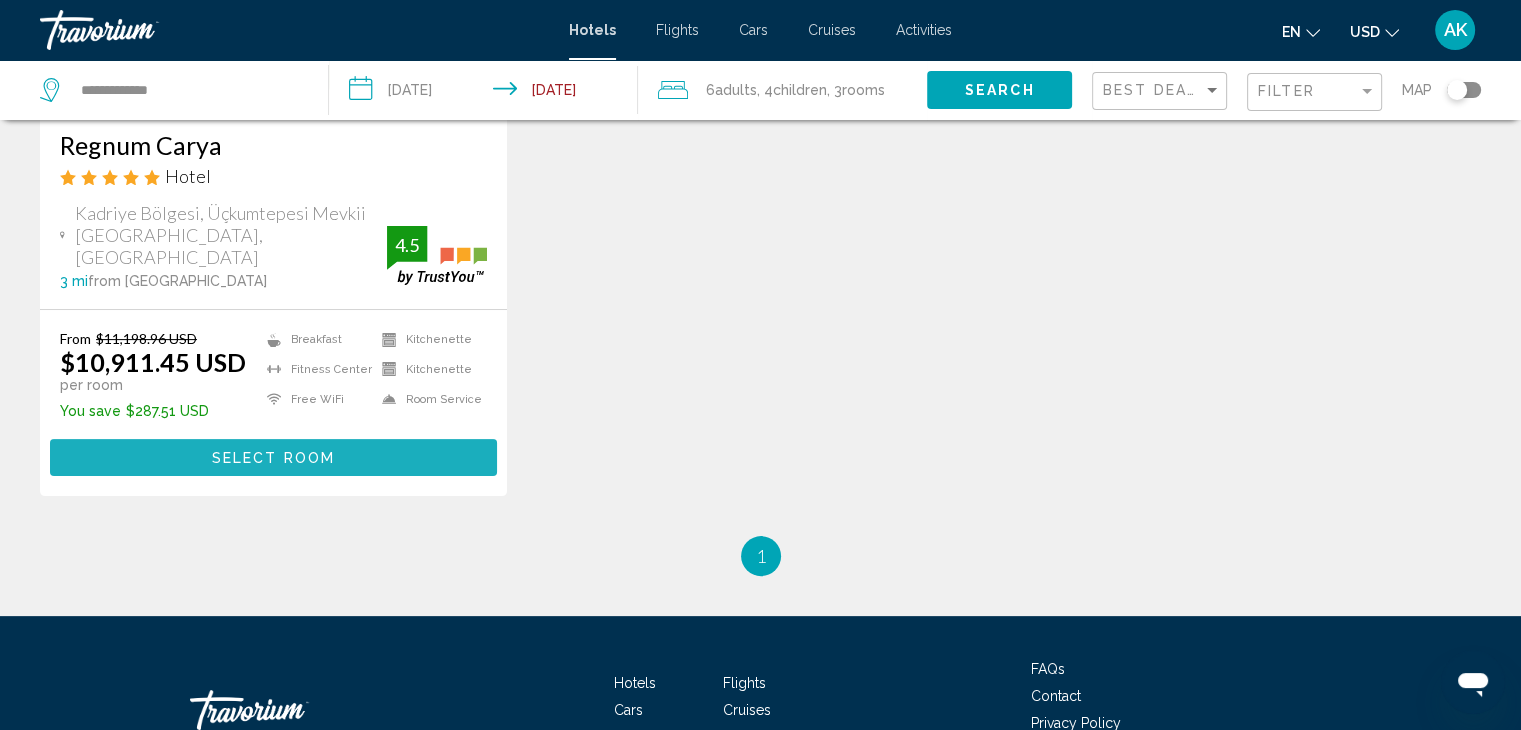 click on "Select Room" at bounding box center [273, 457] 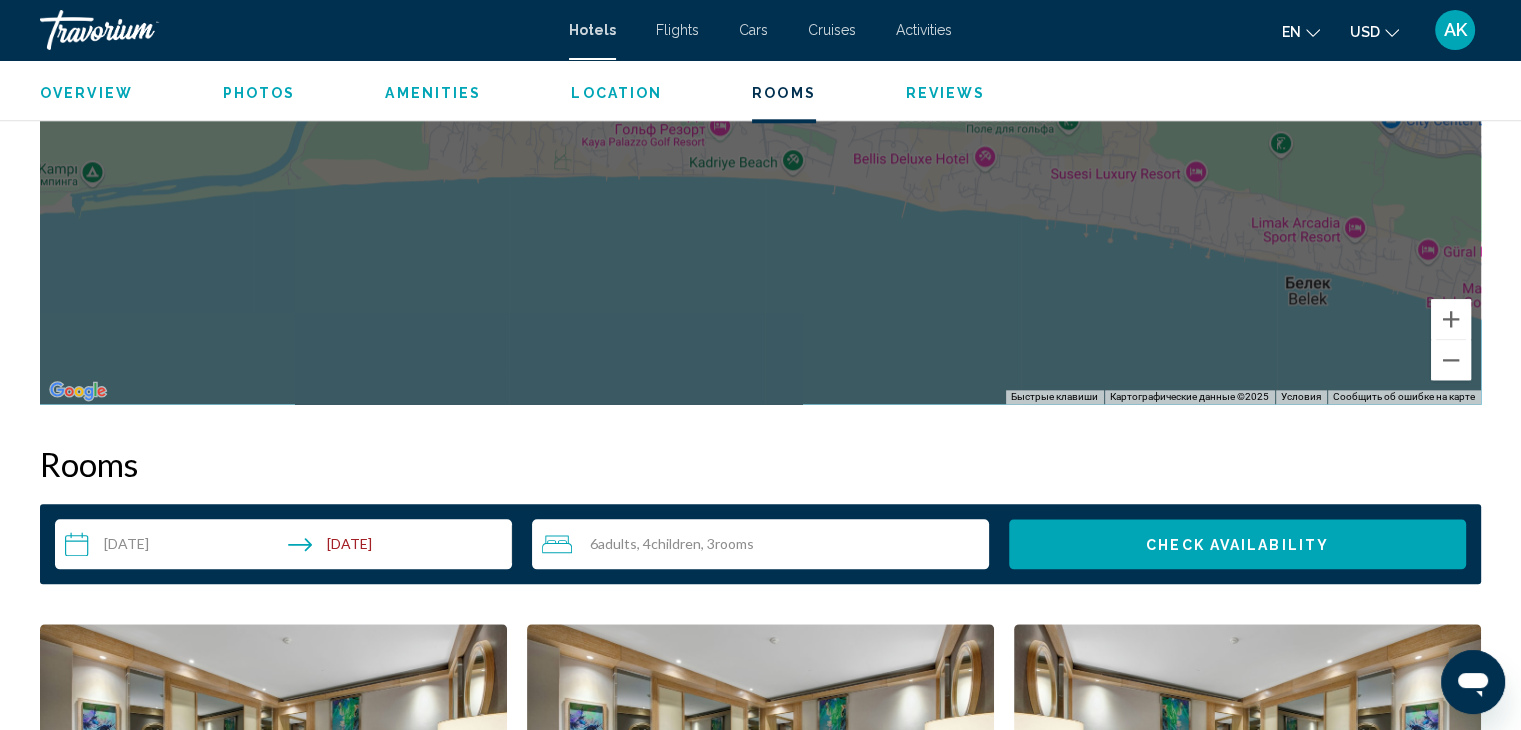 scroll, scrollTop: 2600, scrollLeft: 0, axis: vertical 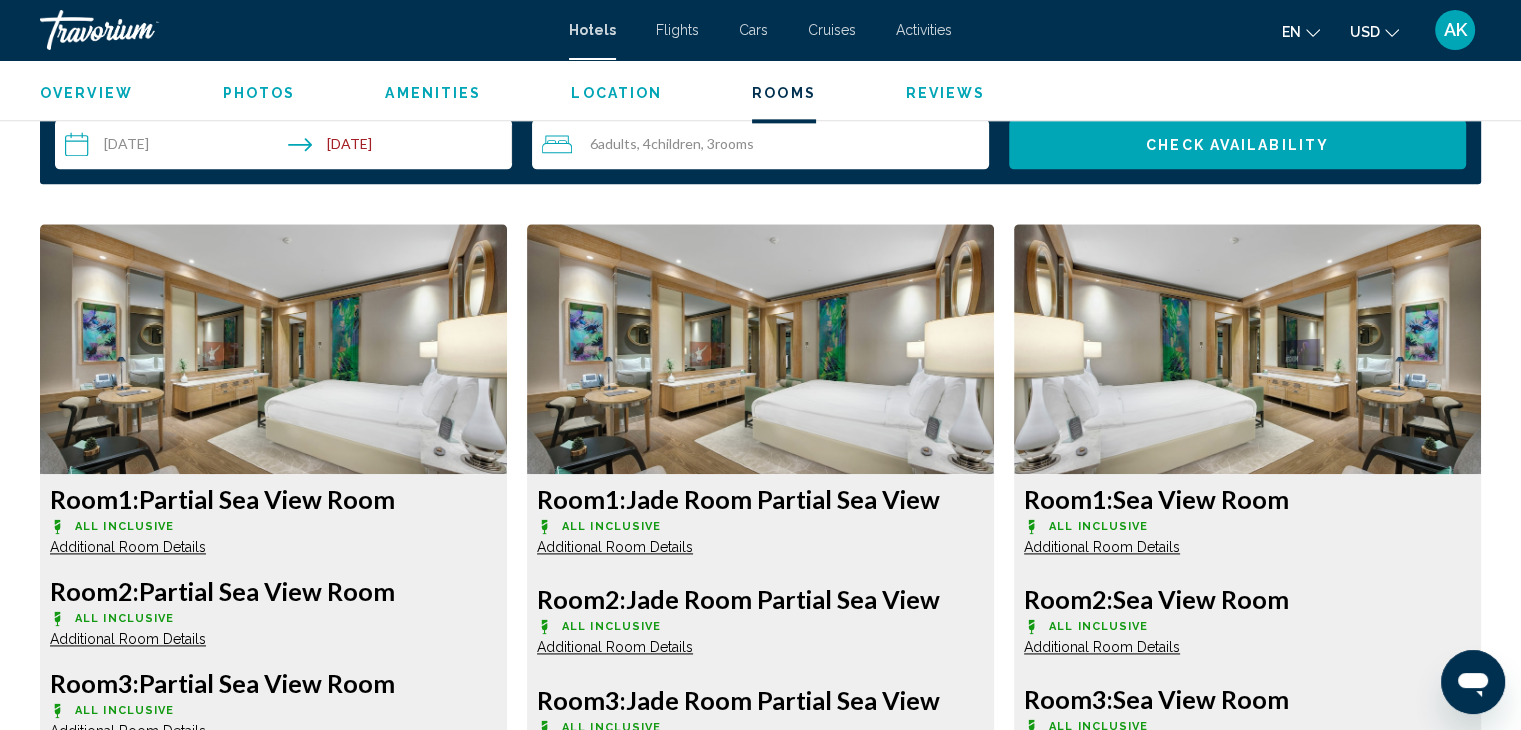 click on "**********" at bounding box center [287, 147] 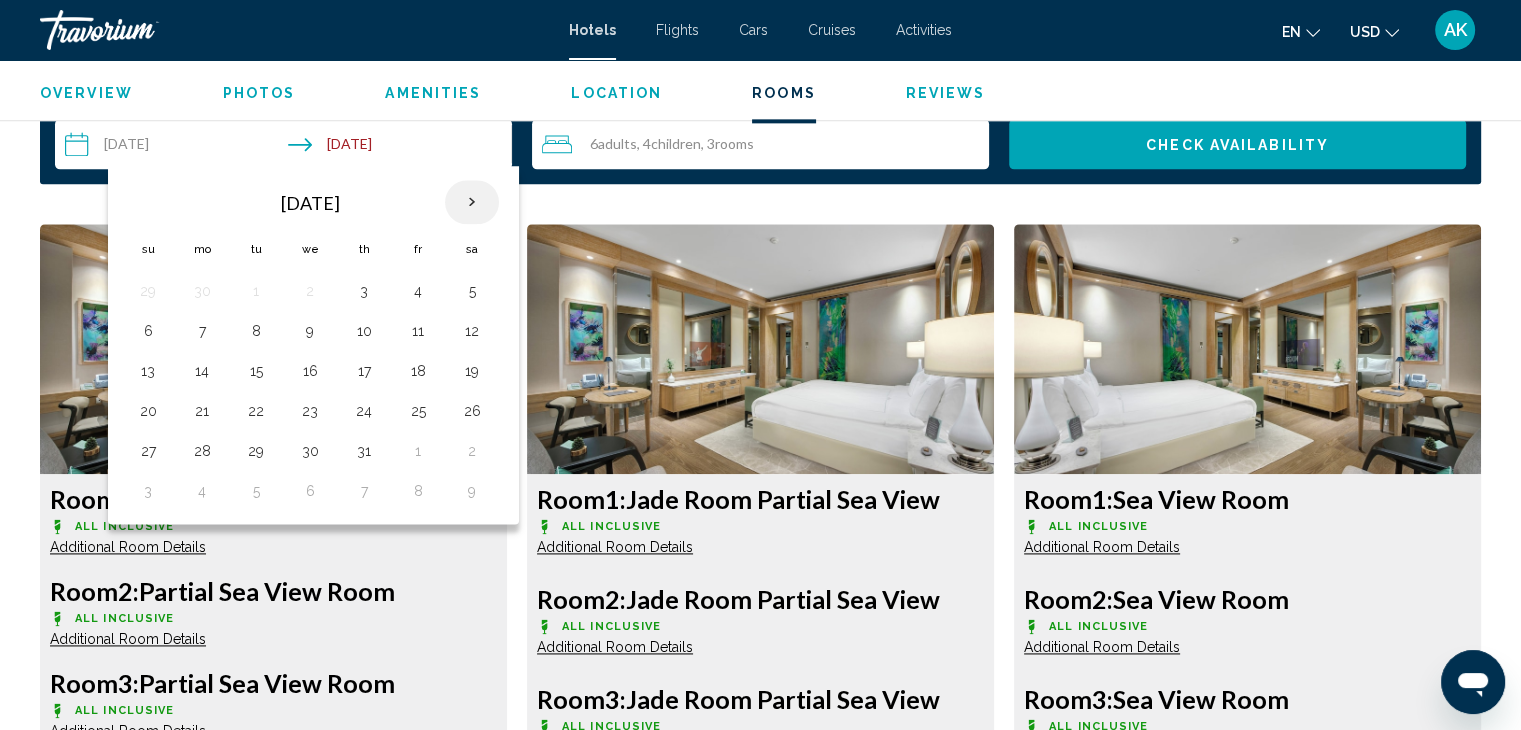click at bounding box center (472, 202) 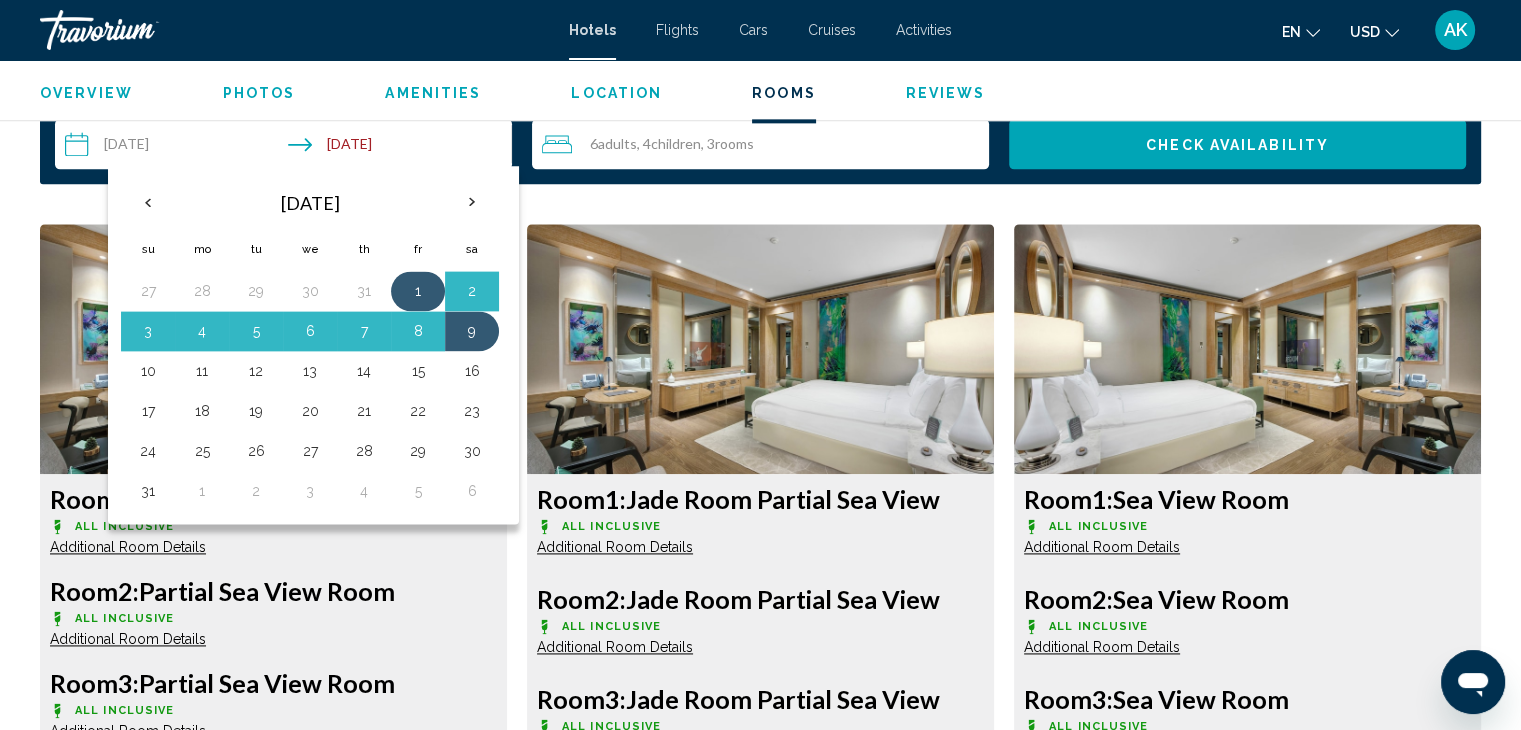 click on "1" at bounding box center (418, 291) 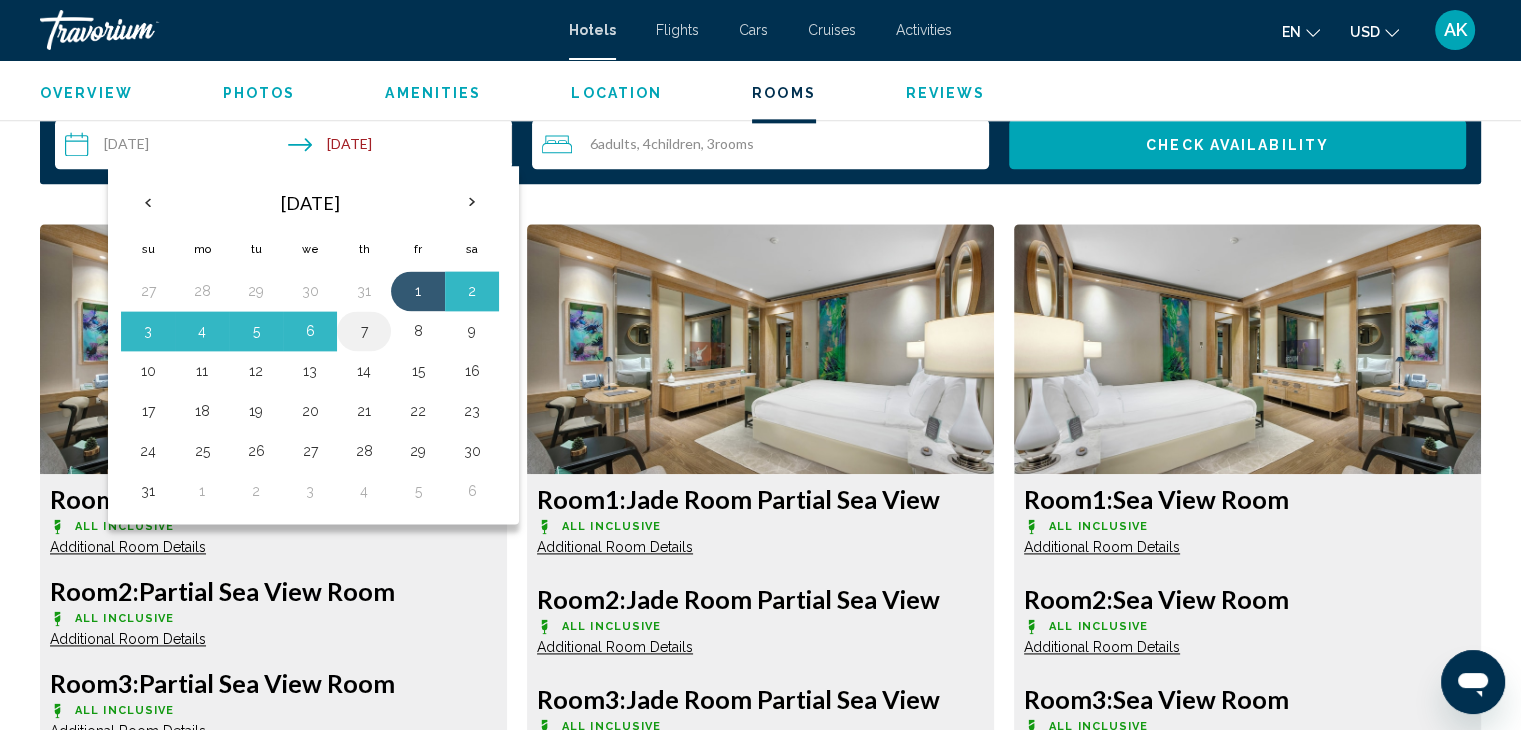 click on "7" at bounding box center (364, 331) 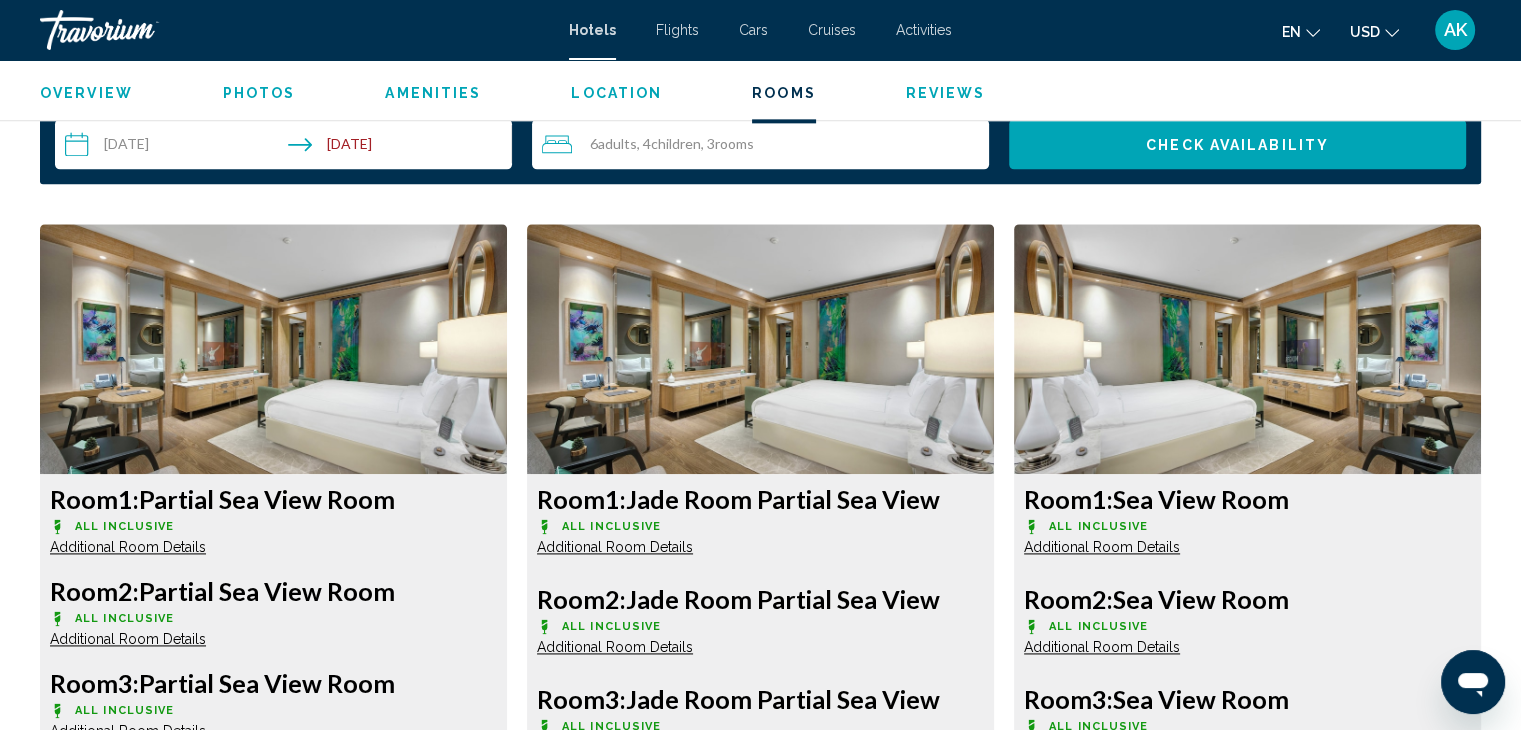 scroll, scrollTop: 2500, scrollLeft: 0, axis: vertical 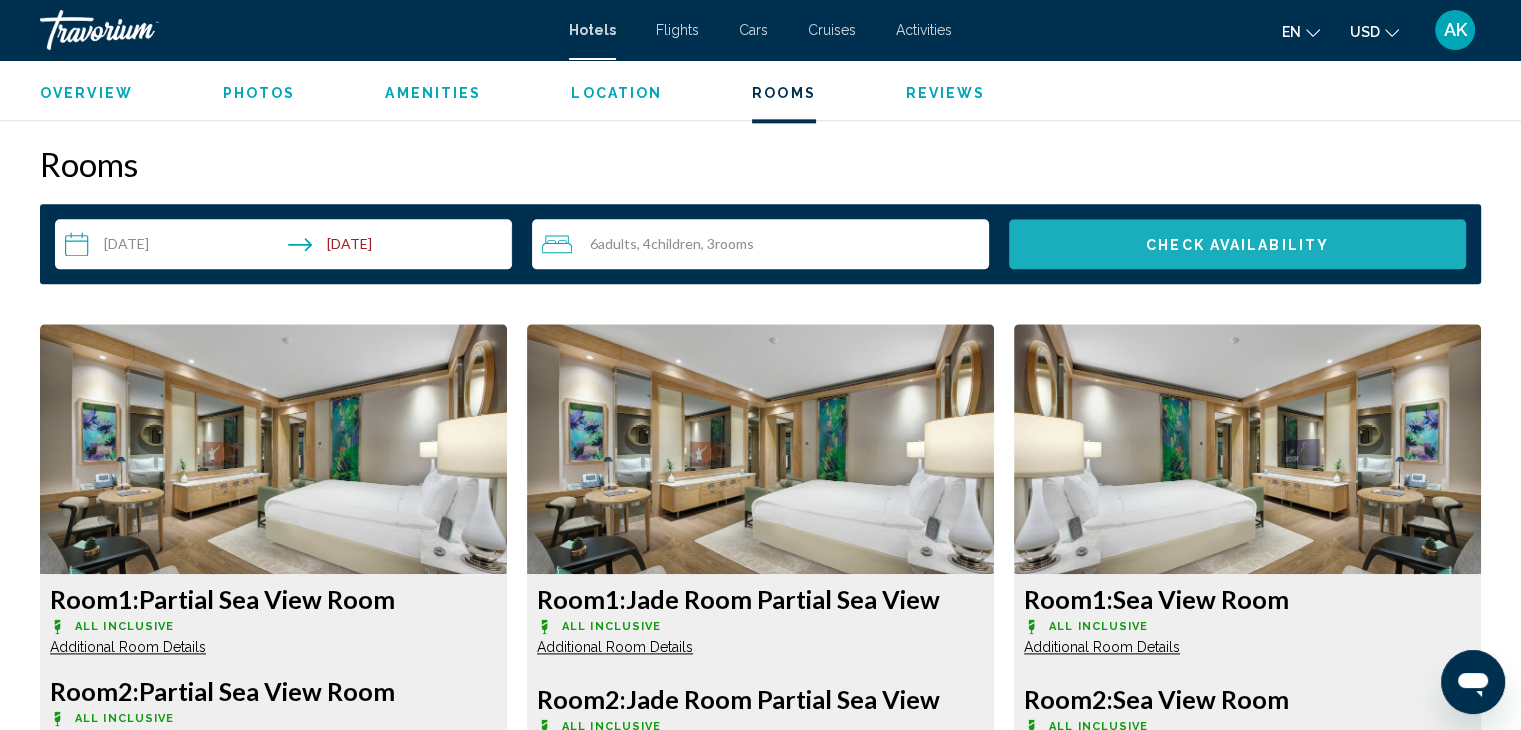 click on "Check Availability" at bounding box center [1237, 245] 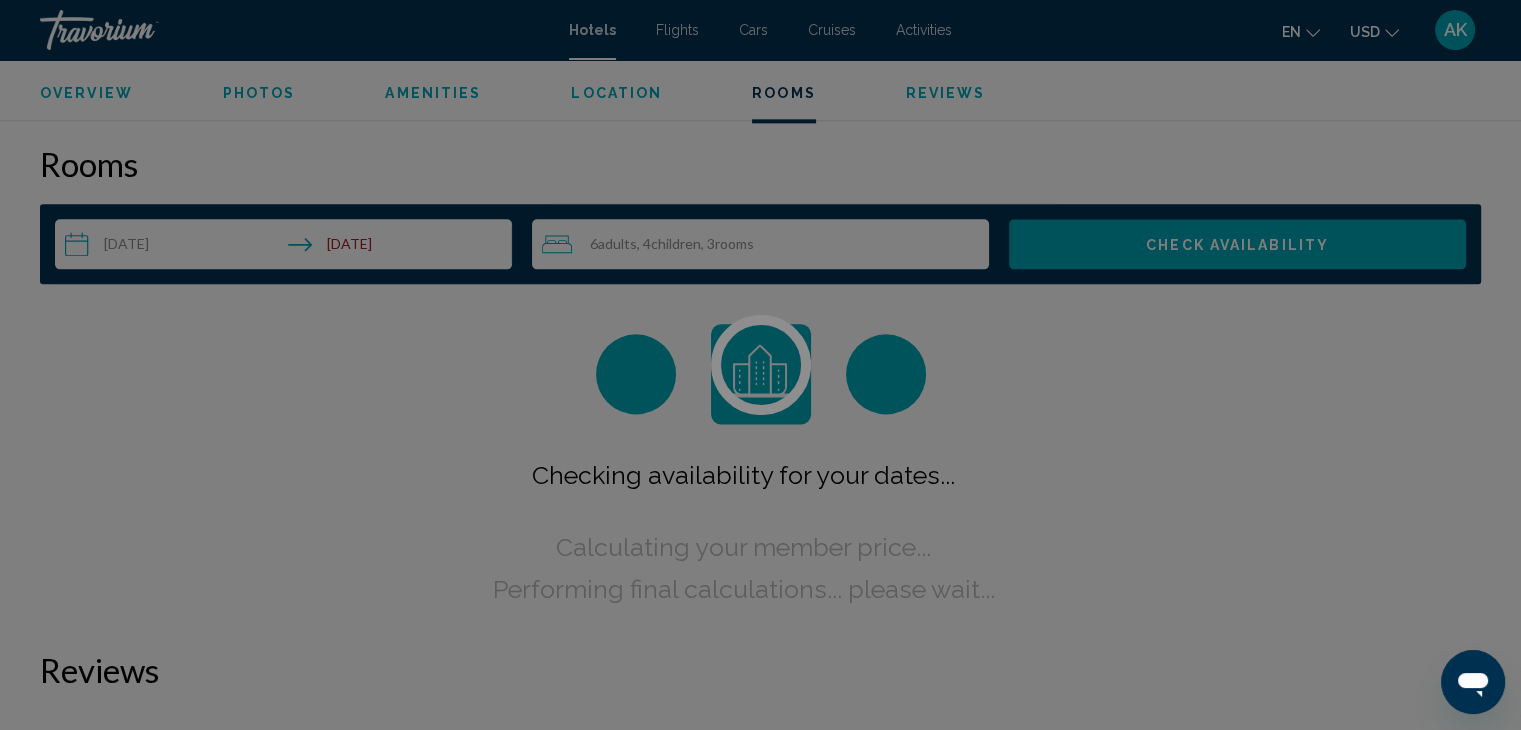 scroll, scrollTop: 2524, scrollLeft: 0, axis: vertical 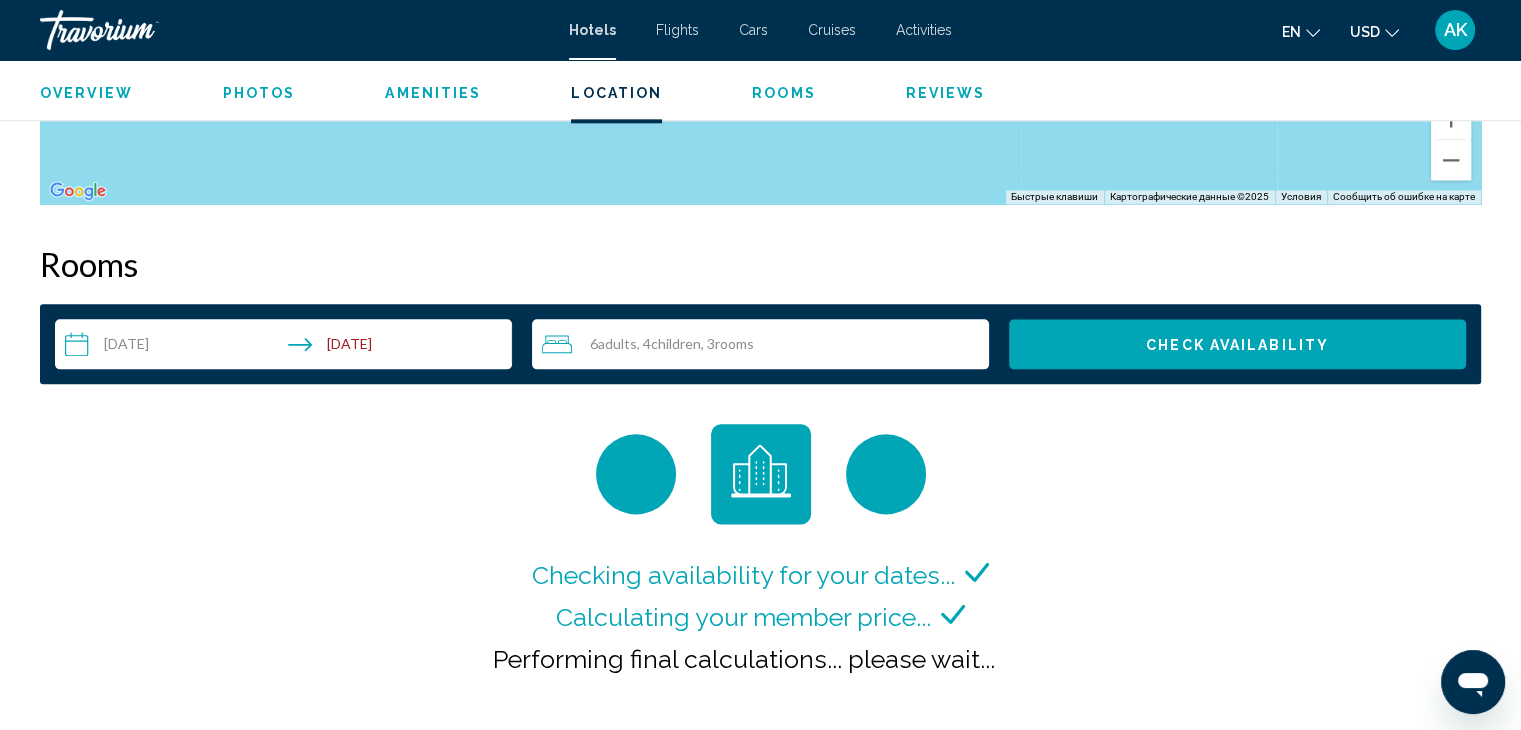 click on "**********" at bounding box center (287, 347) 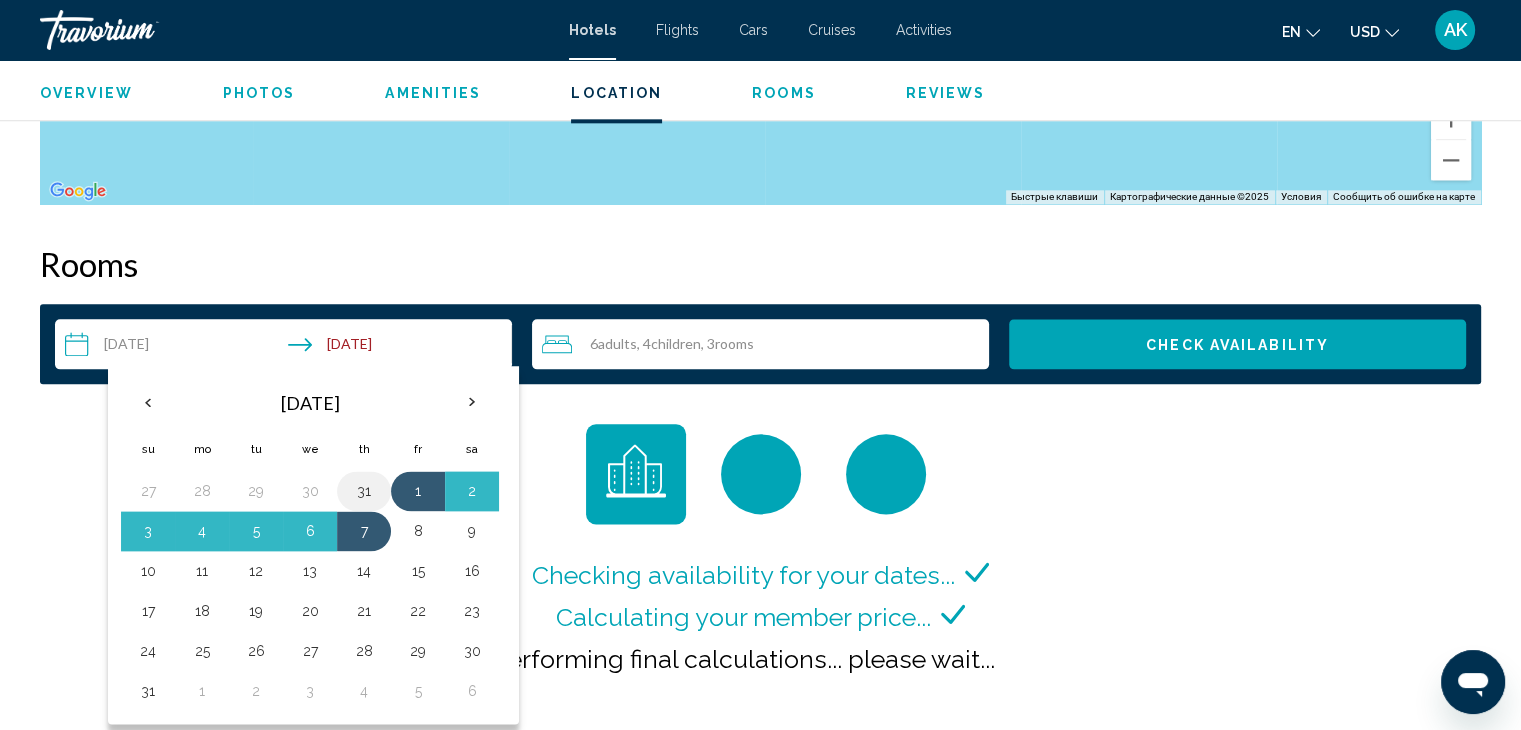 click on "31" at bounding box center [364, 491] 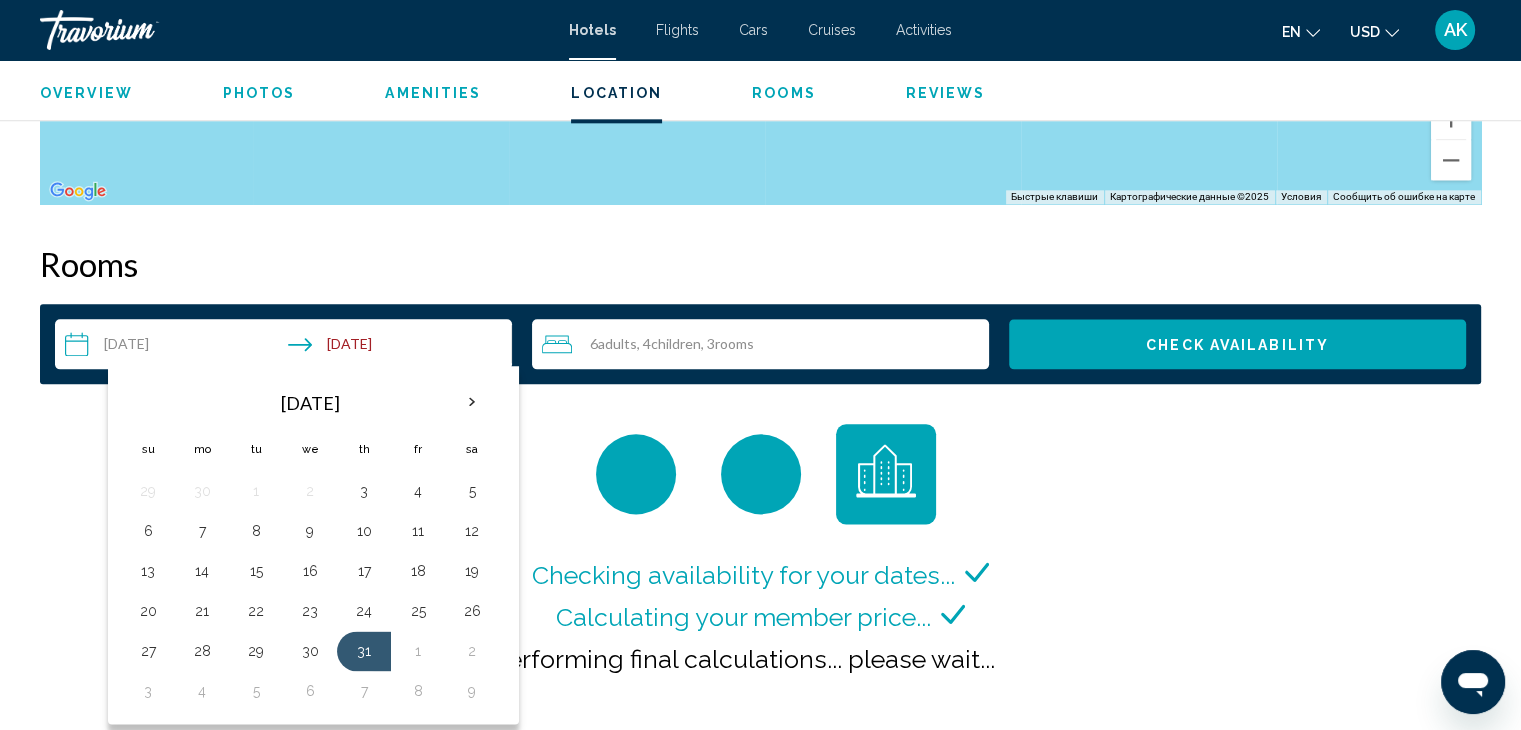 click on "7" at bounding box center (202, 531) 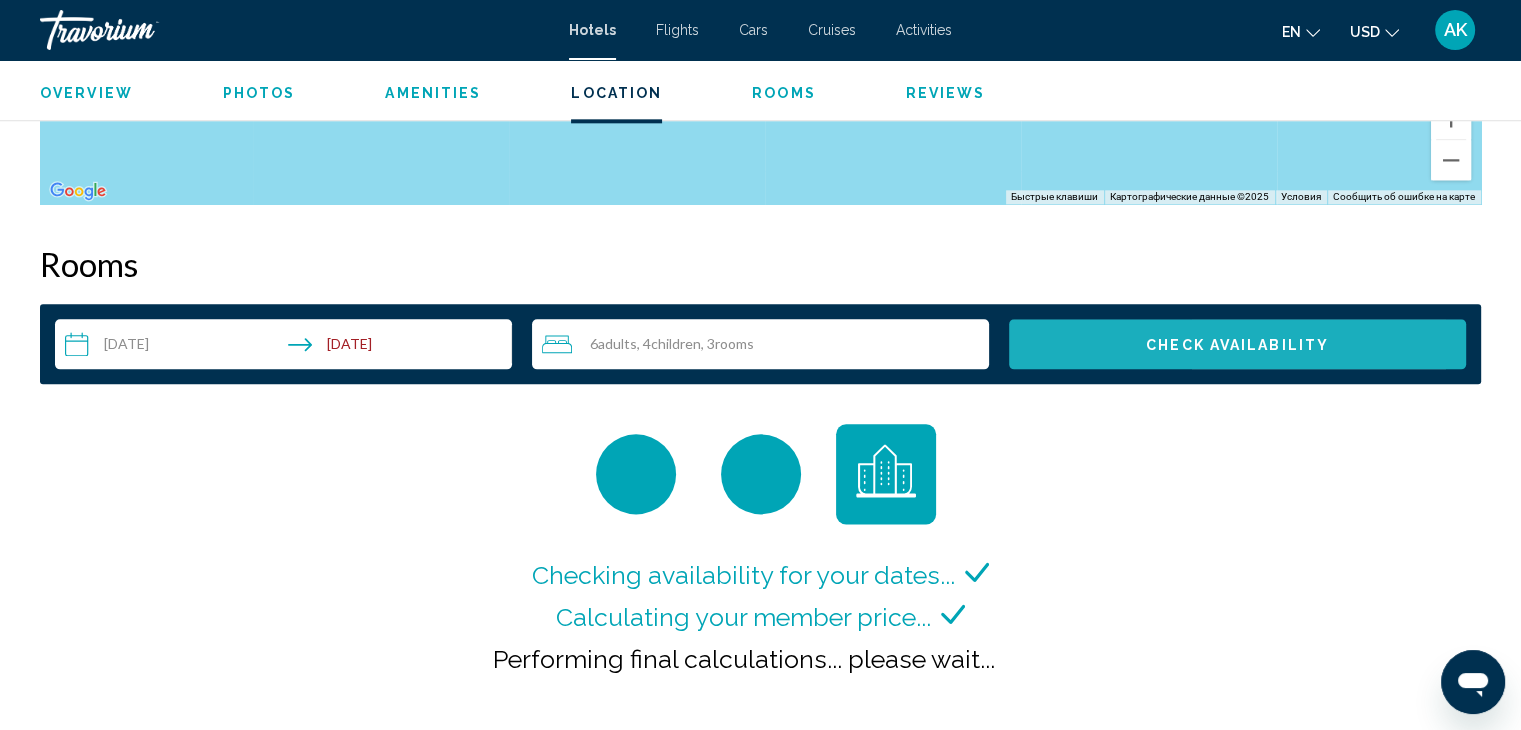 click on "Check Availability" at bounding box center [1237, 345] 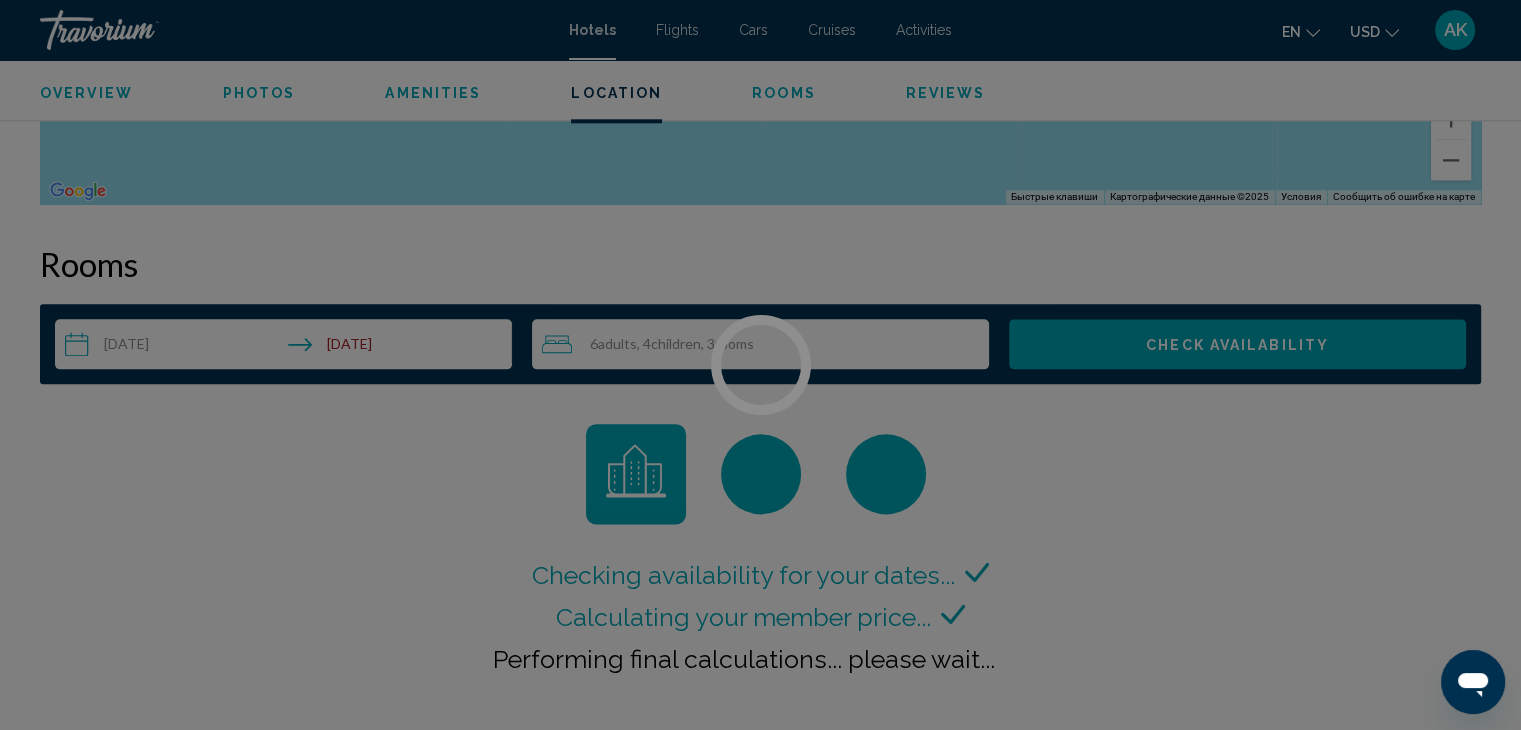 scroll, scrollTop: 2524, scrollLeft: 0, axis: vertical 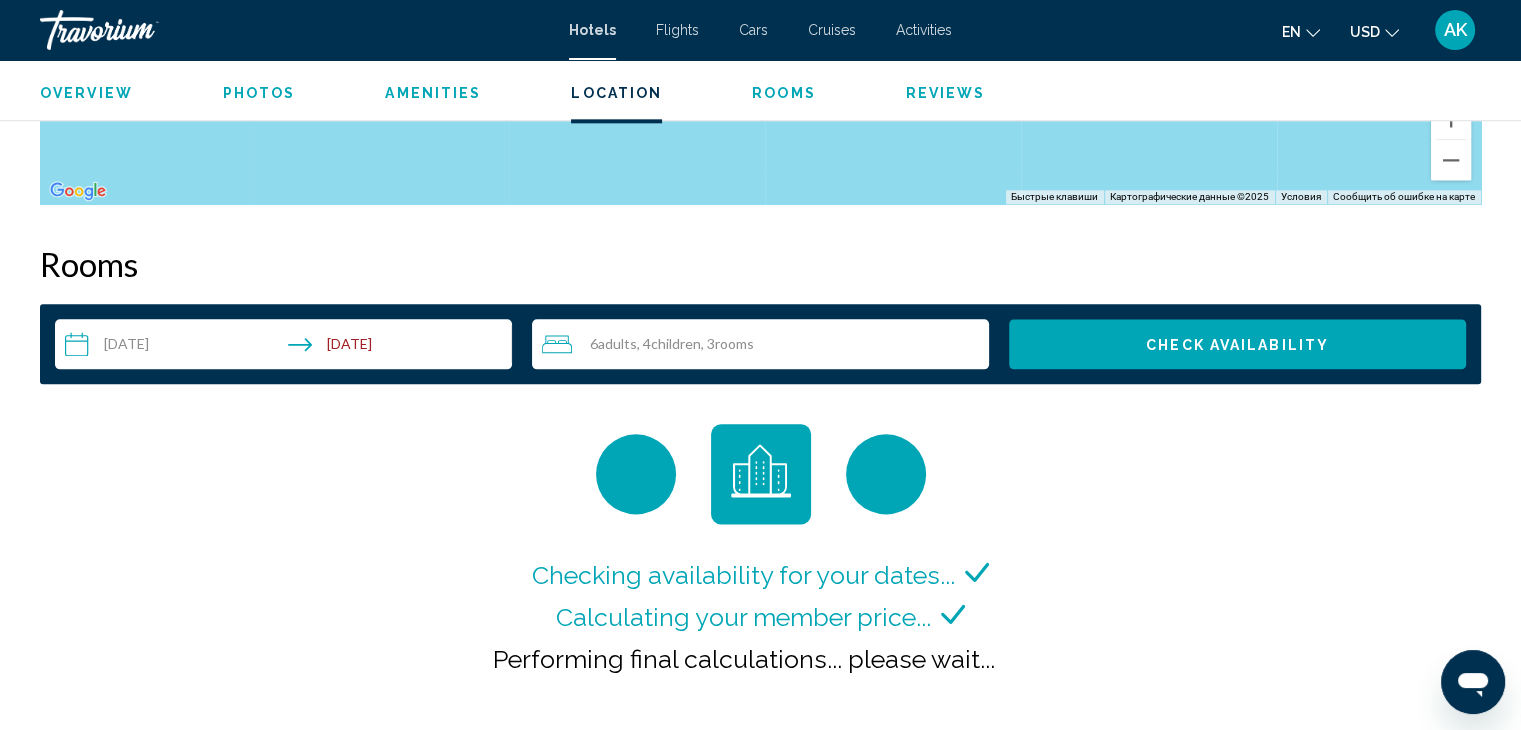 click on "**********" at bounding box center (287, 347) 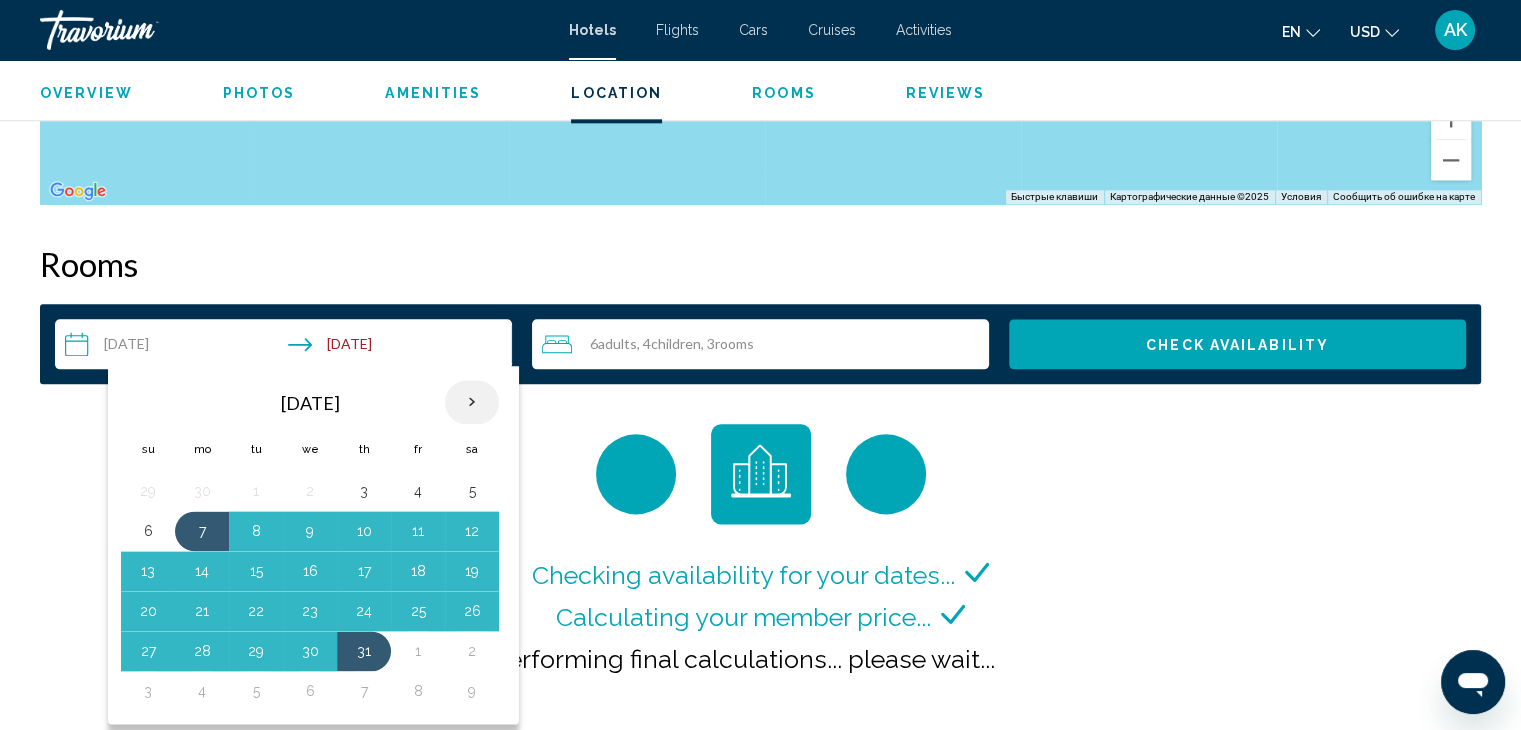 click at bounding box center (472, 402) 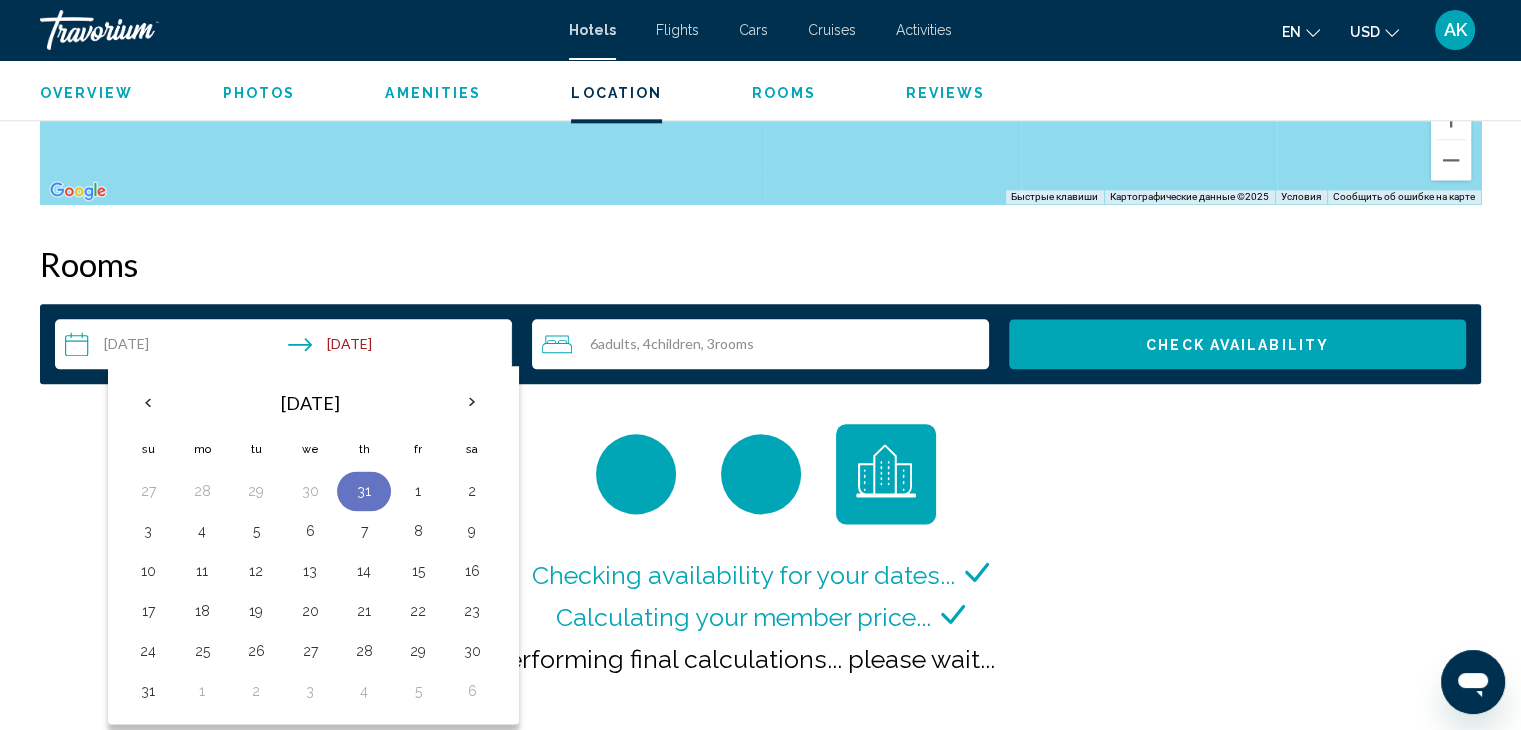 click on "31" at bounding box center [364, 491] 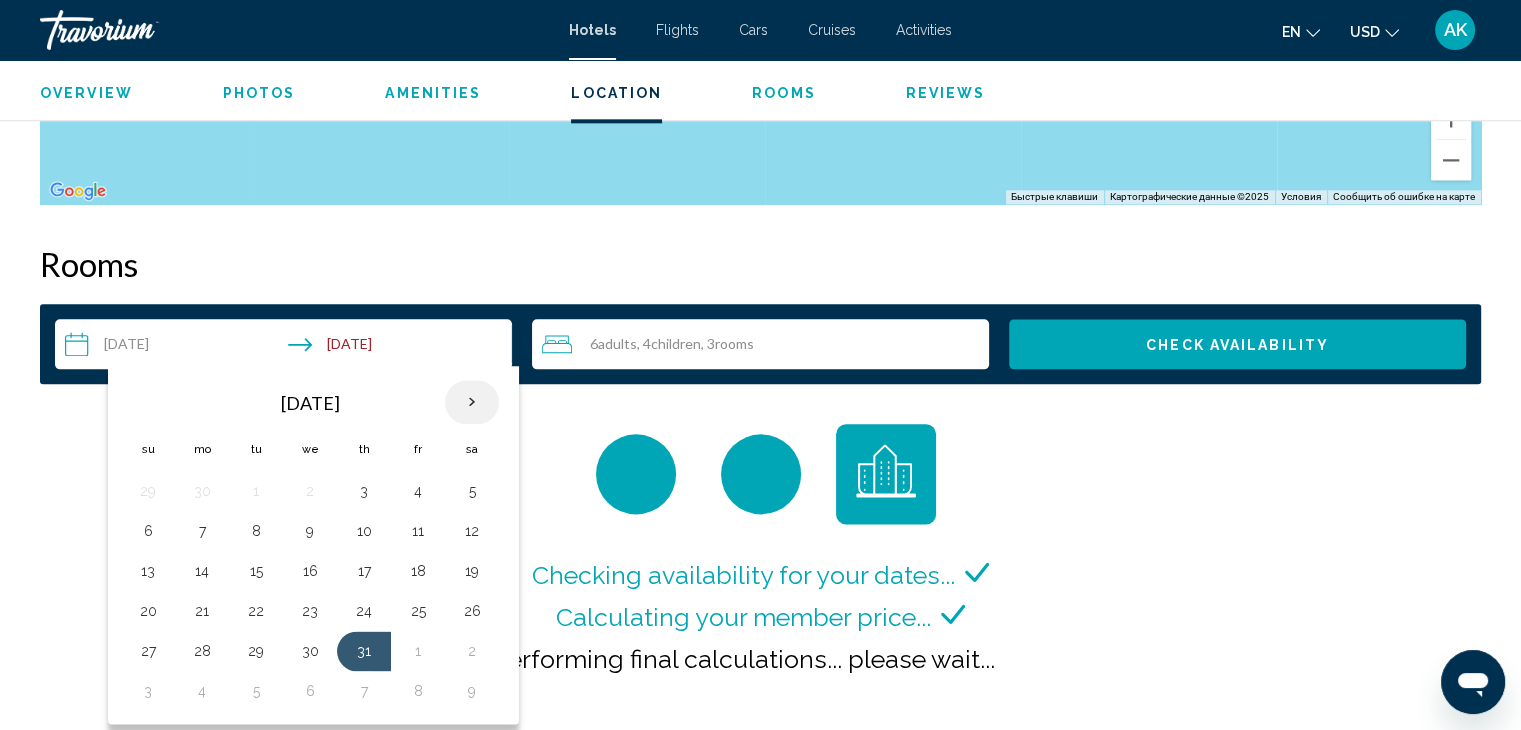 click at bounding box center [472, 402] 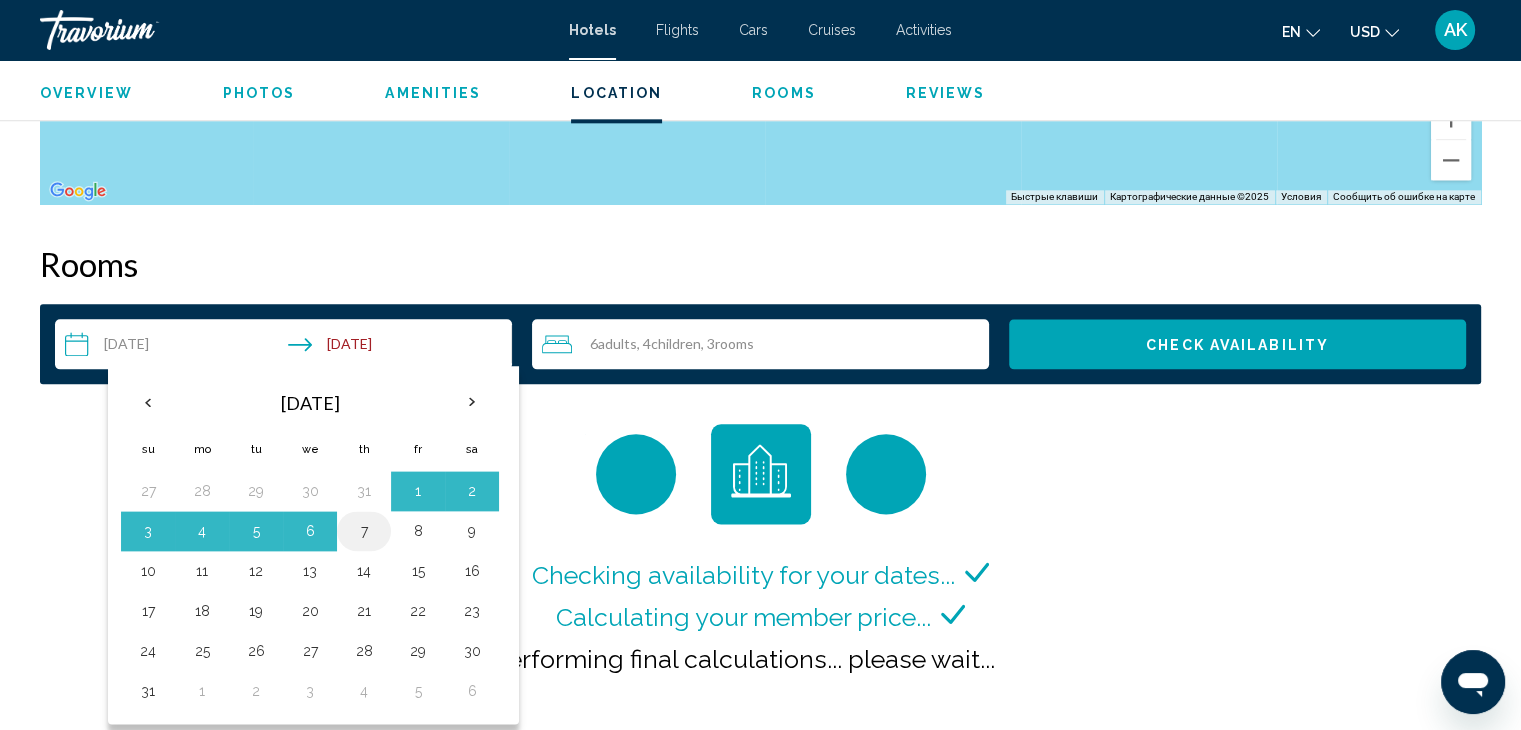 click on "7" at bounding box center (364, 531) 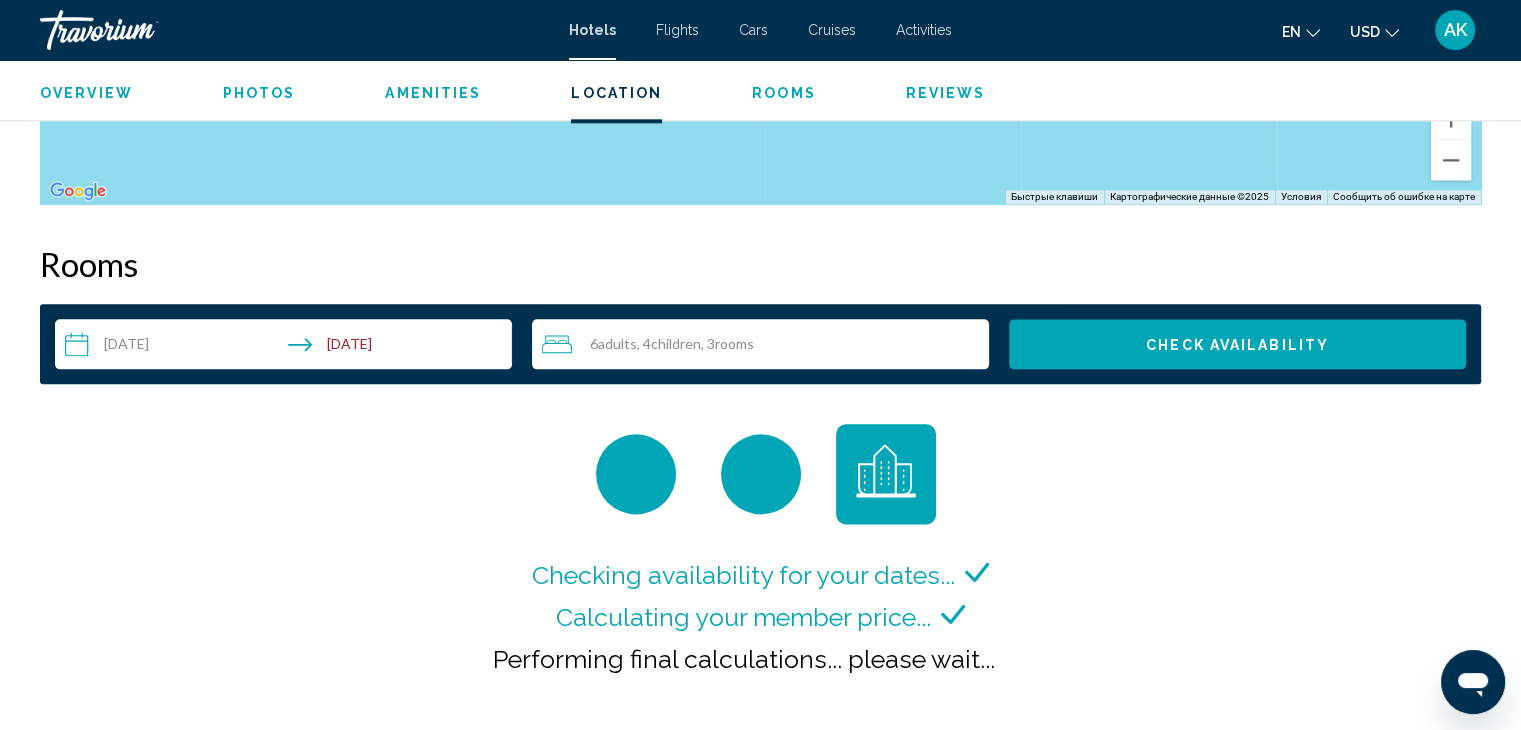 click on "Check Availability" at bounding box center [1237, 344] 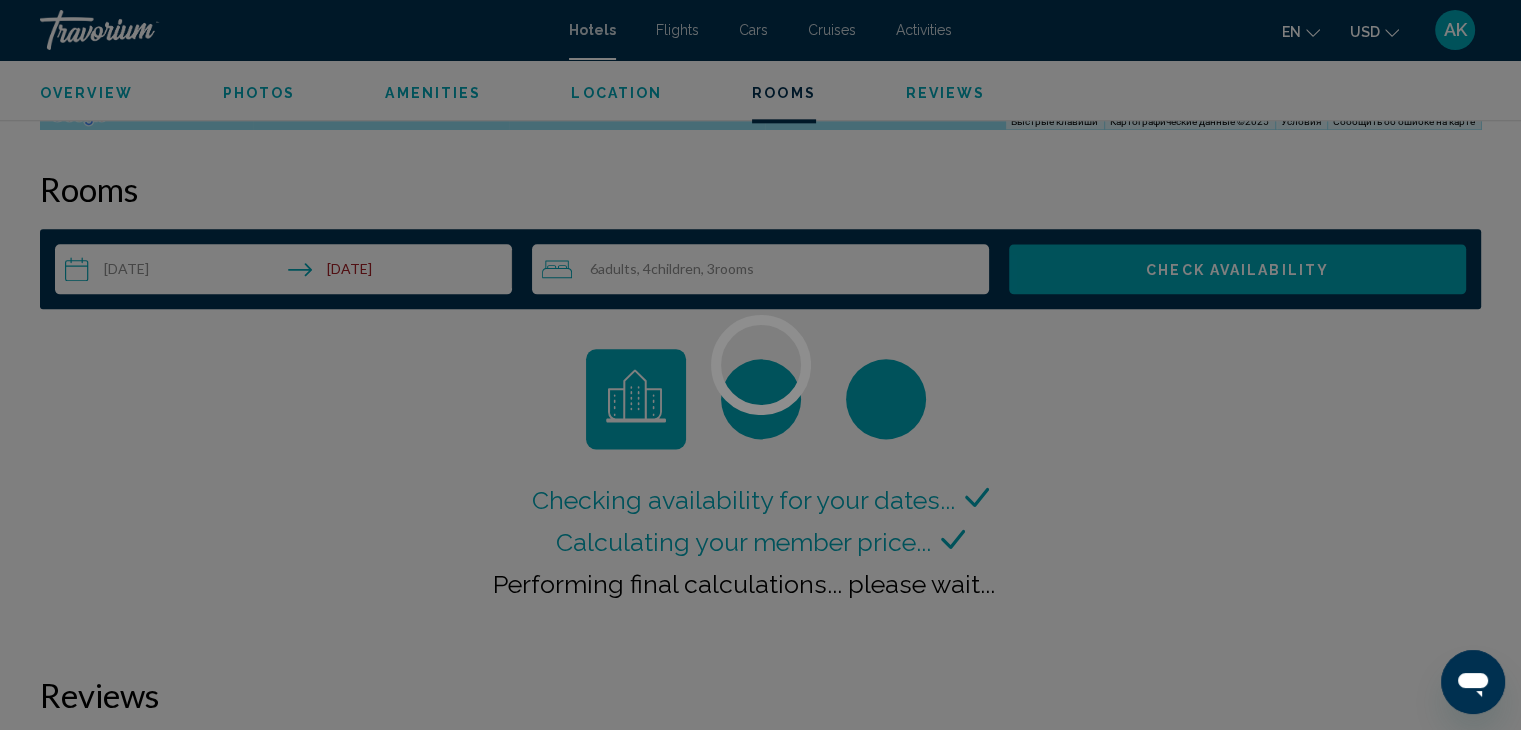 scroll, scrollTop: 2524, scrollLeft: 0, axis: vertical 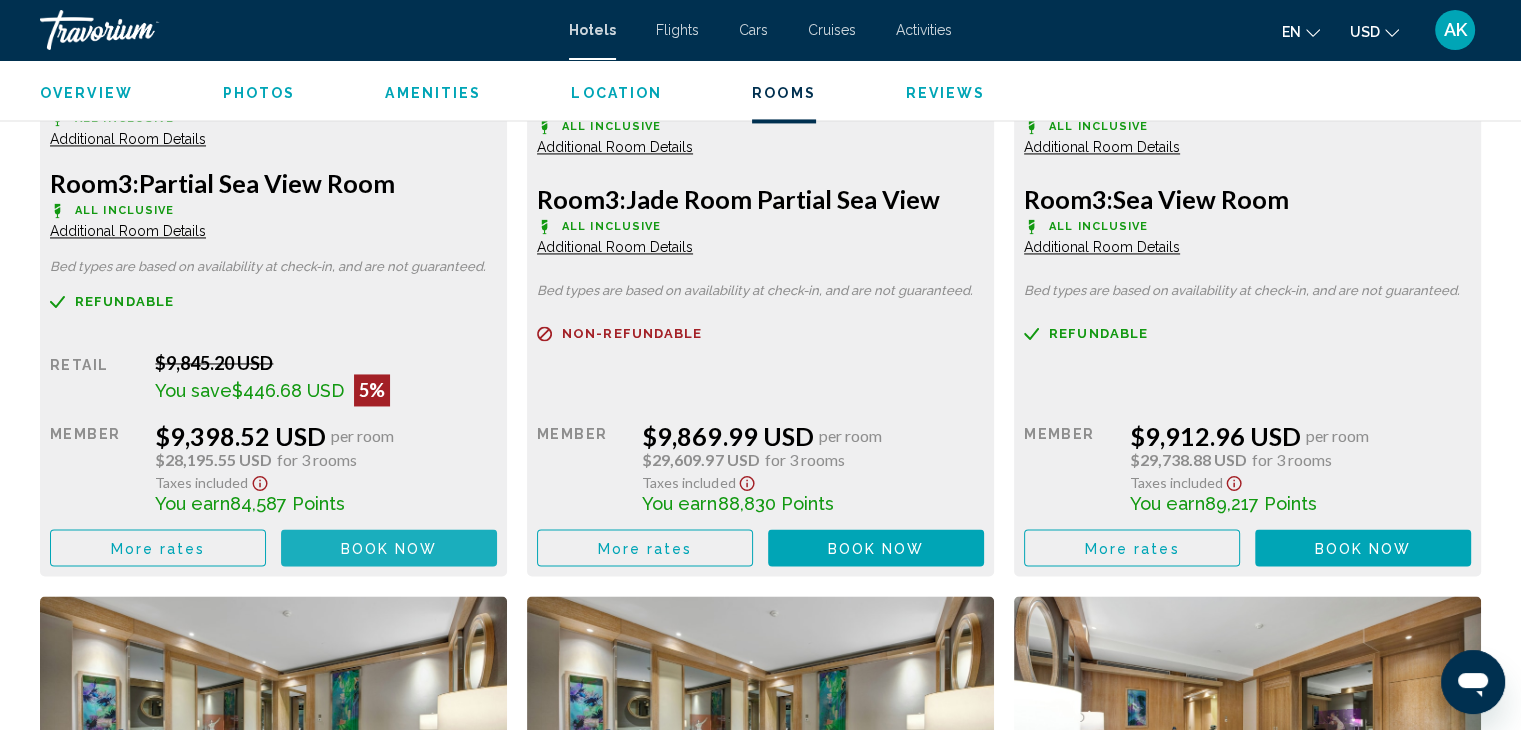 click on "Book now" at bounding box center [389, 548] 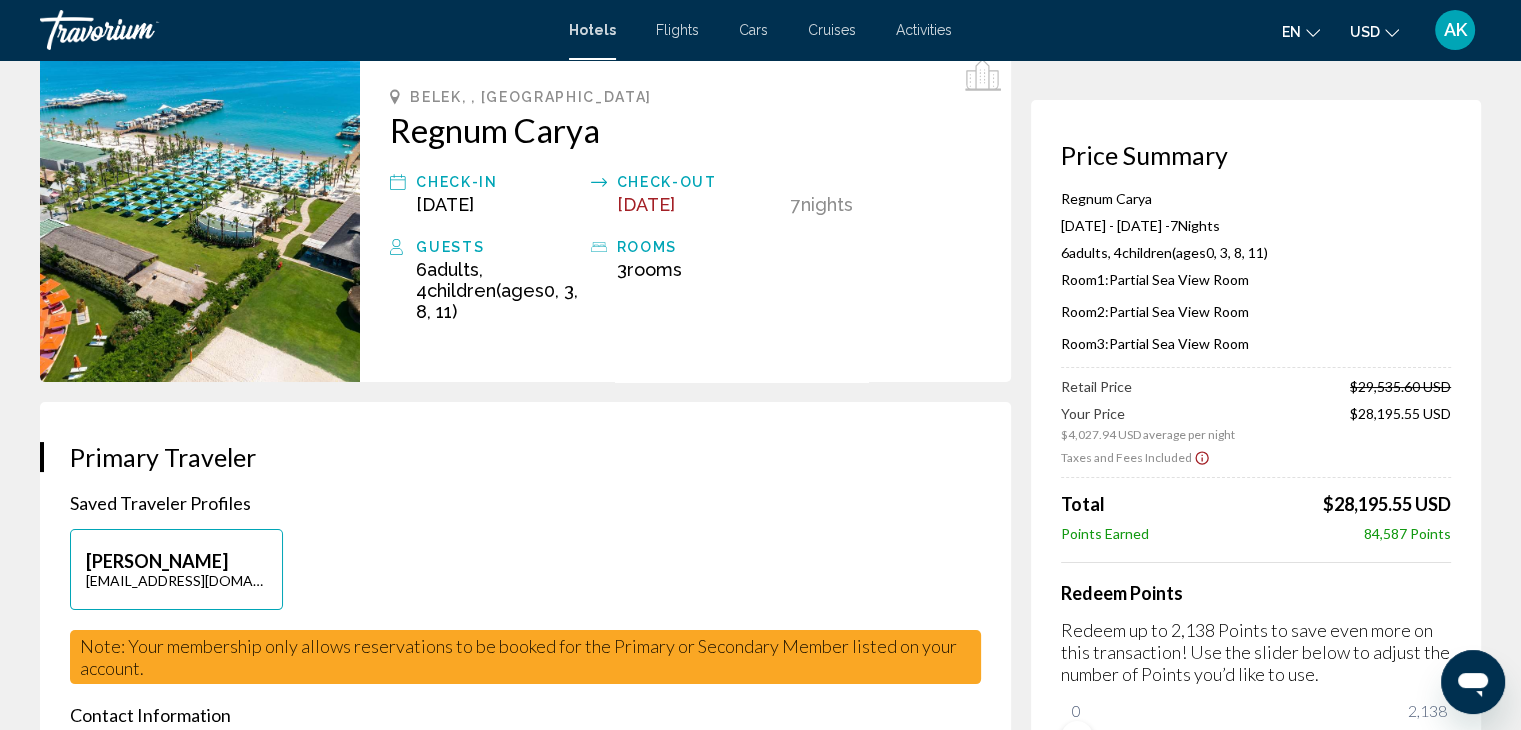 scroll, scrollTop: 200, scrollLeft: 0, axis: vertical 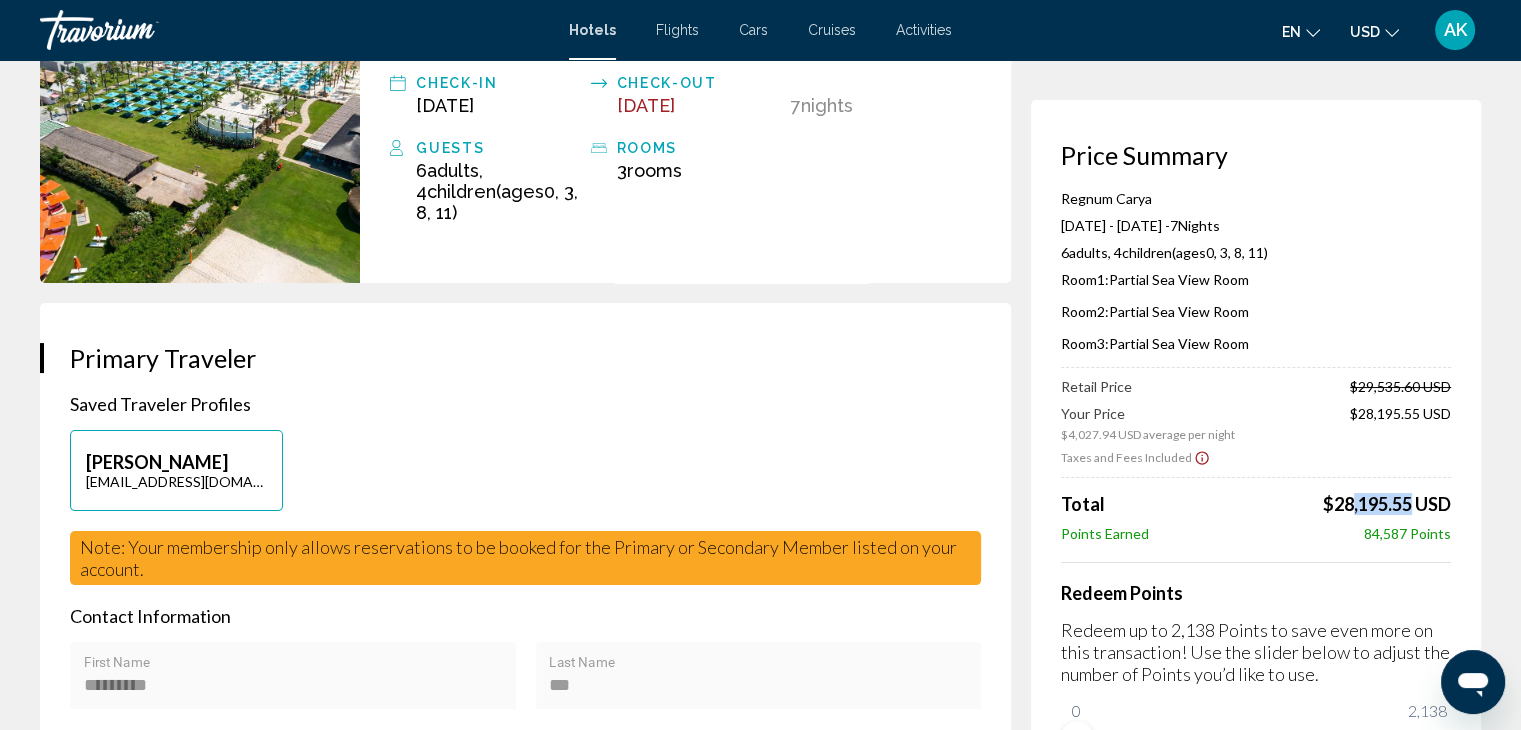 drag, startPoint x: 1335, startPoint y: 503, endPoint x: 1397, endPoint y: 508, distance: 62.201286 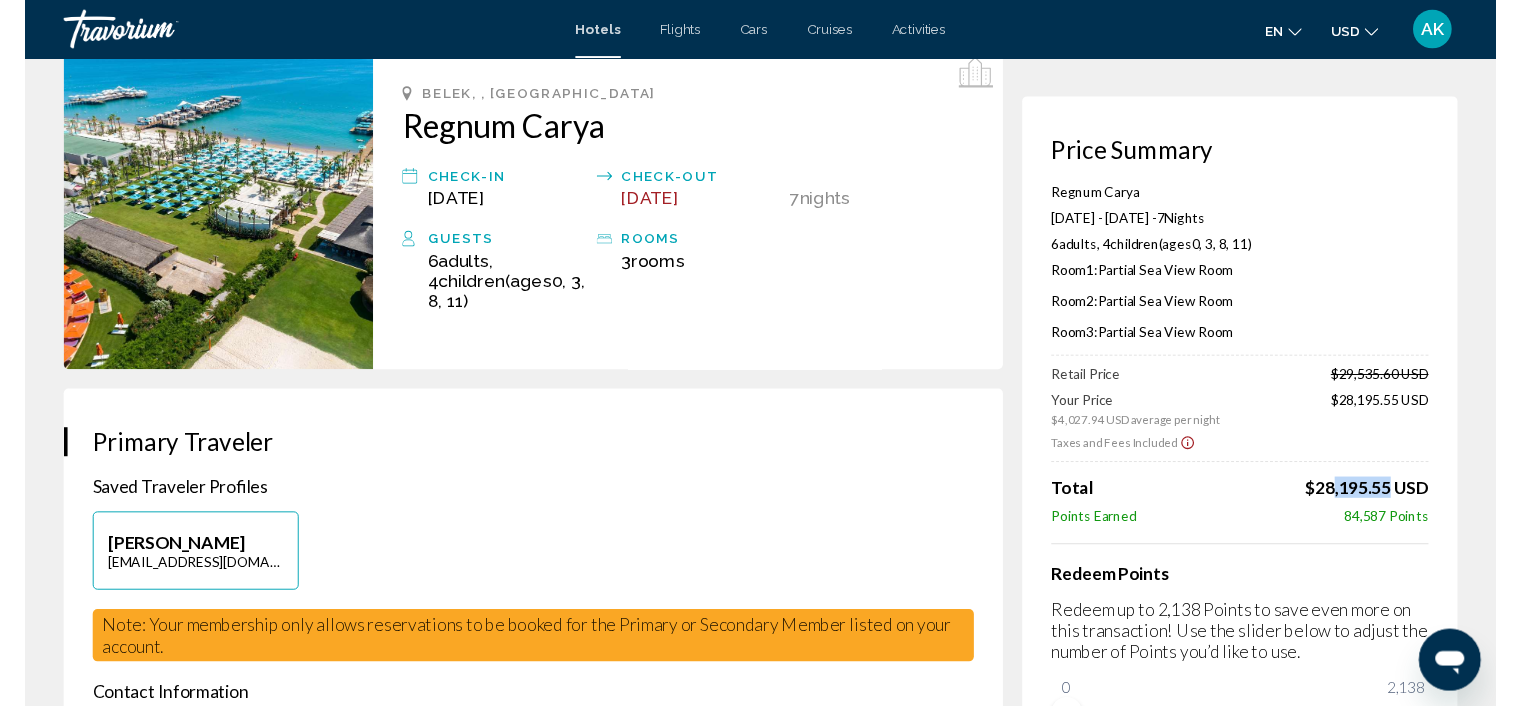 scroll, scrollTop: 0, scrollLeft: 0, axis: both 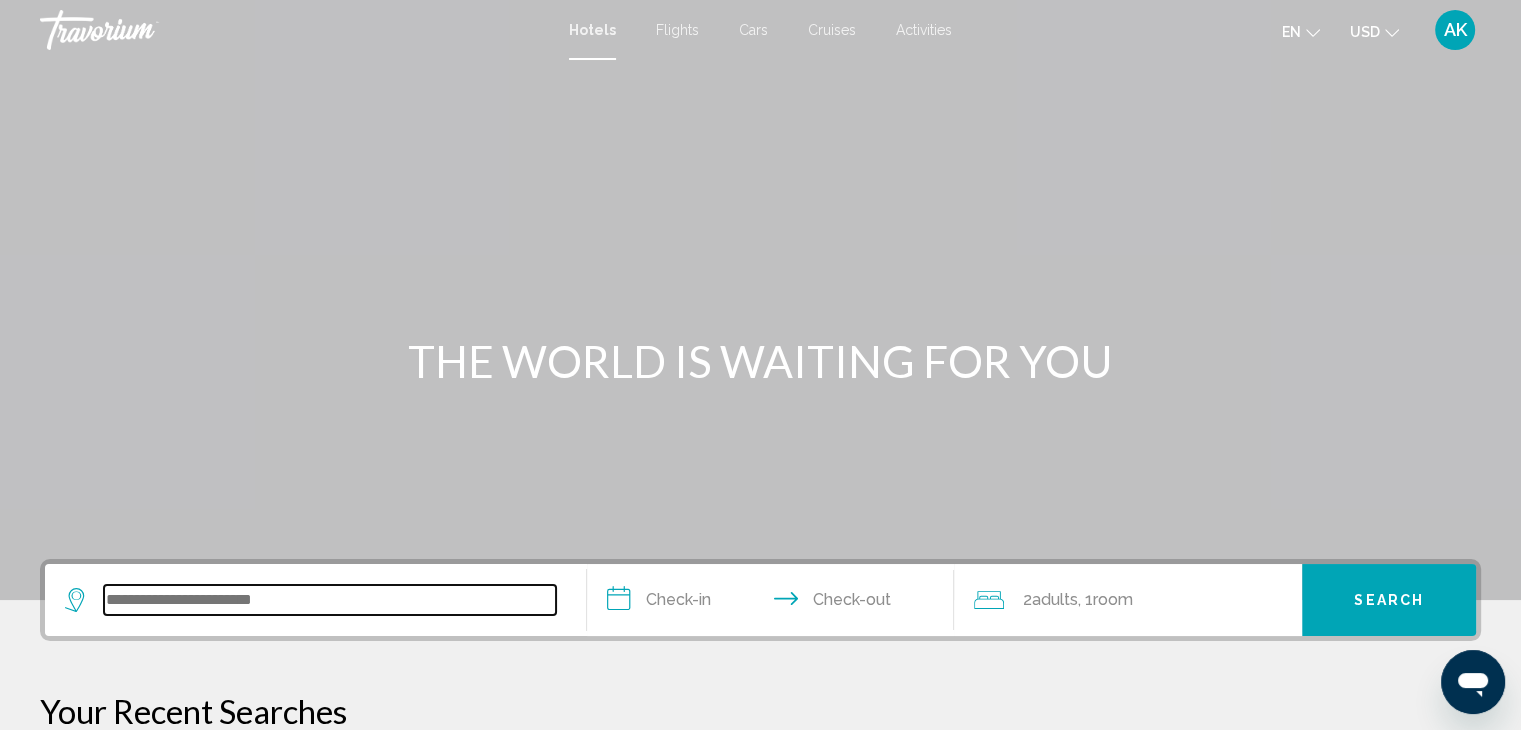 click at bounding box center (330, 600) 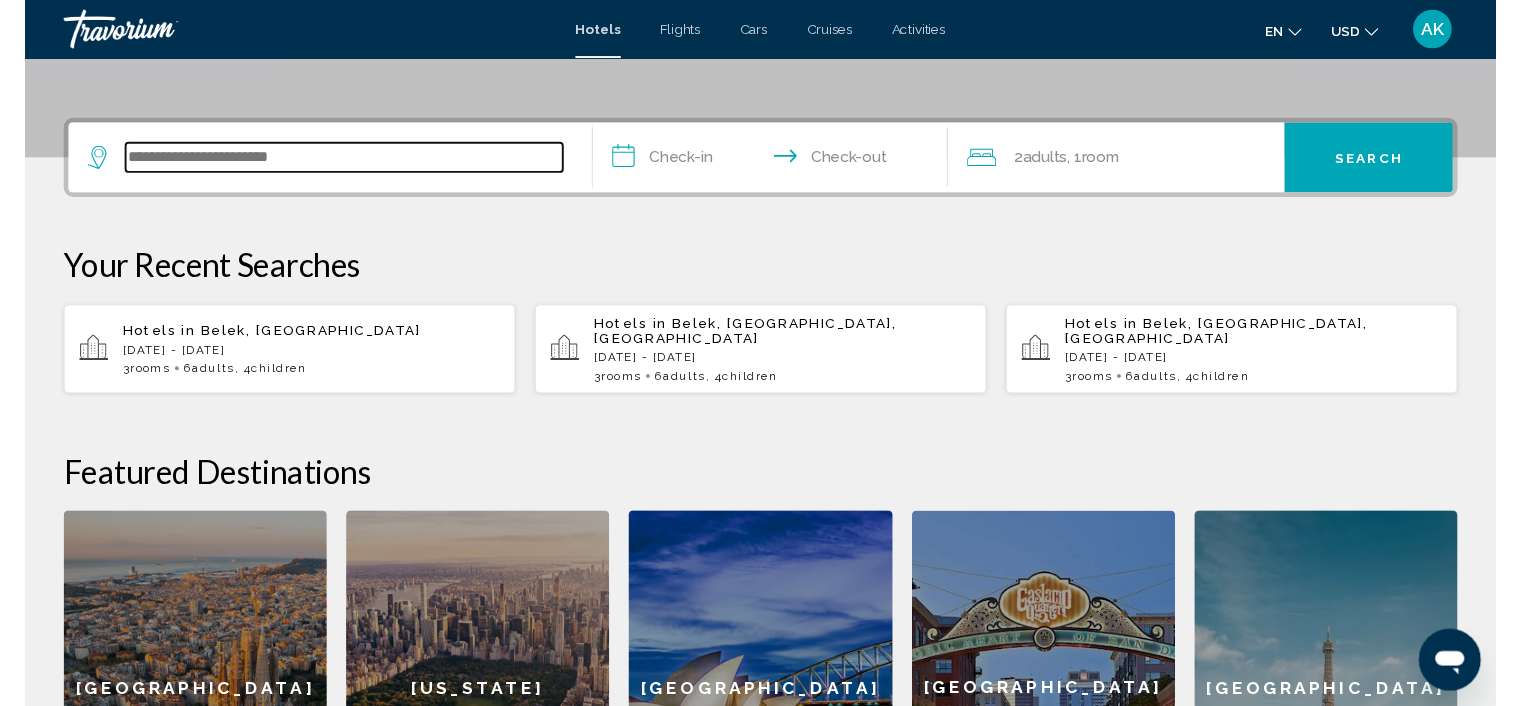 scroll, scrollTop: 493, scrollLeft: 0, axis: vertical 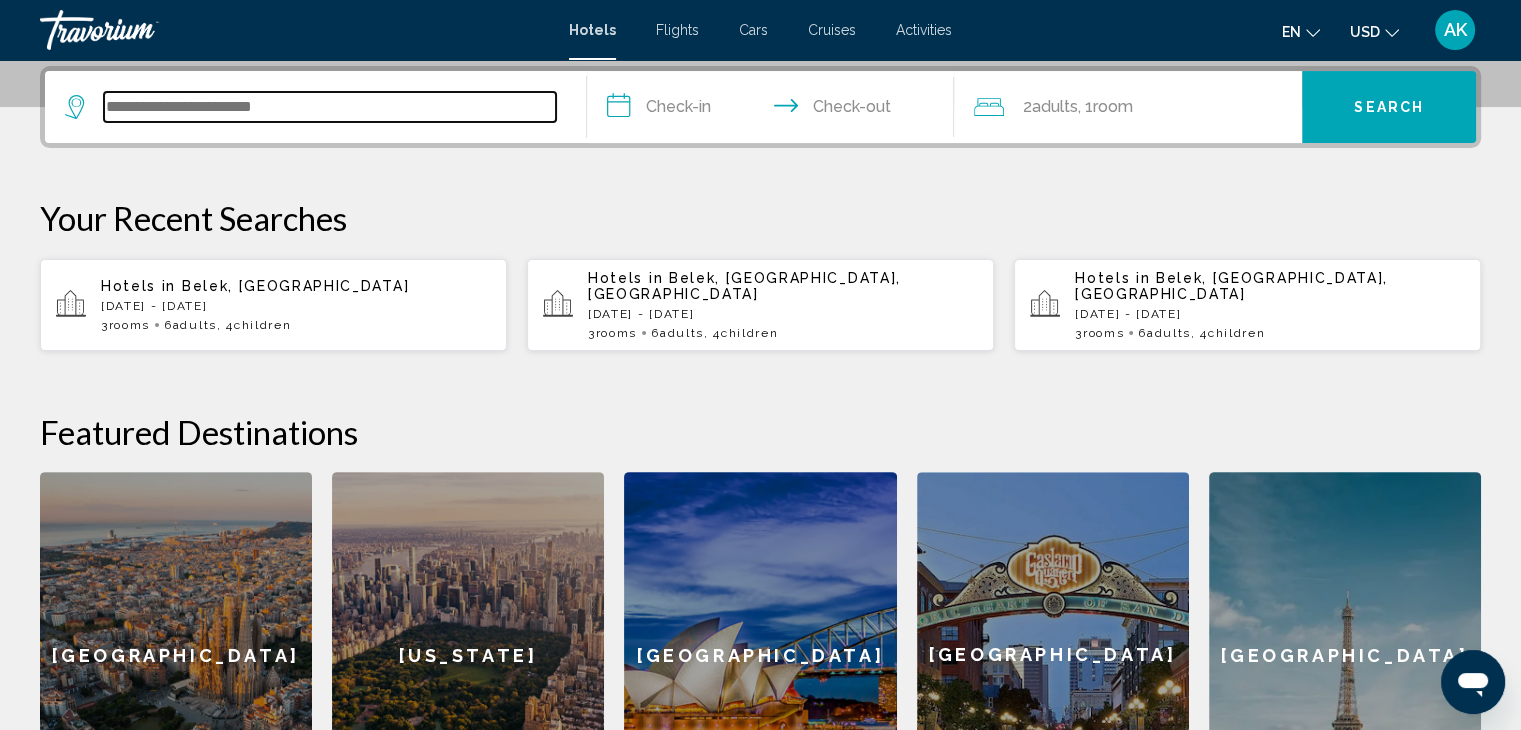 type on "*" 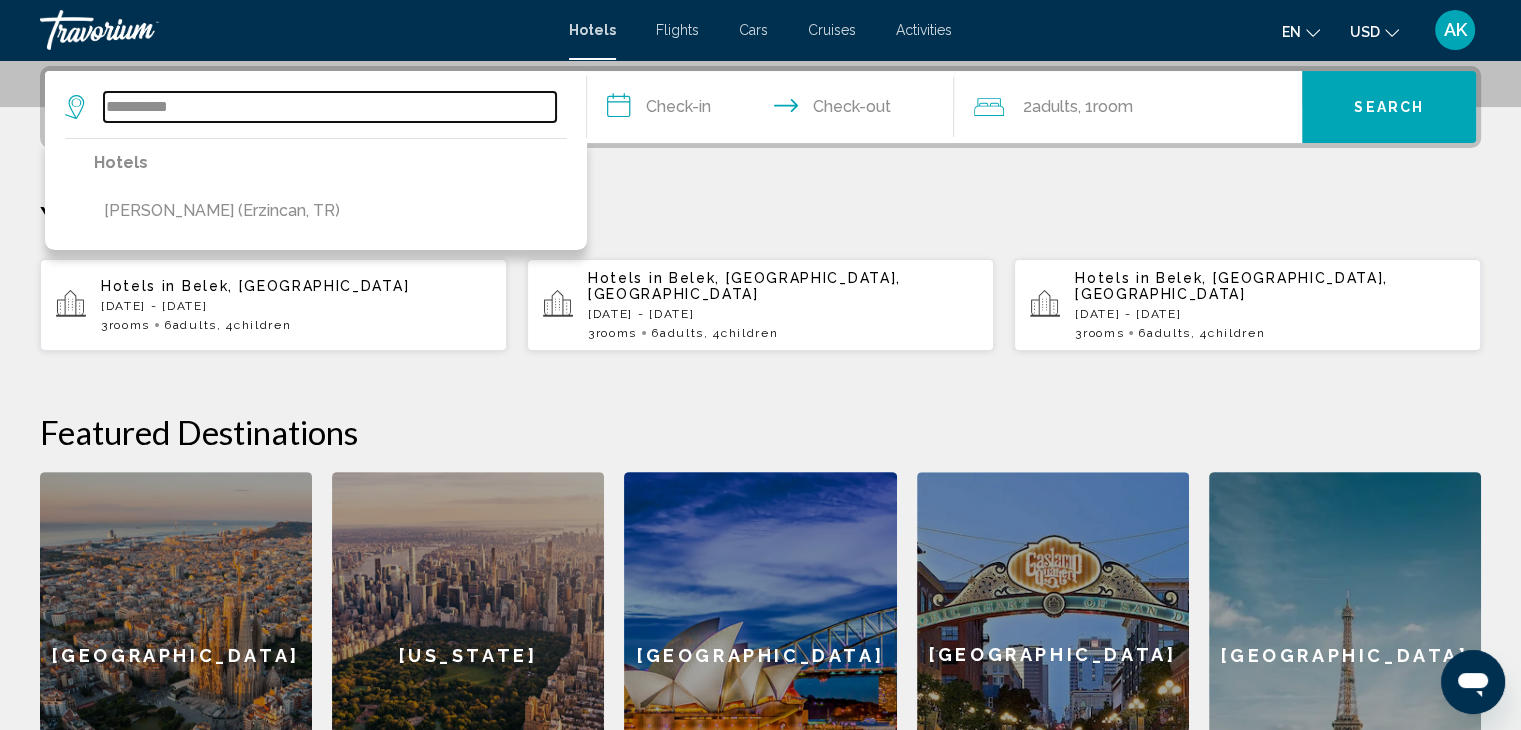 type on "**********" 